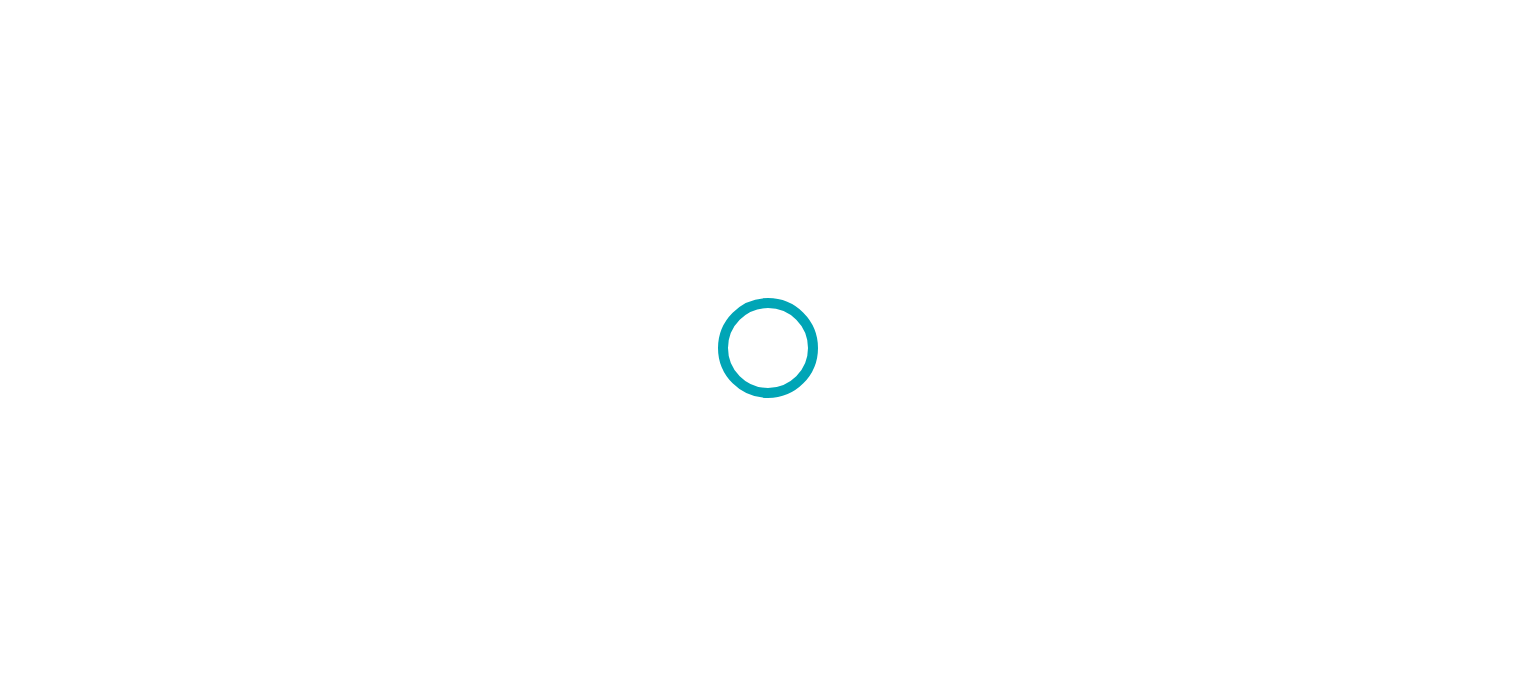 scroll, scrollTop: 0, scrollLeft: 0, axis: both 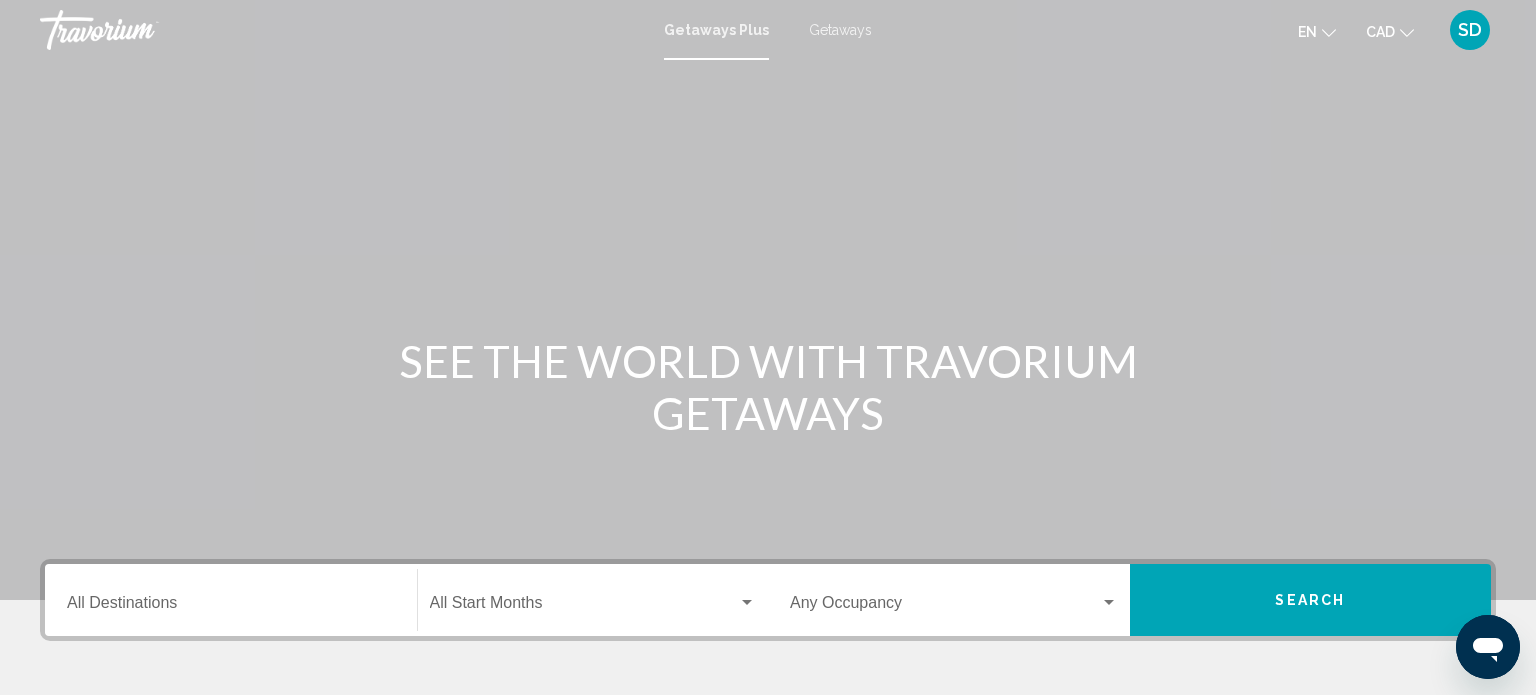 click on "SD" at bounding box center (1470, 30) 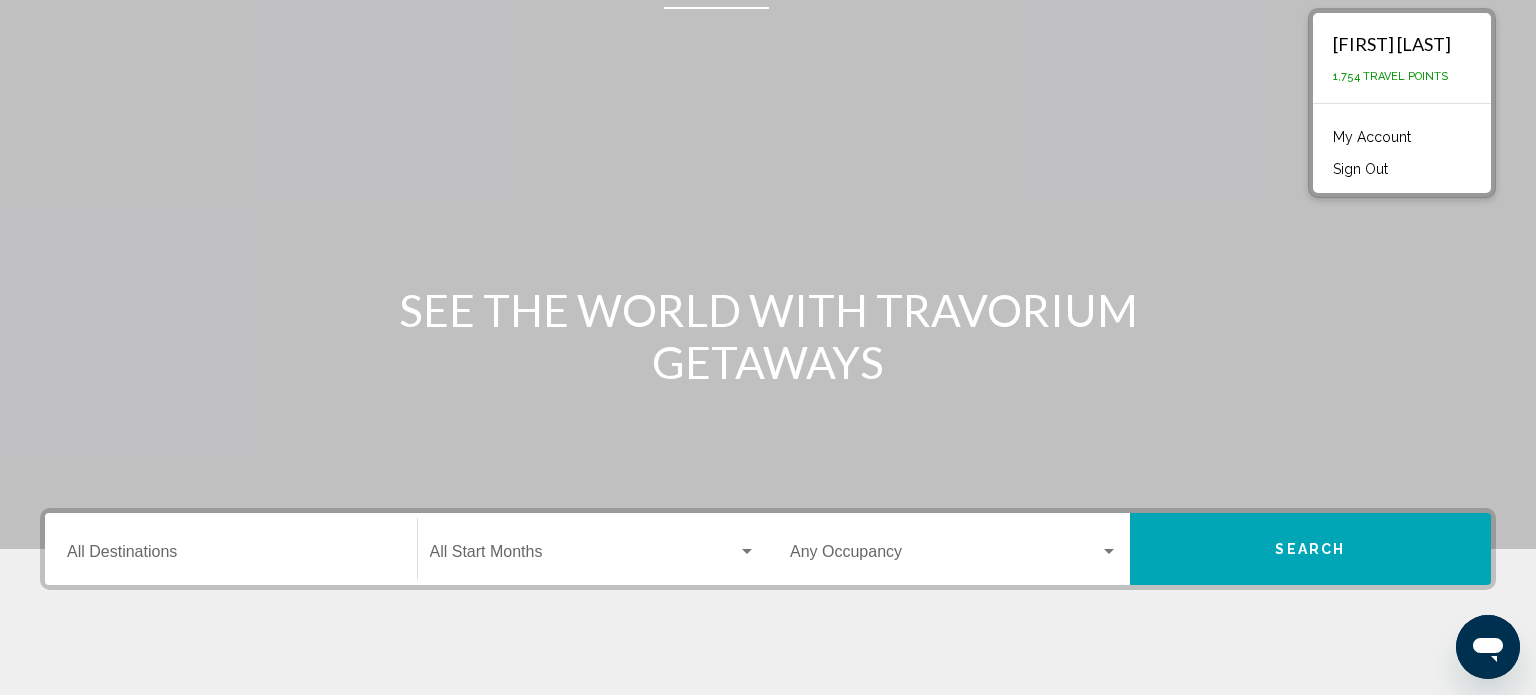 scroll, scrollTop: 0, scrollLeft: 0, axis: both 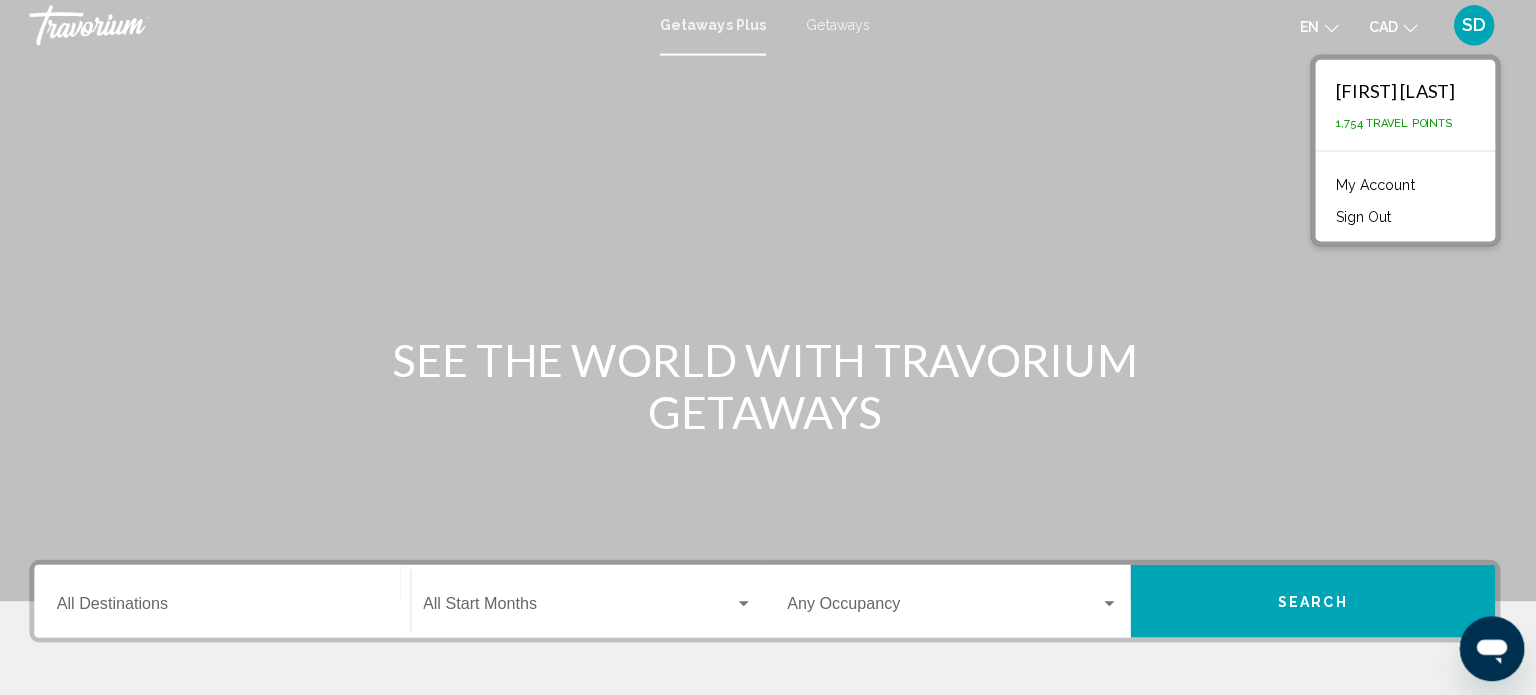 click 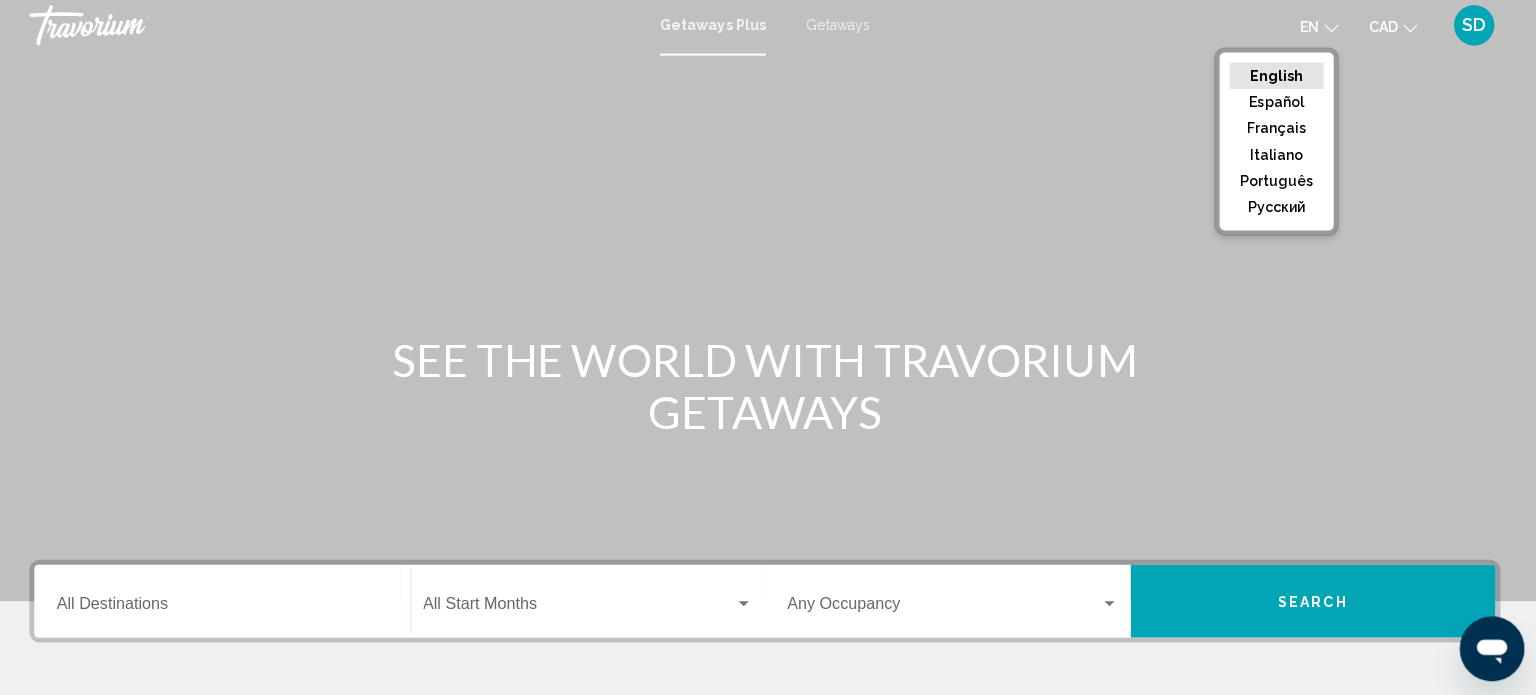 click 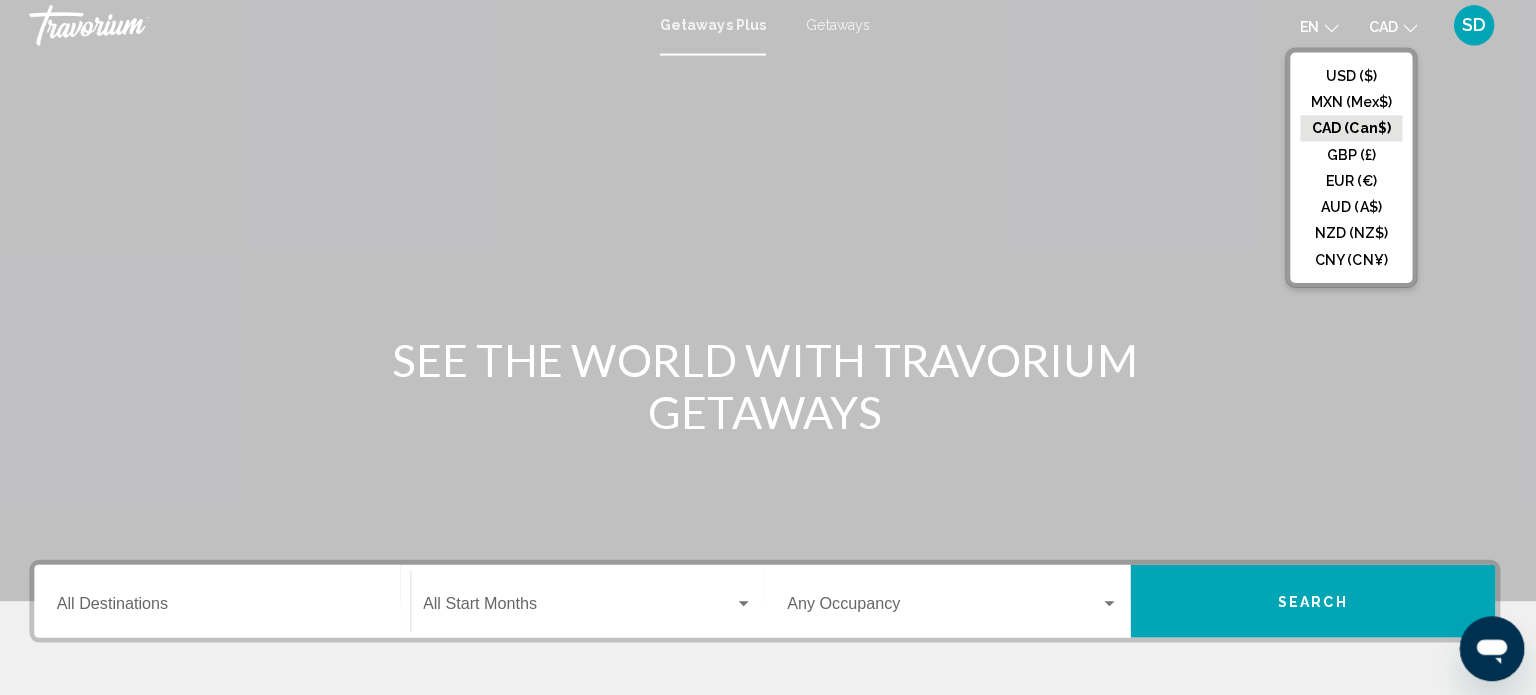 click at bounding box center (768, 300) 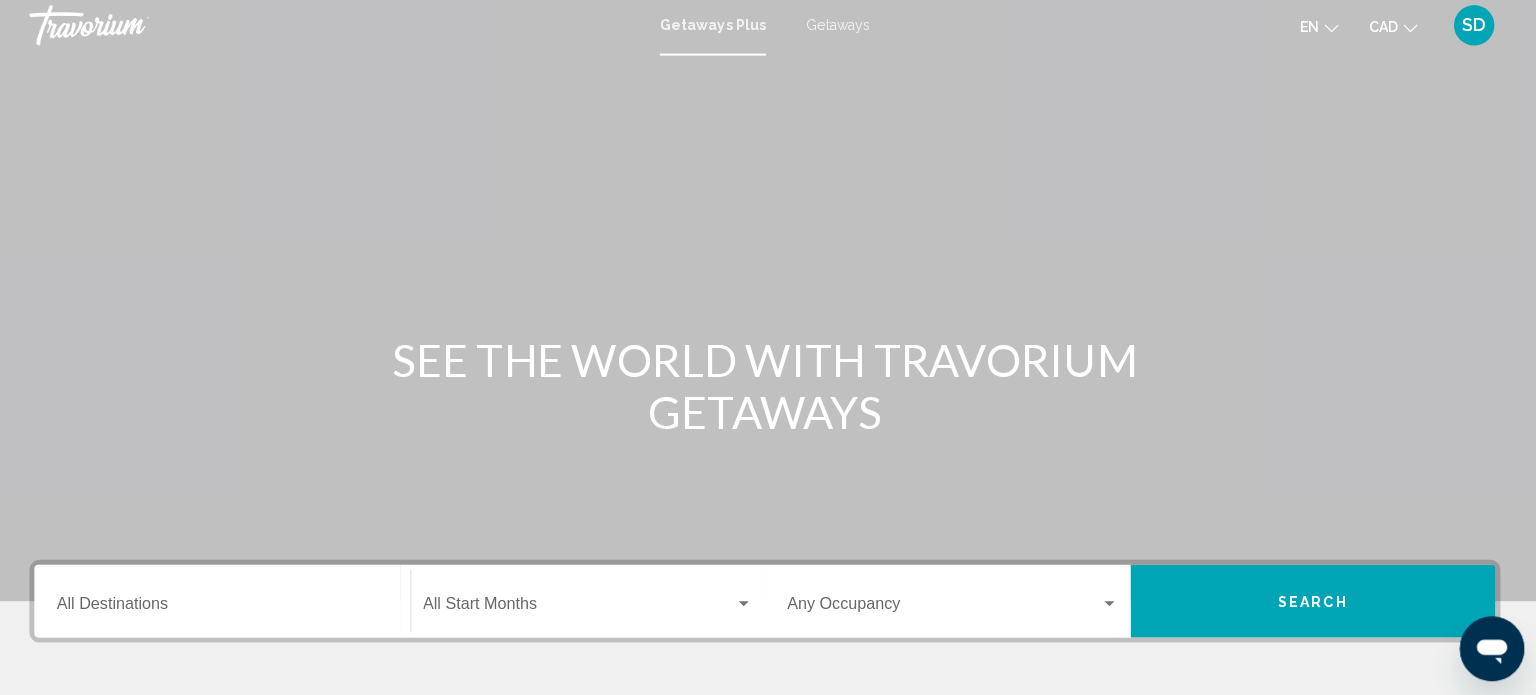 click on "Getaways" at bounding box center [840, 30] 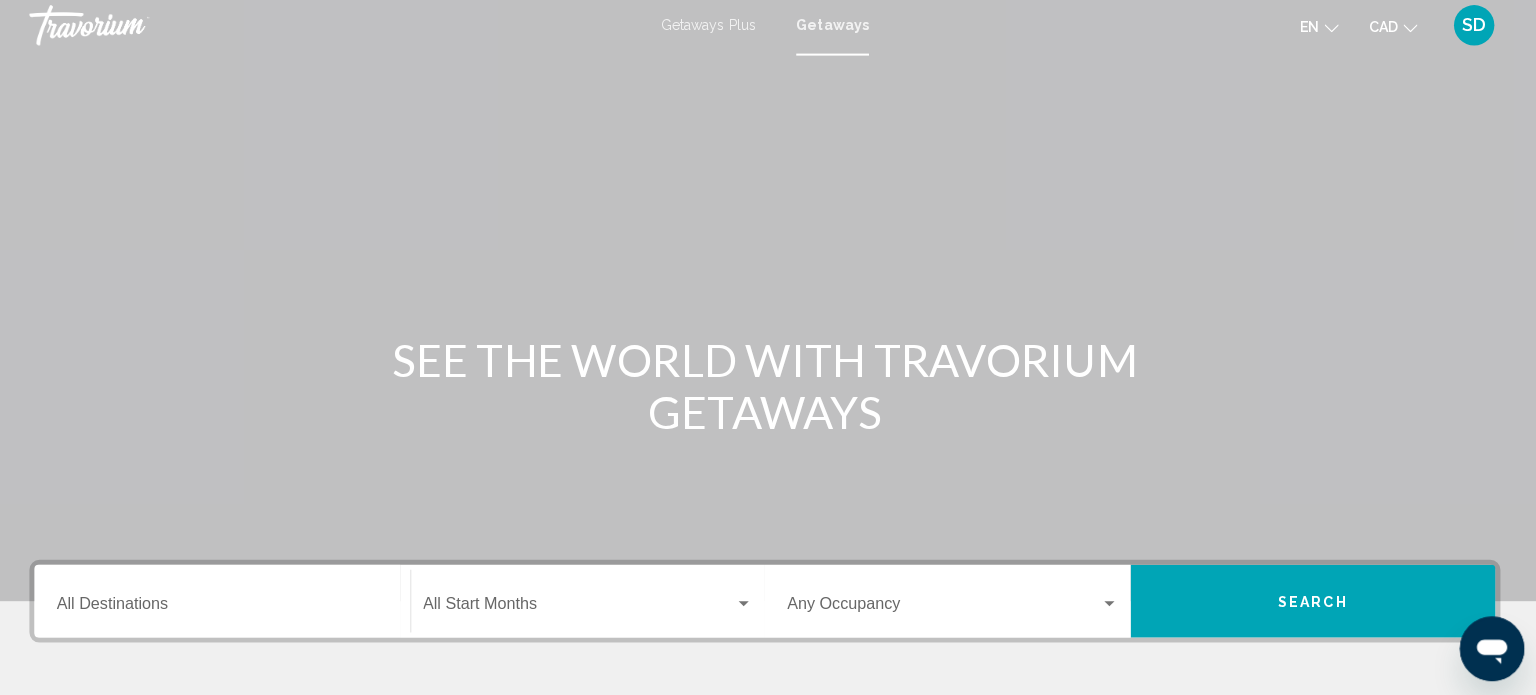 click on "Destination All Destinations" at bounding box center [231, 607] 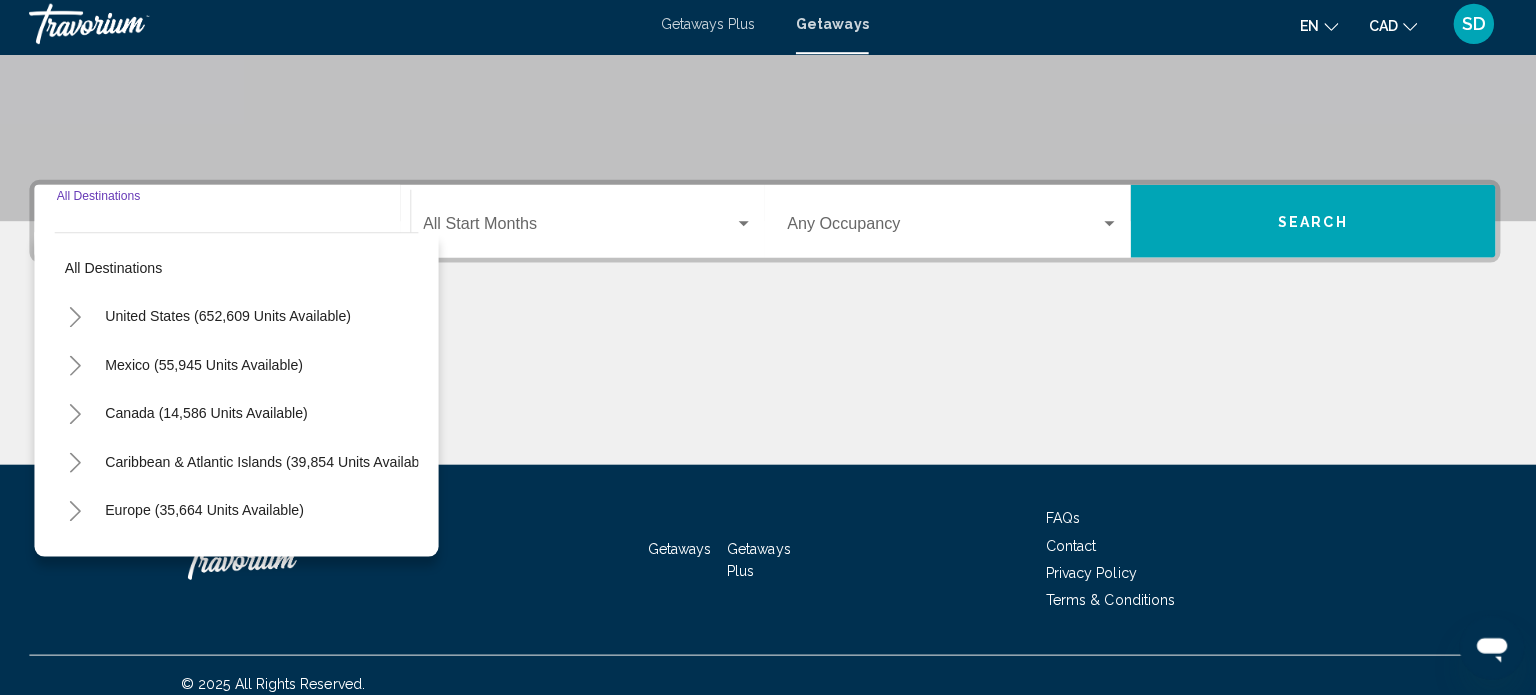 scroll, scrollTop: 390, scrollLeft: 0, axis: vertical 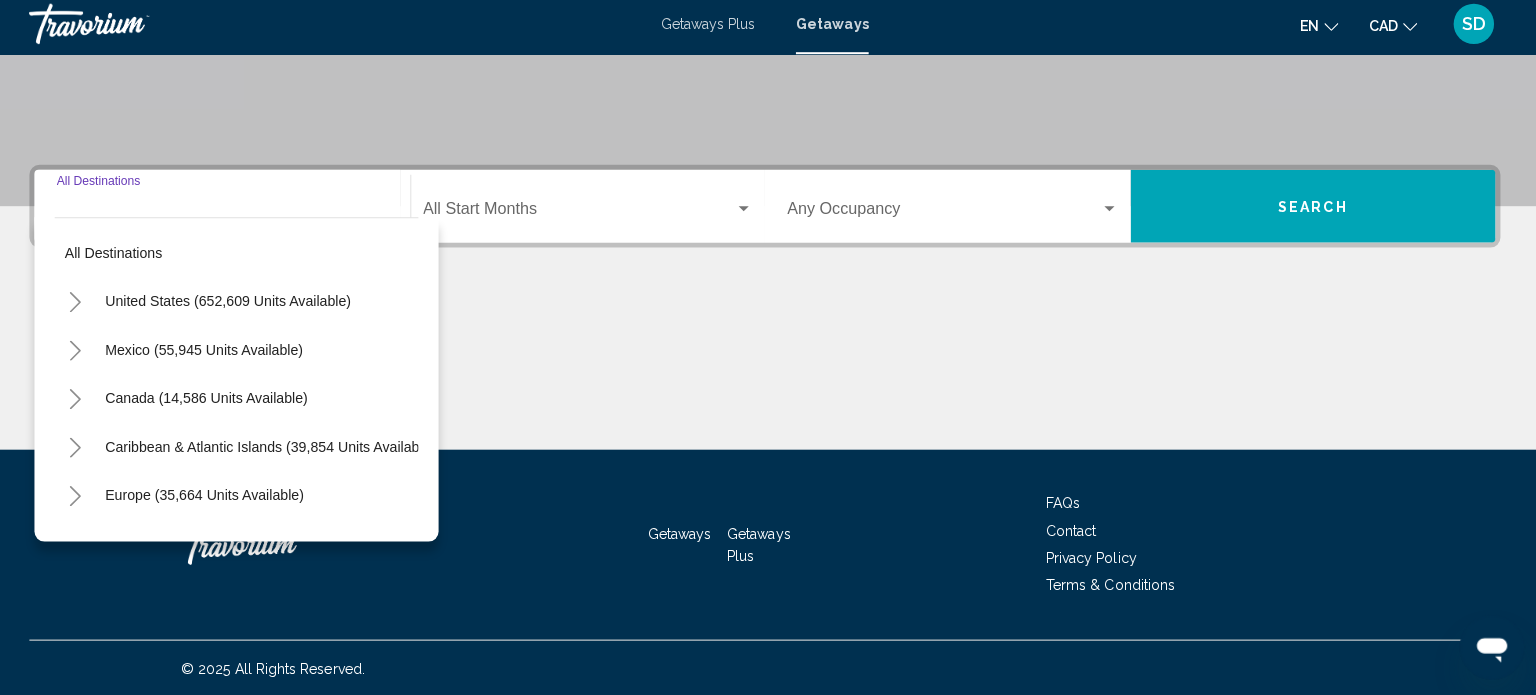 click 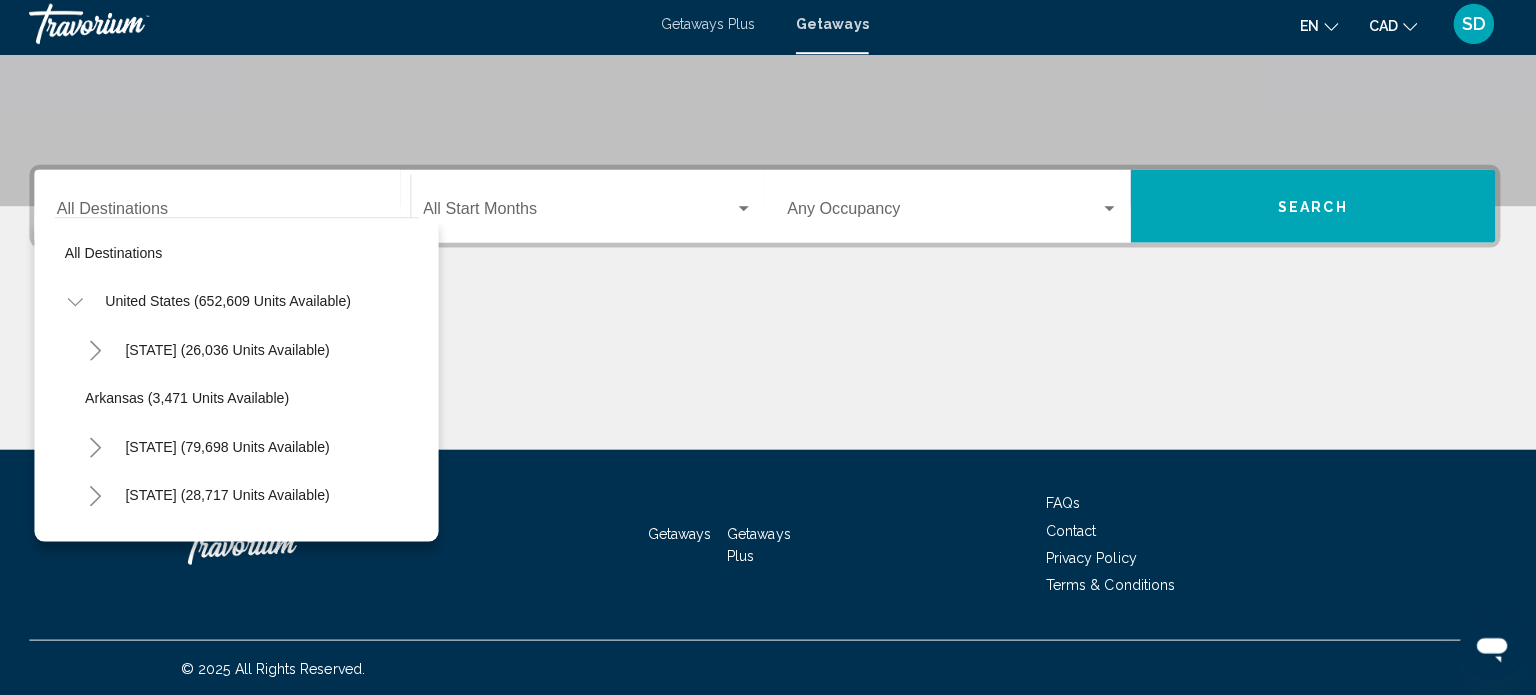 click 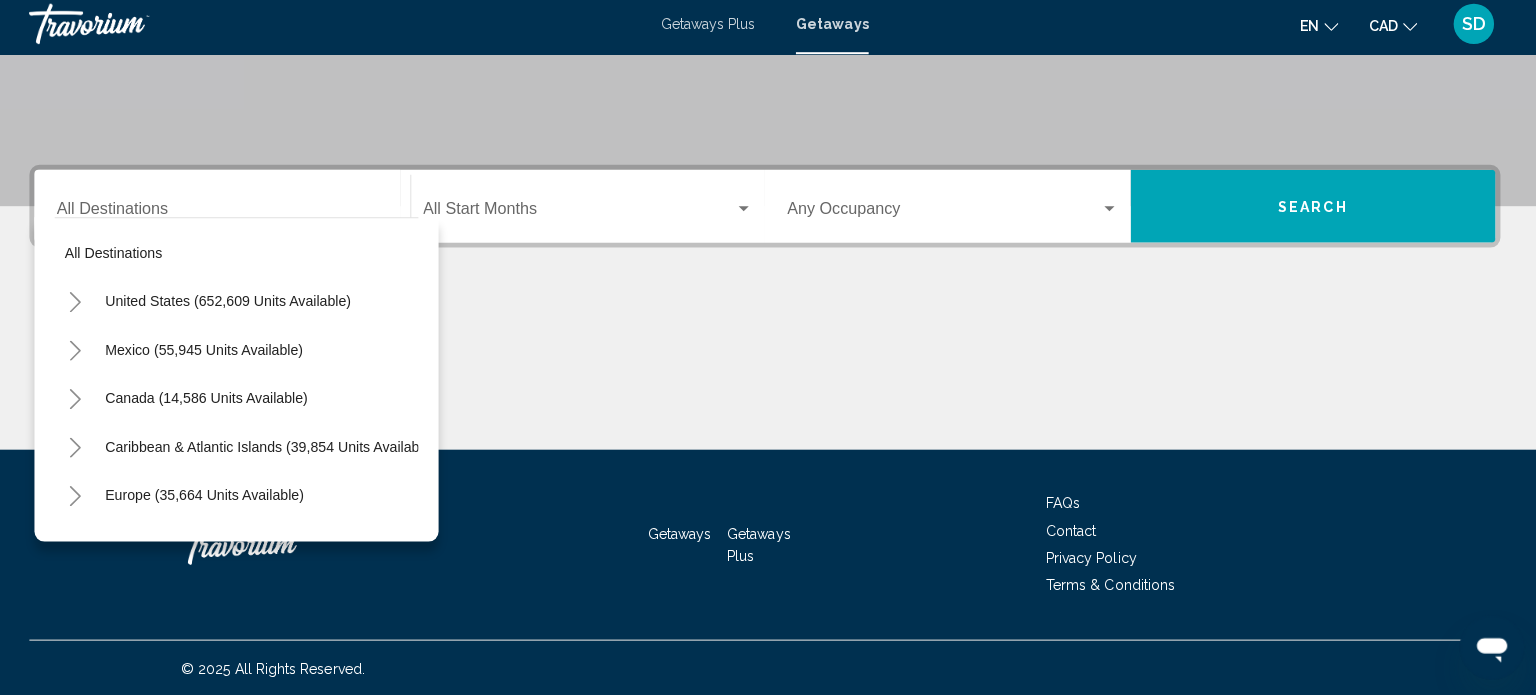 click 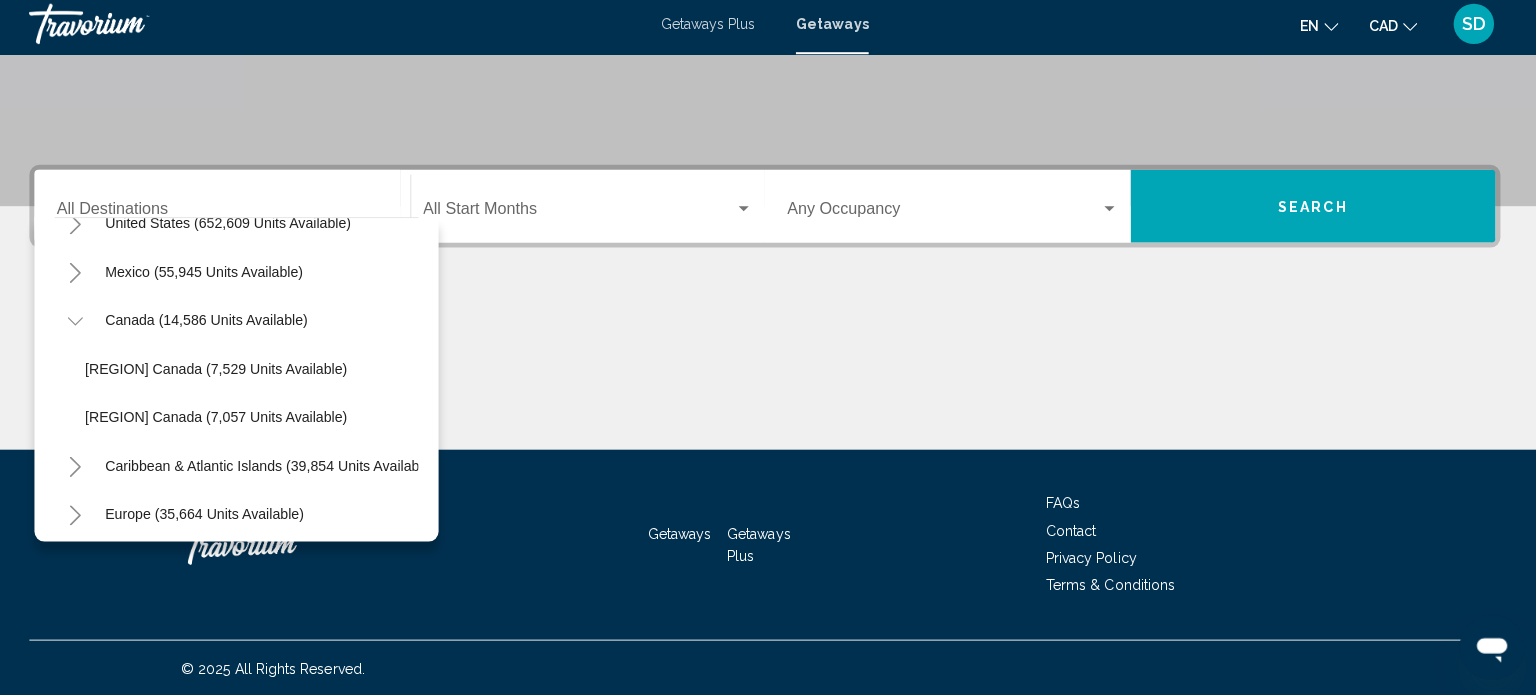 scroll, scrollTop: 91, scrollLeft: 0, axis: vertical 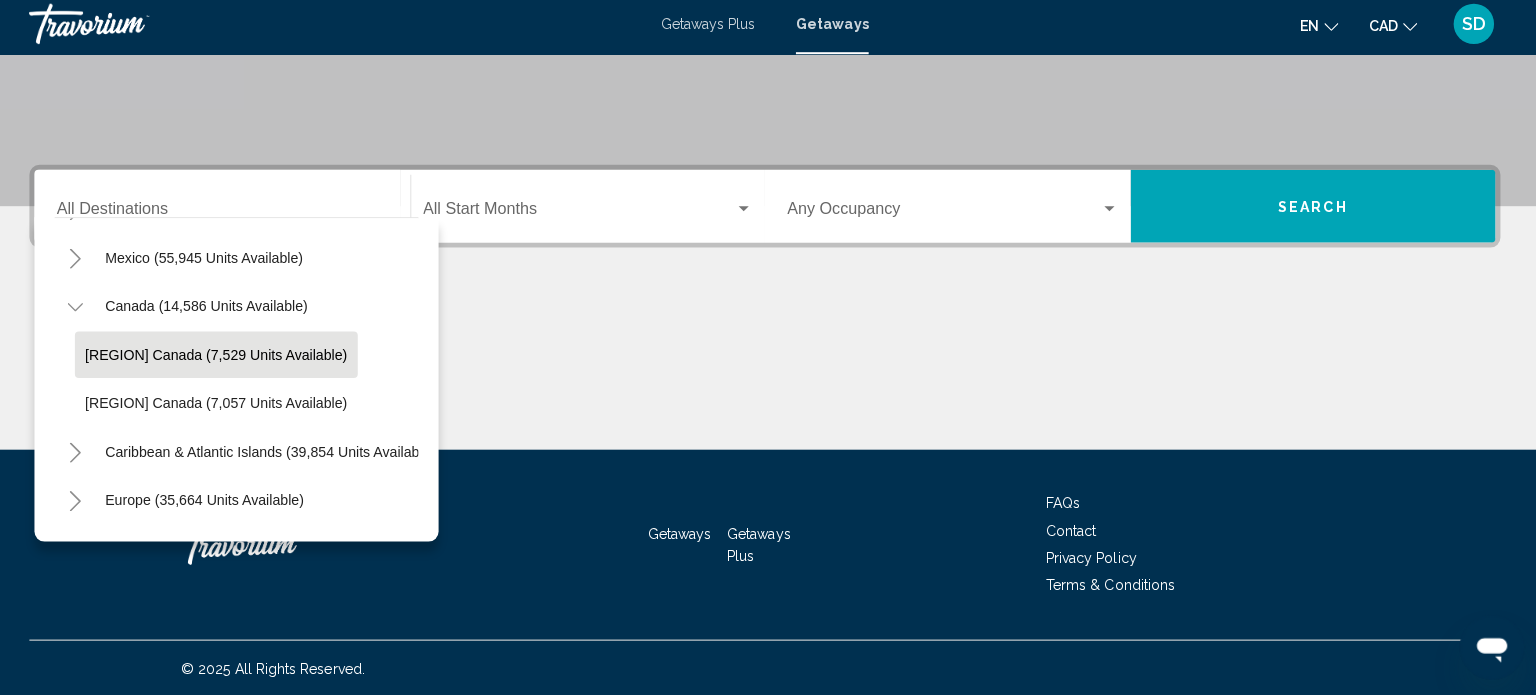 click on "[REGION] Canada (7,529 units available)" 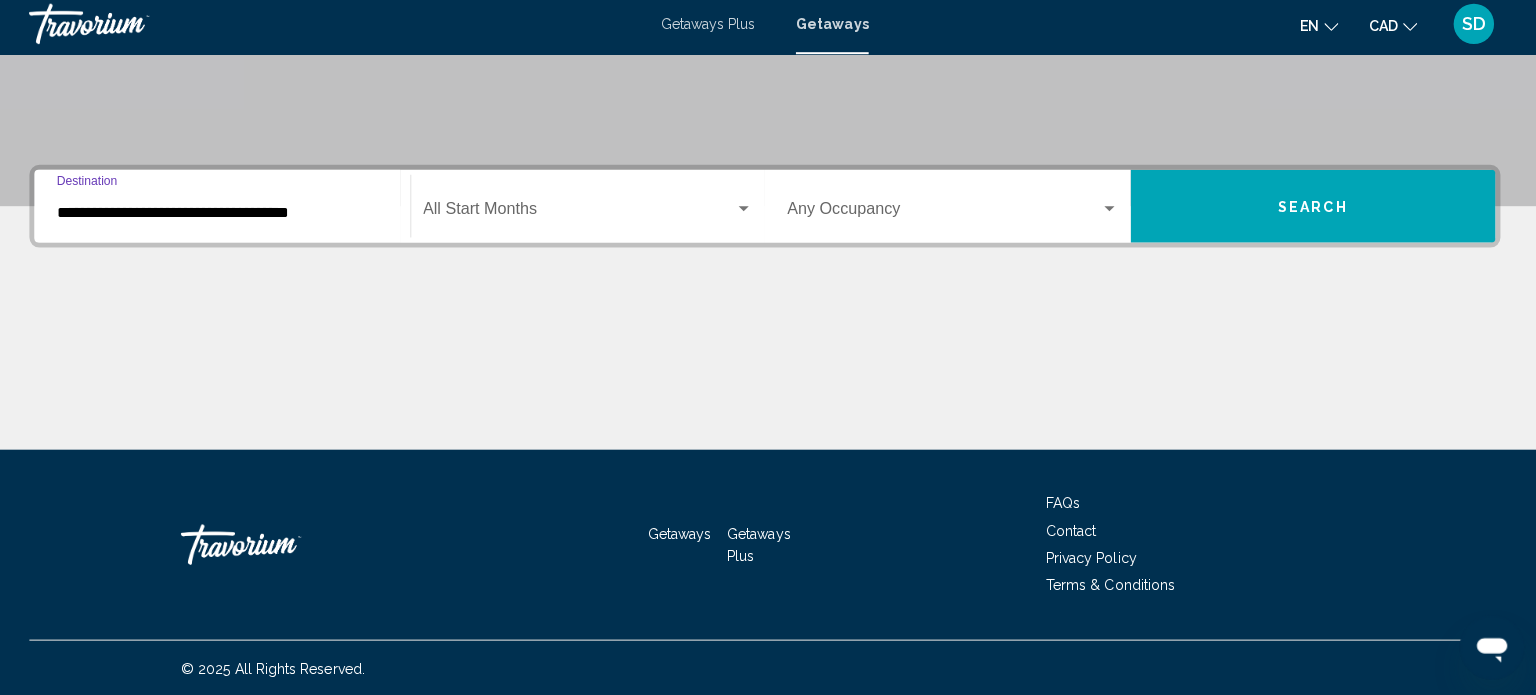 click on "Start Month All Start Months" 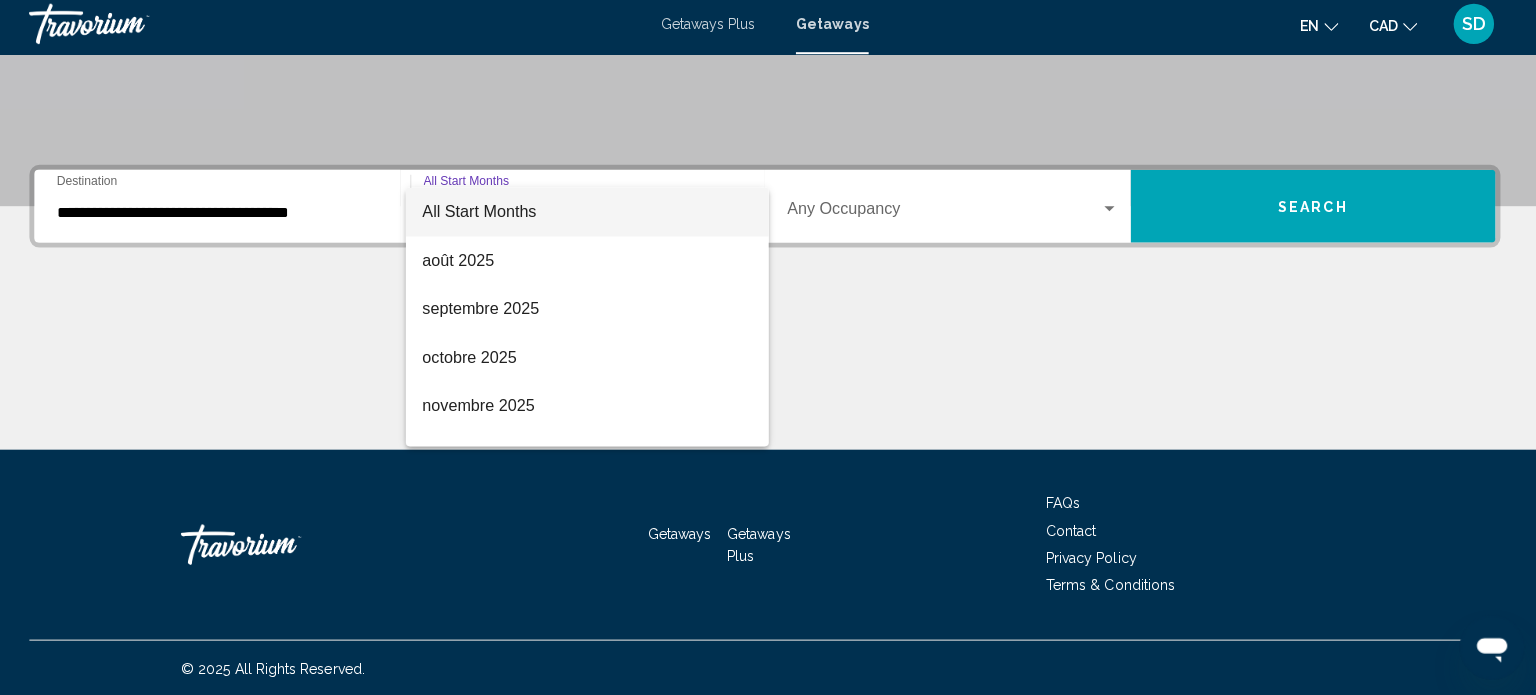 click on "All Start Months" at bounding box center (592, 216) 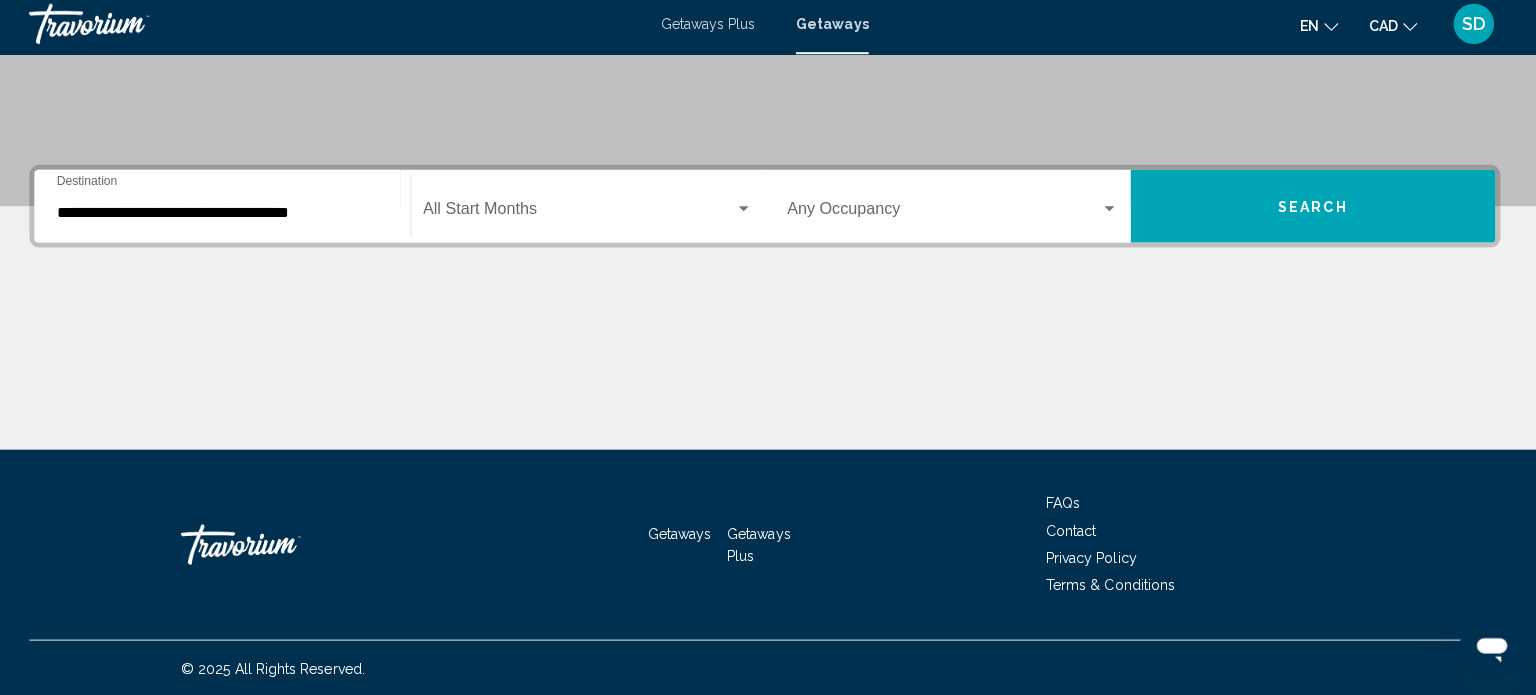 click on "Occupancy Any Occupancy" at bounding box center [954, 210] 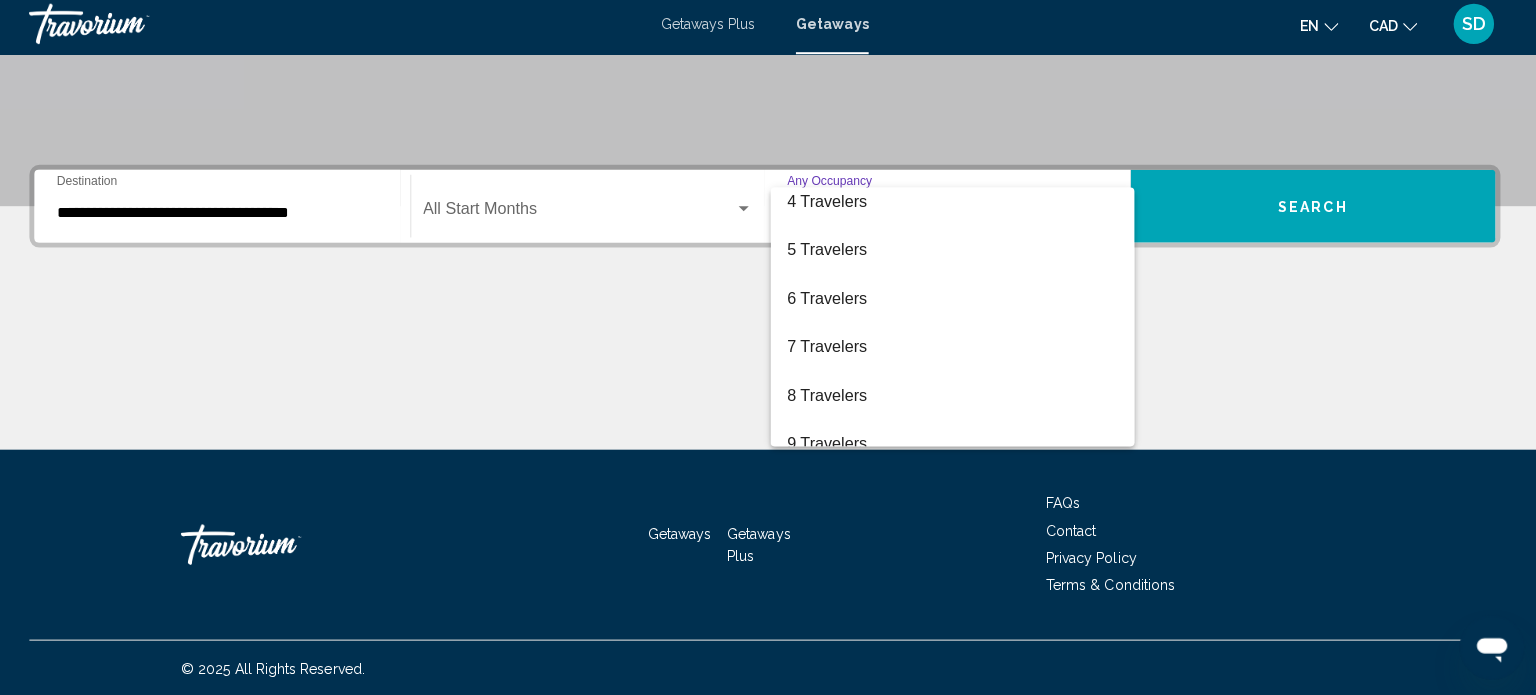 scroll, scrollTop: 224, scrollLeft: 0, axis: vertical 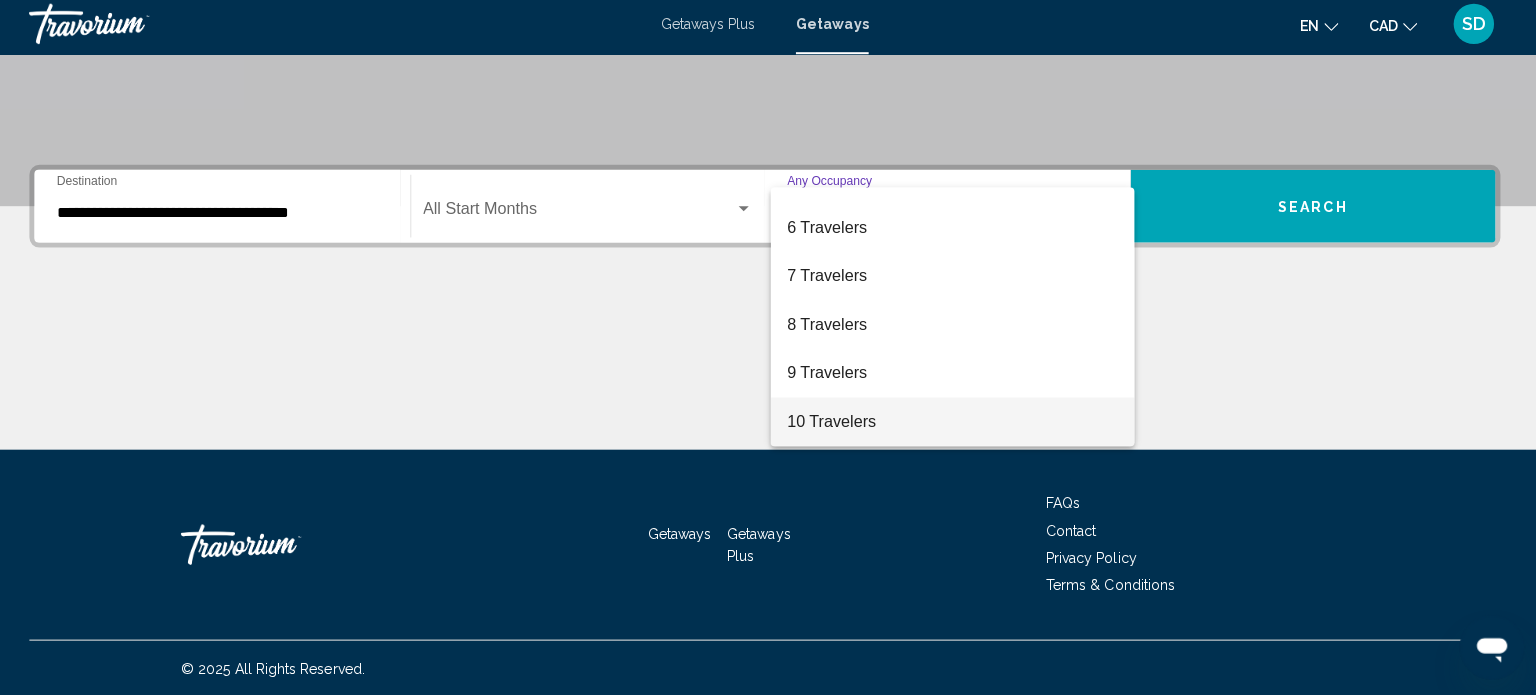 click on "10 Travelers" at bounding box center [954, 424] 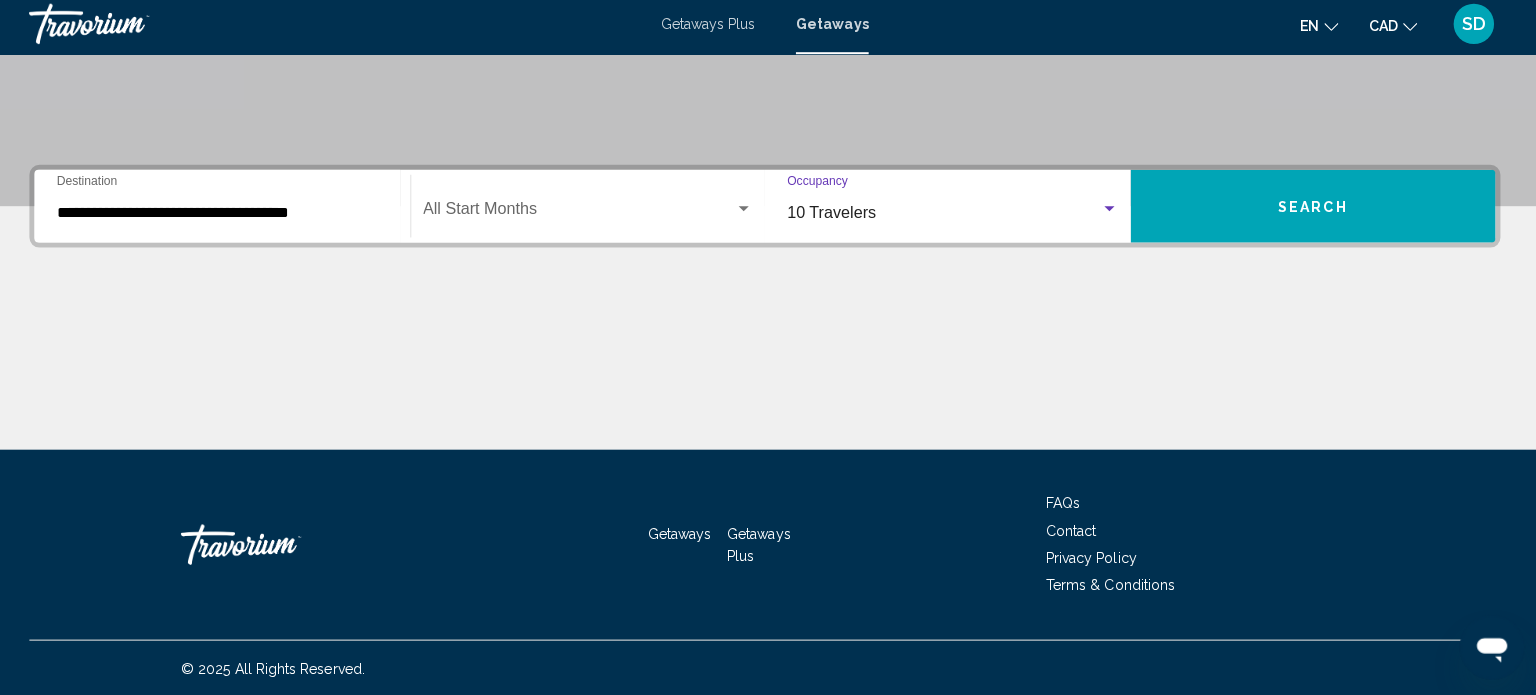 click on "Search" at bounding box center [1310, 211] 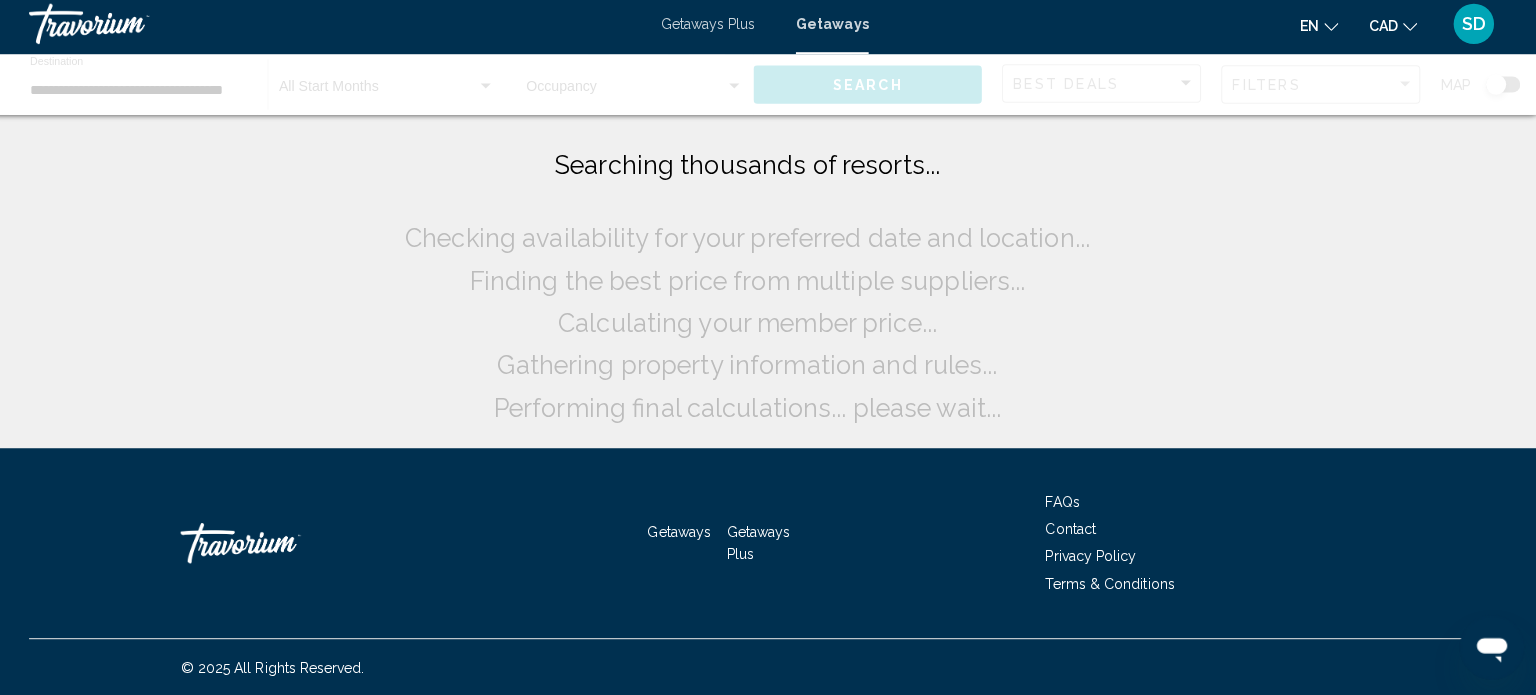 scroll, scrollTop: 0, scrollLeft: 0, axis: both 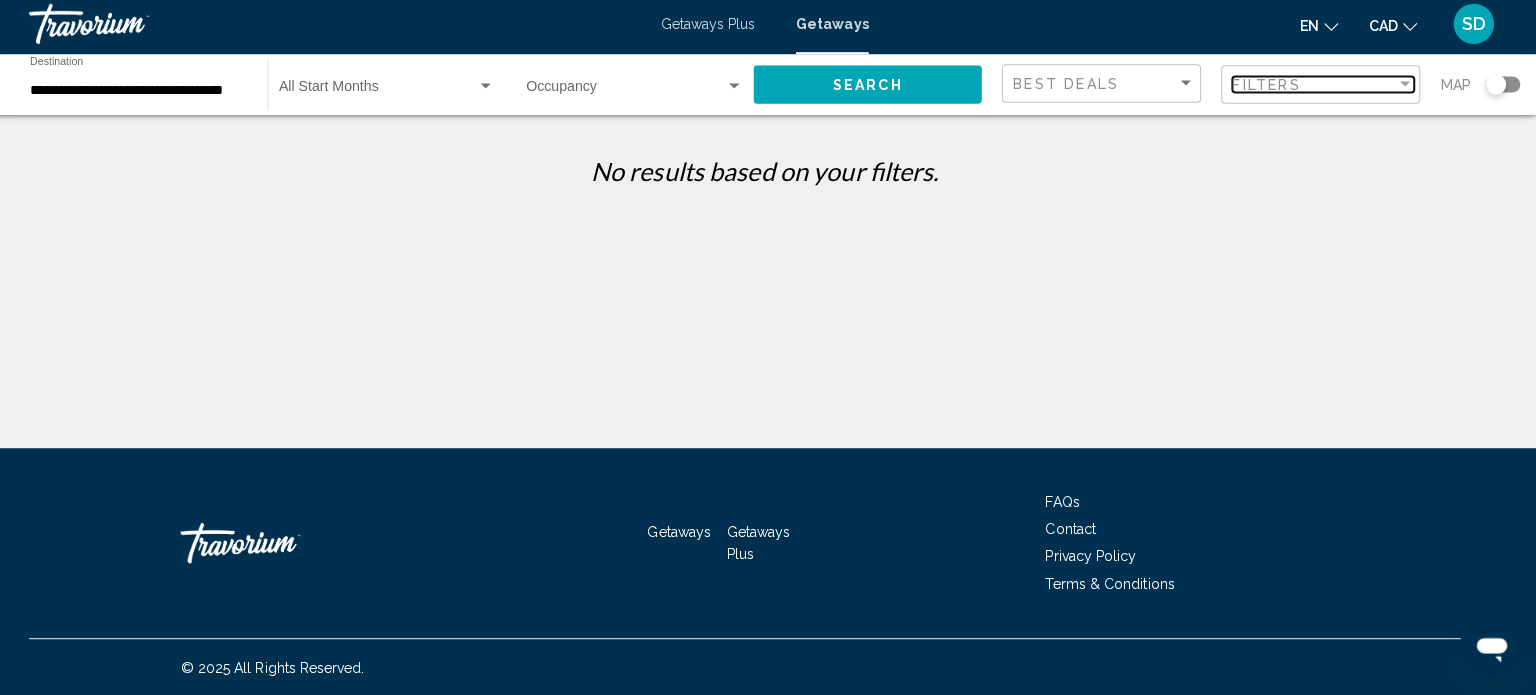 click on "Filters" at bounding box center [1265, 90] 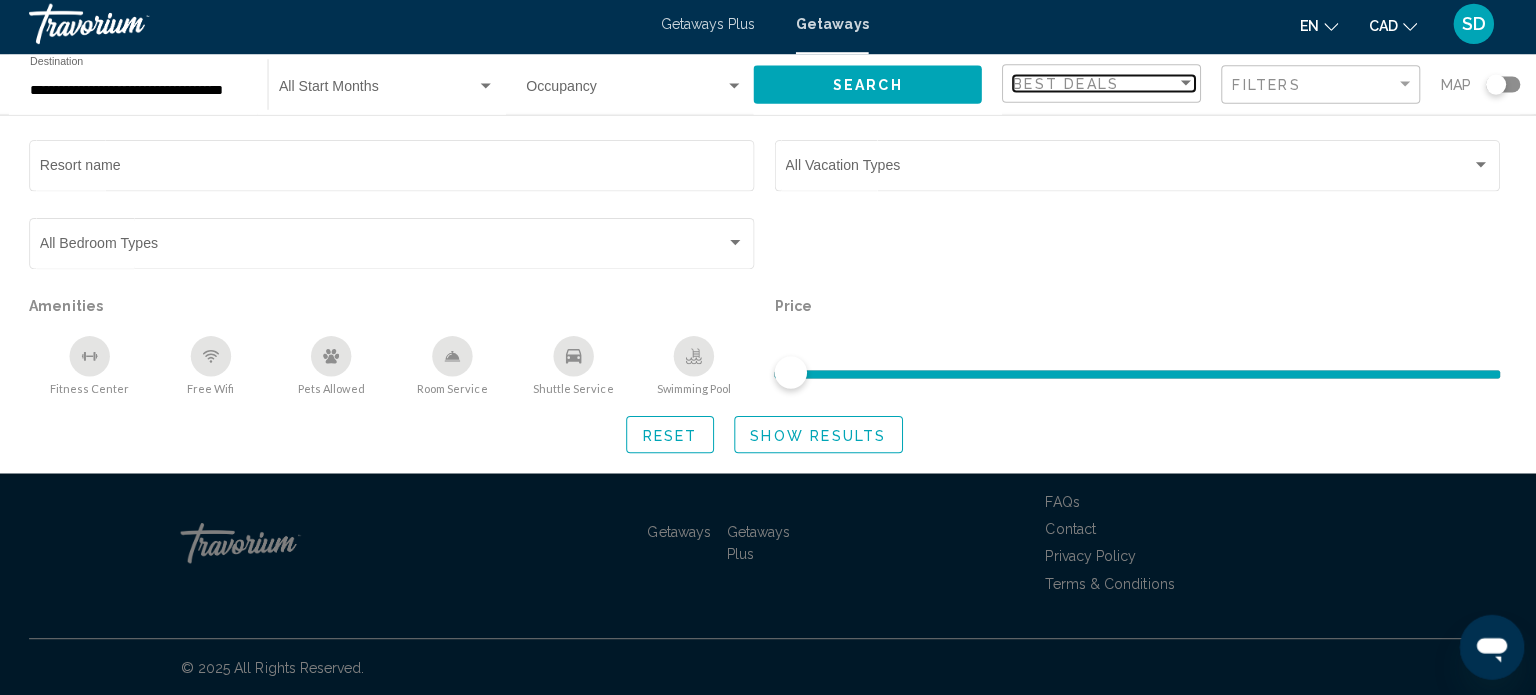 click on "Best Deals" at bounding box center [1066, 89] 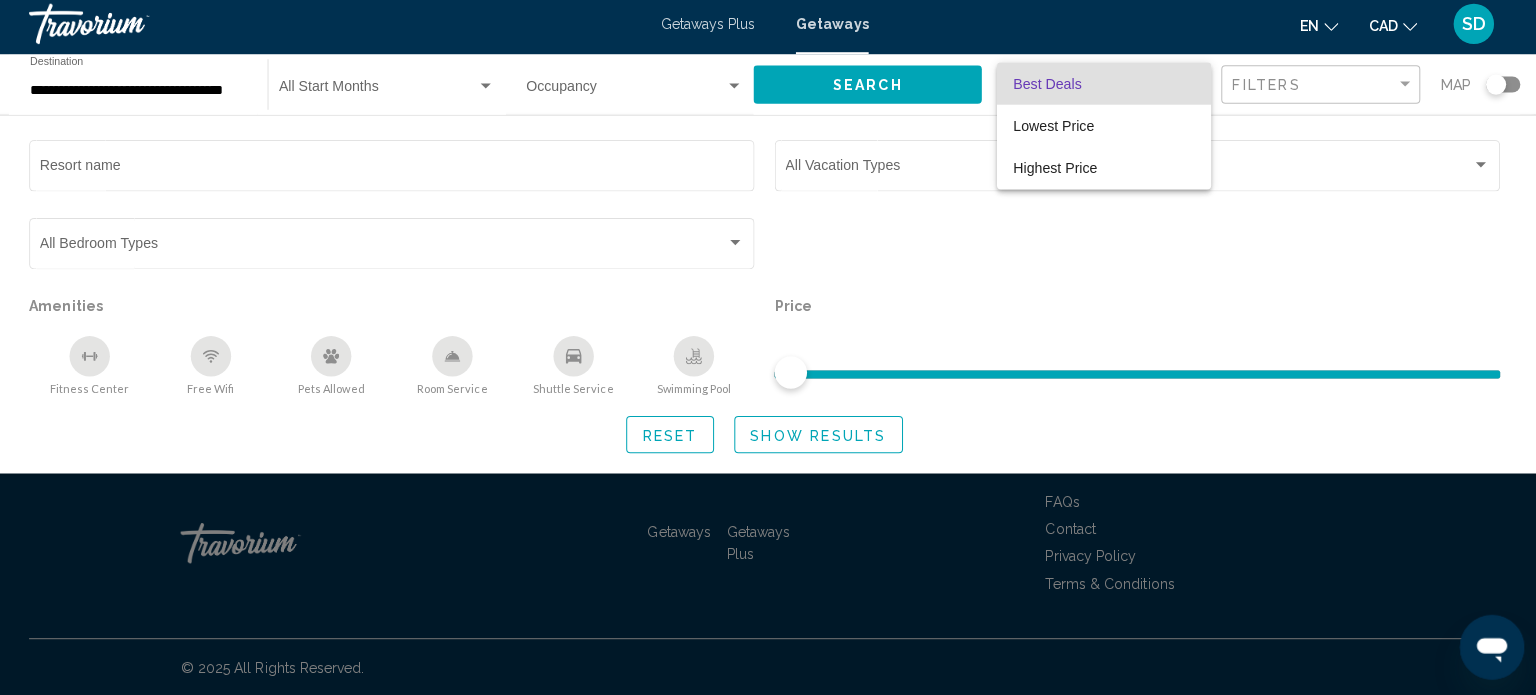 click at bounding box center [768, 347] 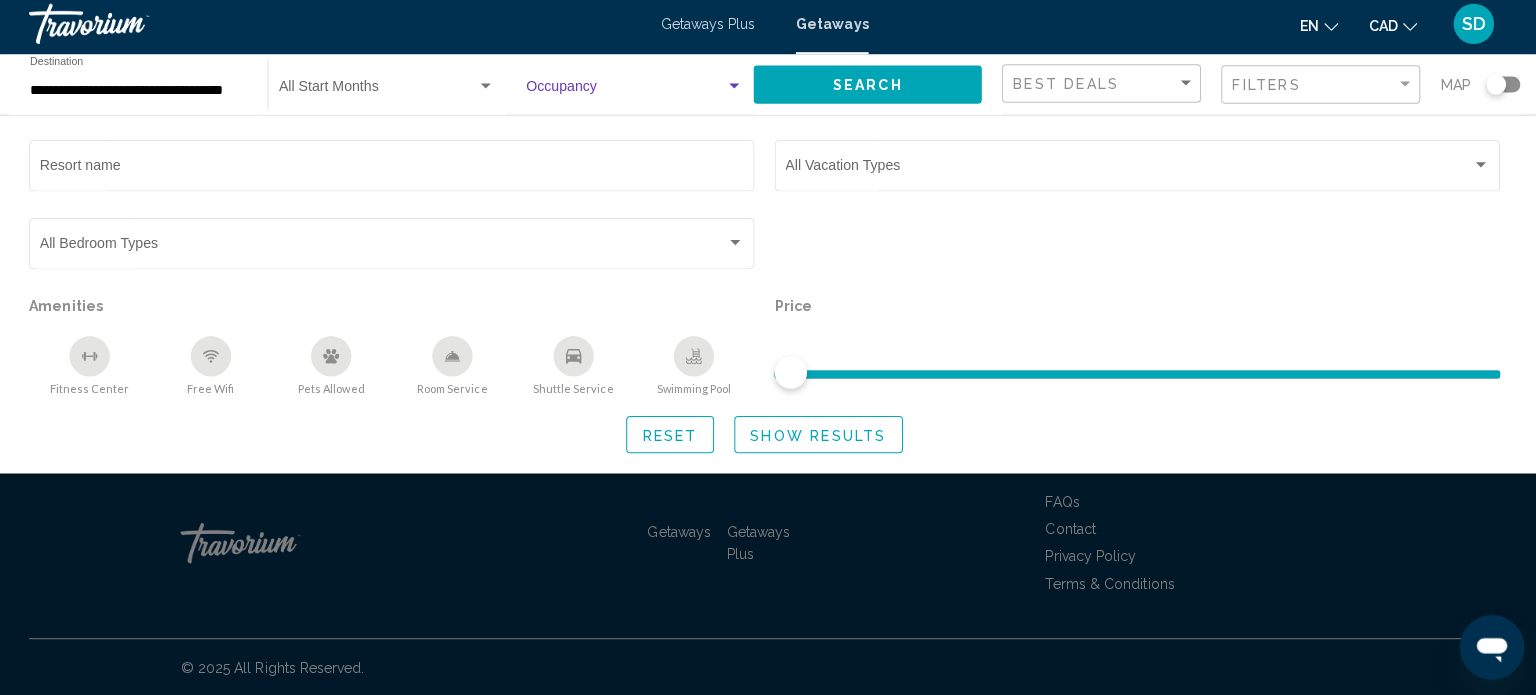 click at bounding box center (630, 96) 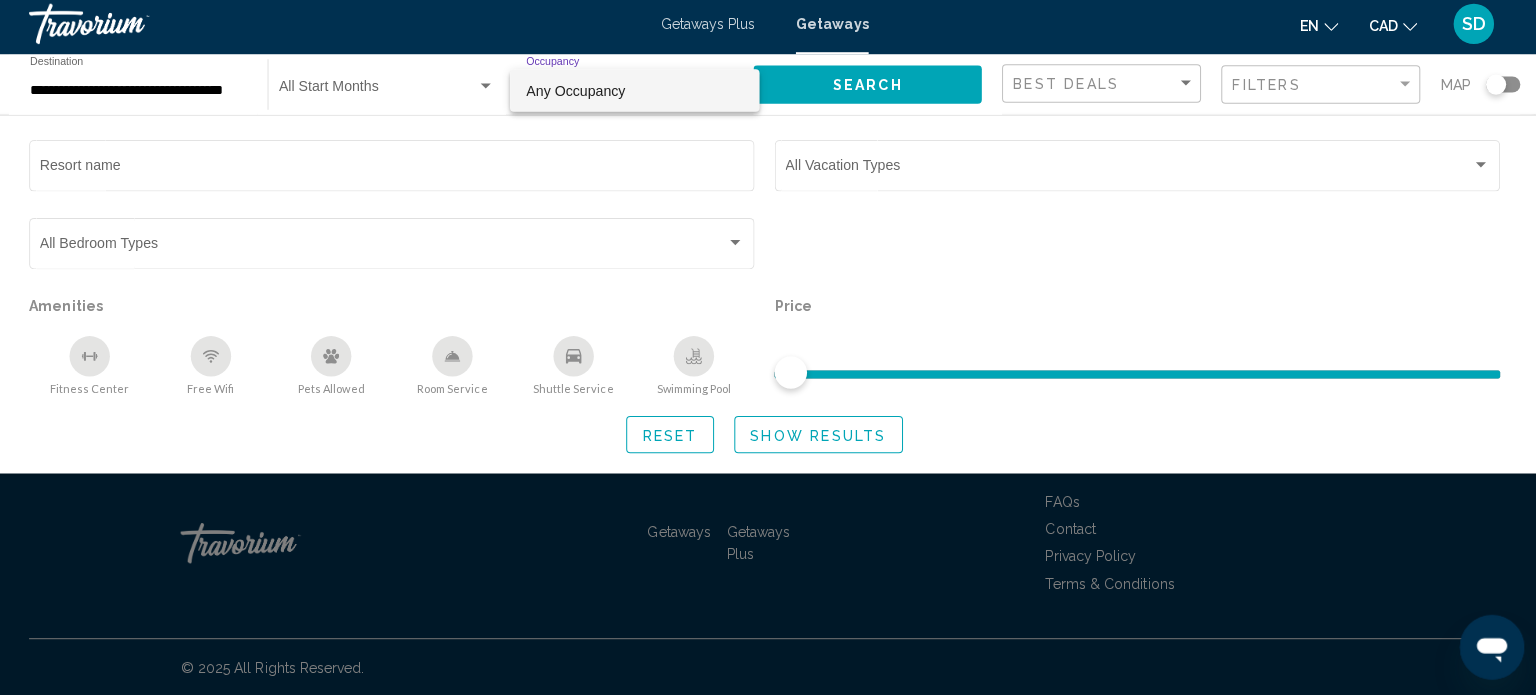 click at bounding box center (768, 347) 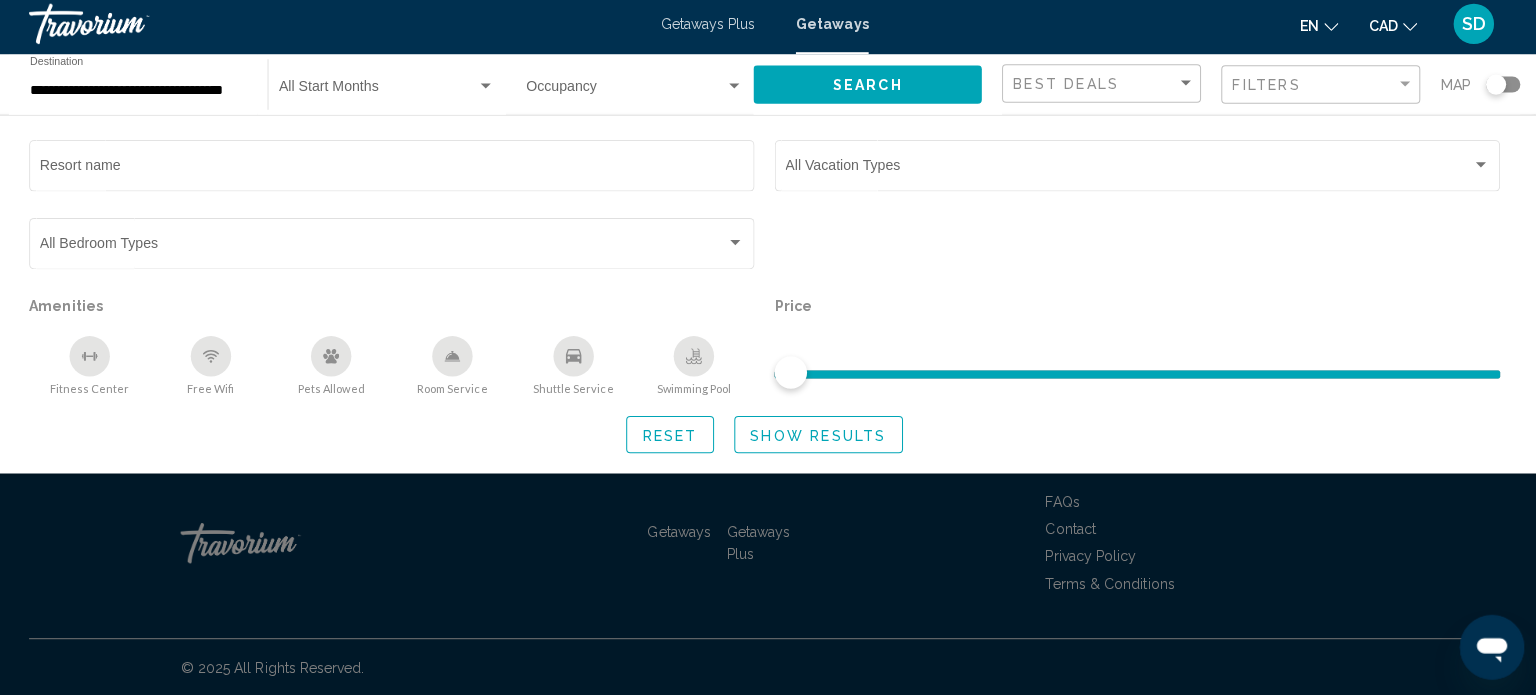 click on "Reset" 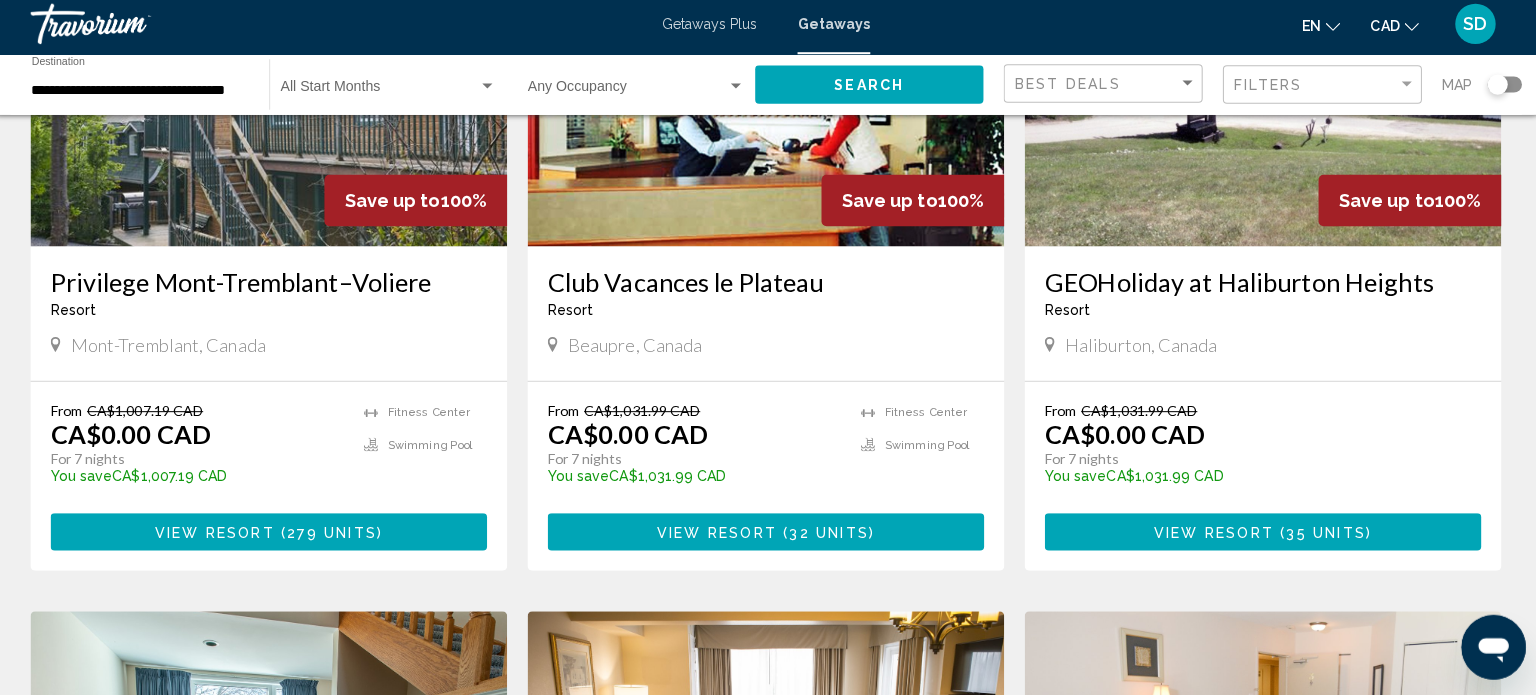 scroll, scrollTop: 281, scrollLeft: 0, axis: vertical 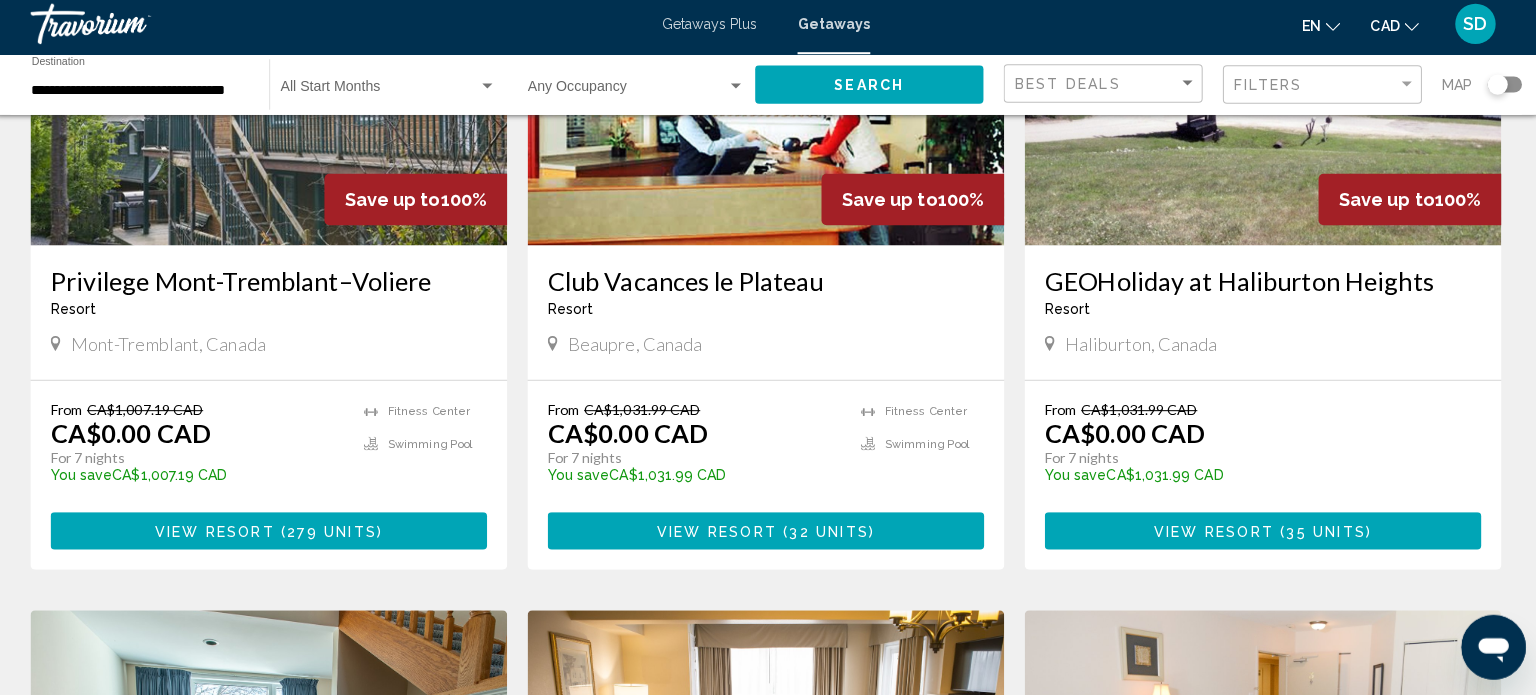 click on "View Resort" at bounding box center [222, 532] 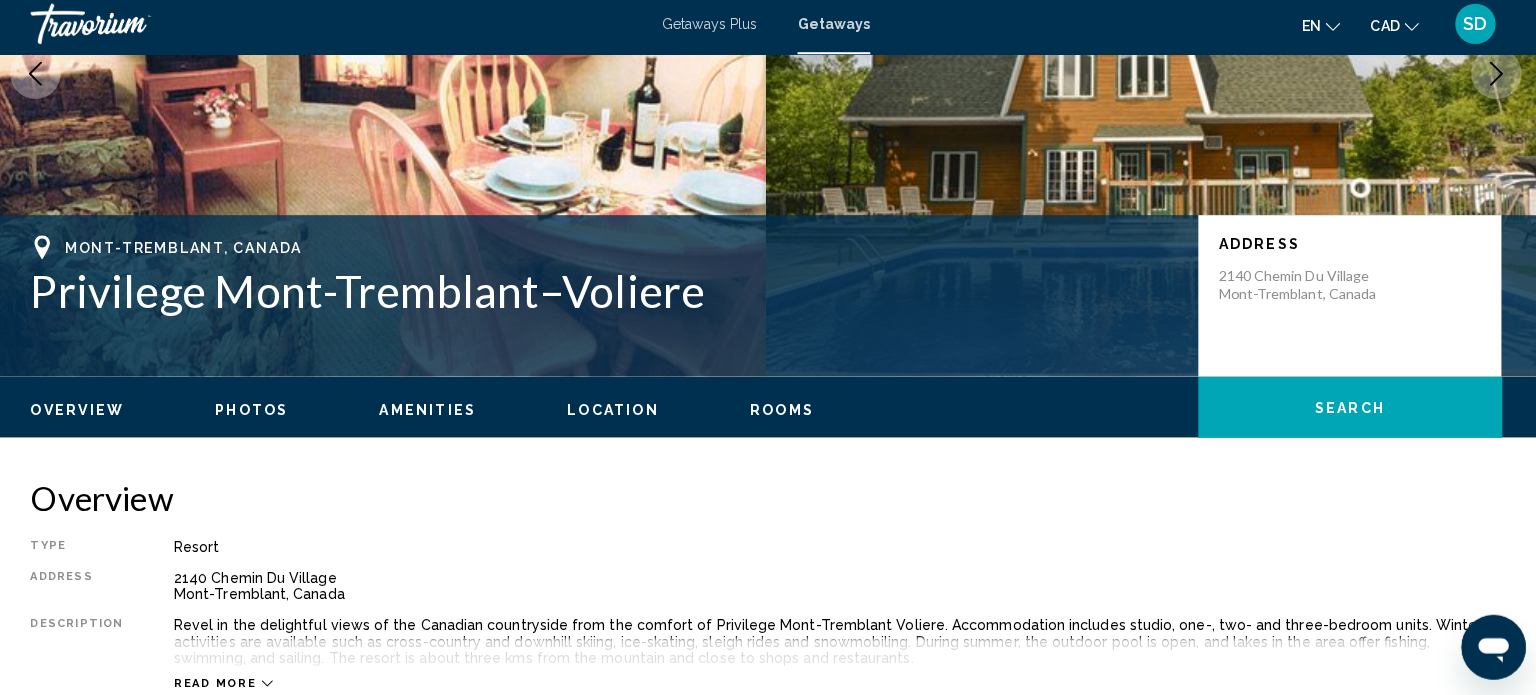 scroll, scrollTop: 9, scrollLeft: 0, axis: vertical 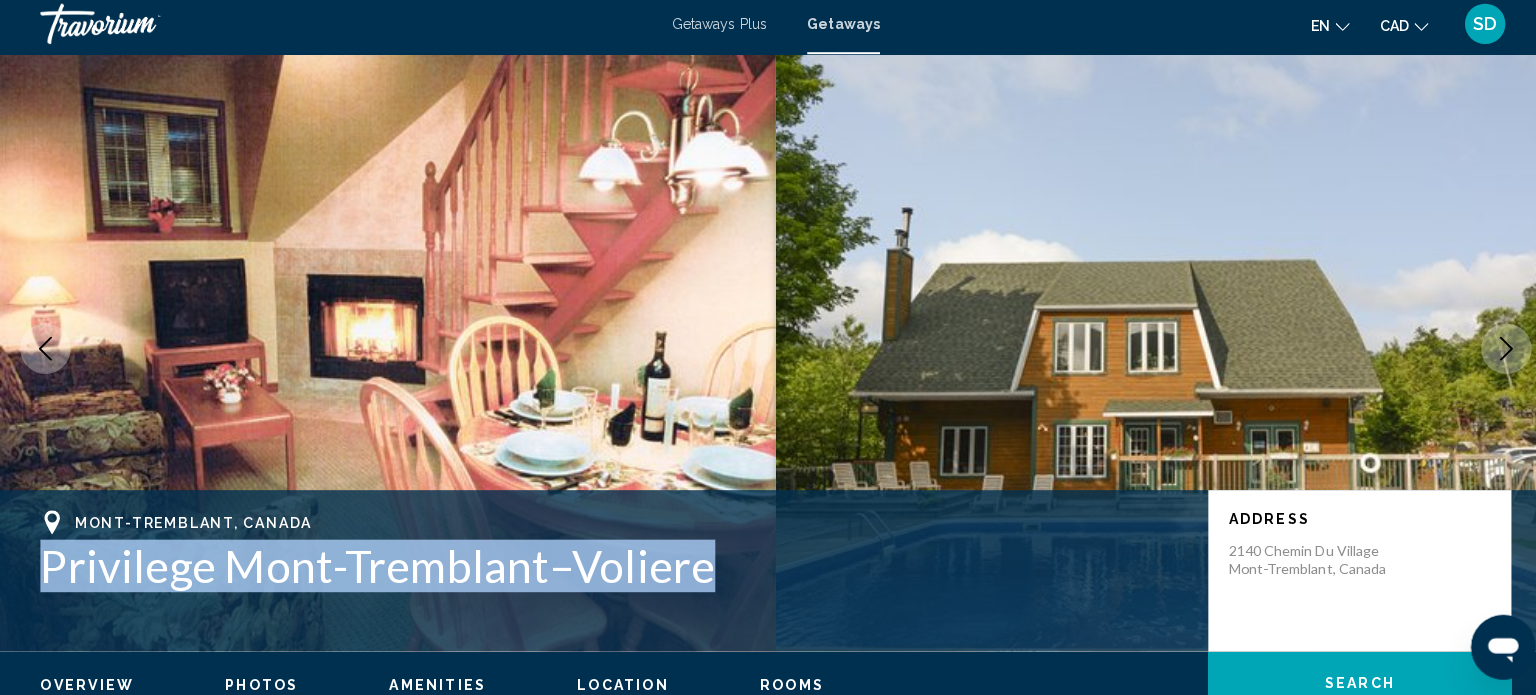 drag, startPoint x: 733, startPoint y: 548, endPoint x: 2, endPoint y: 553, distance: 731.0171 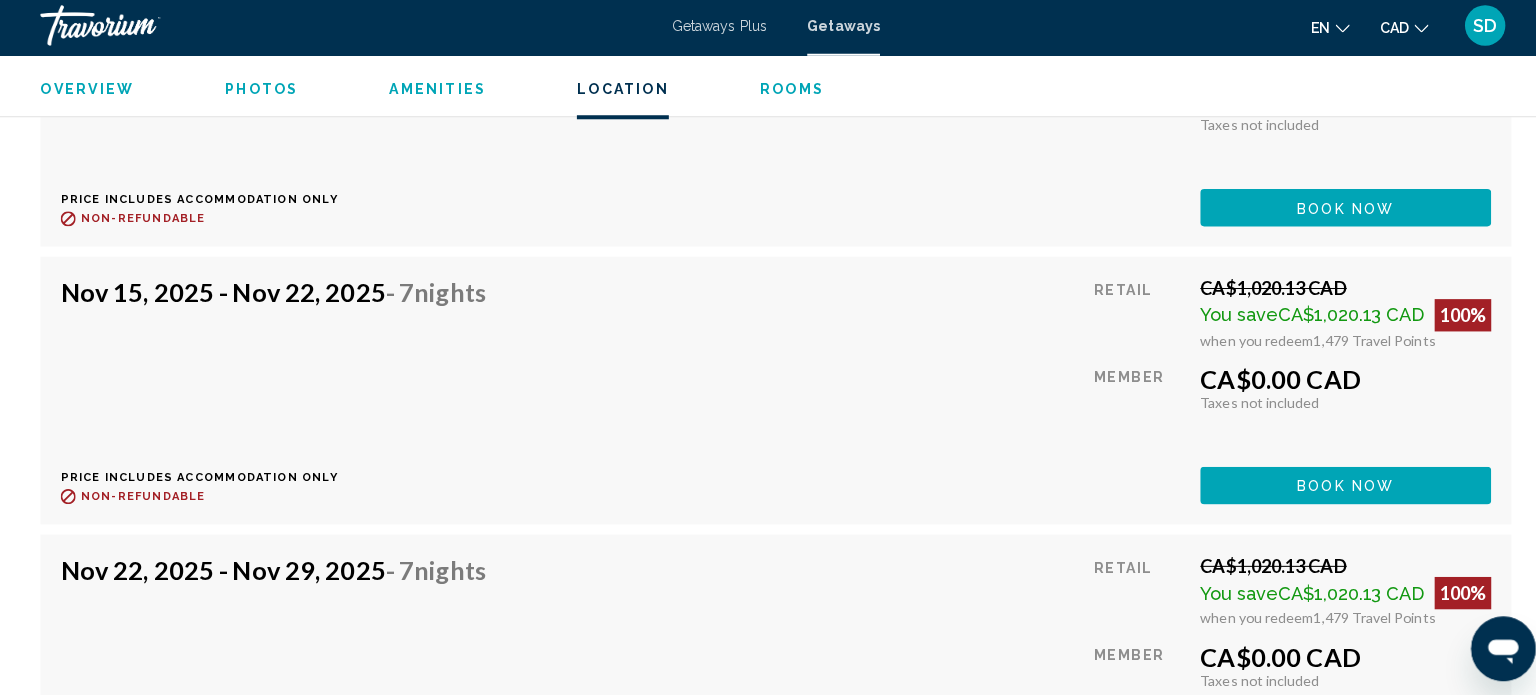 scroll, scrollTop: 5302, scrollLeft: 0, axis: vertical 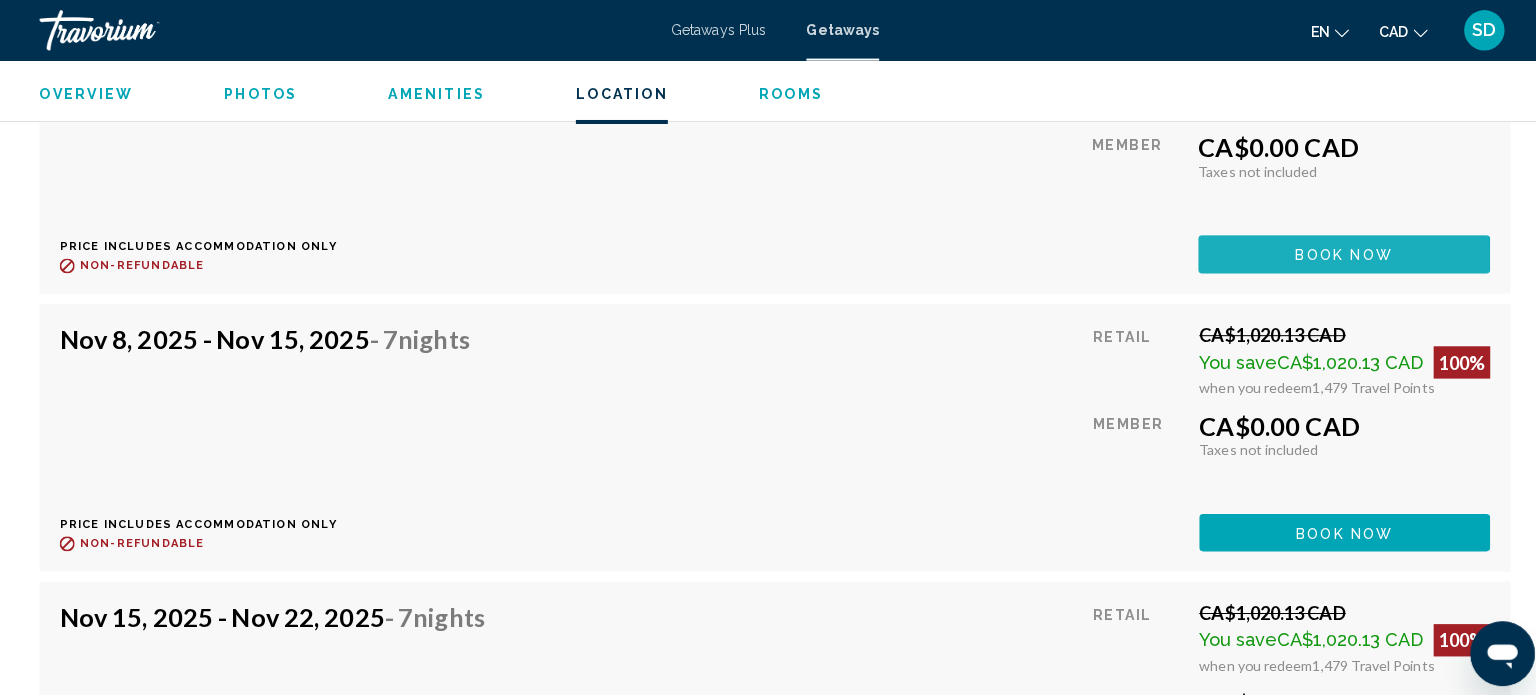click on "Book now" at bounding box center (1331, 253) 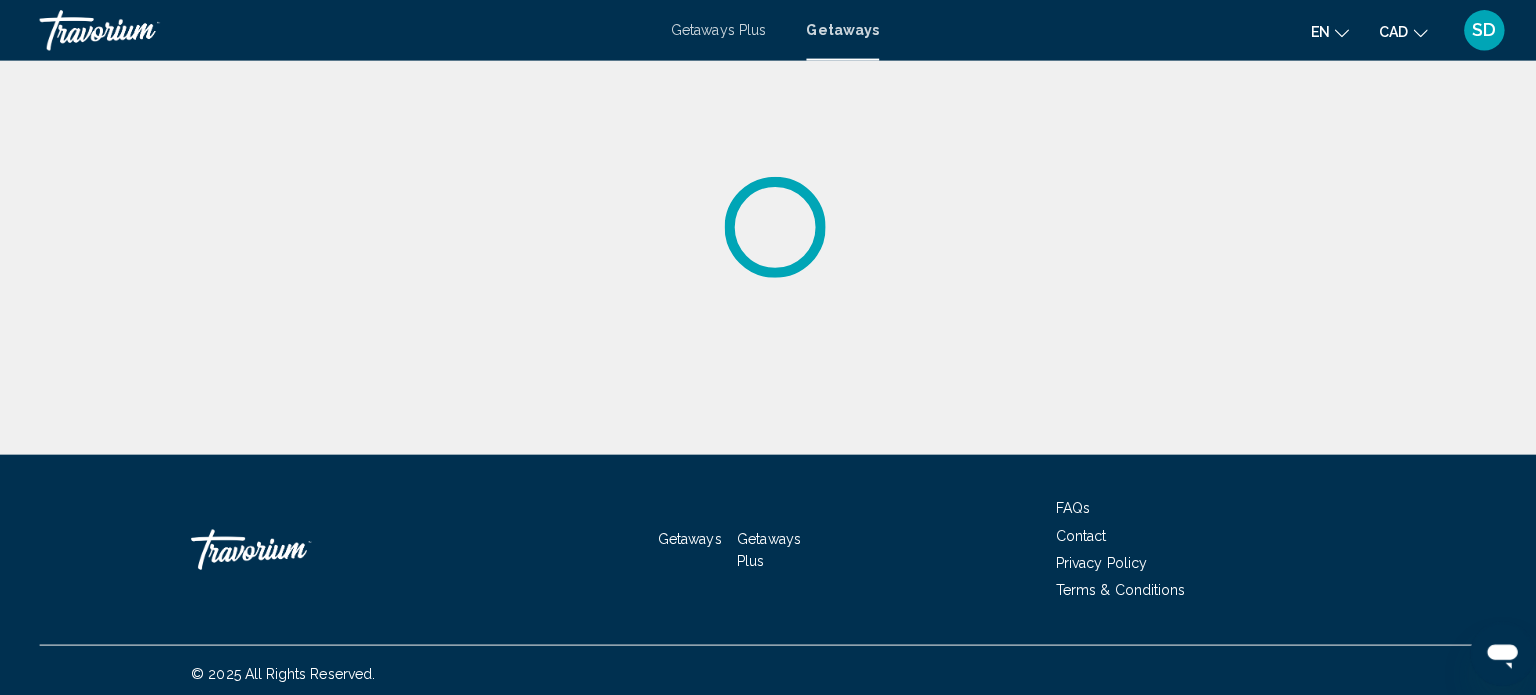 scroll, scrollTop: 0, scrollLeft: 0, axis: both 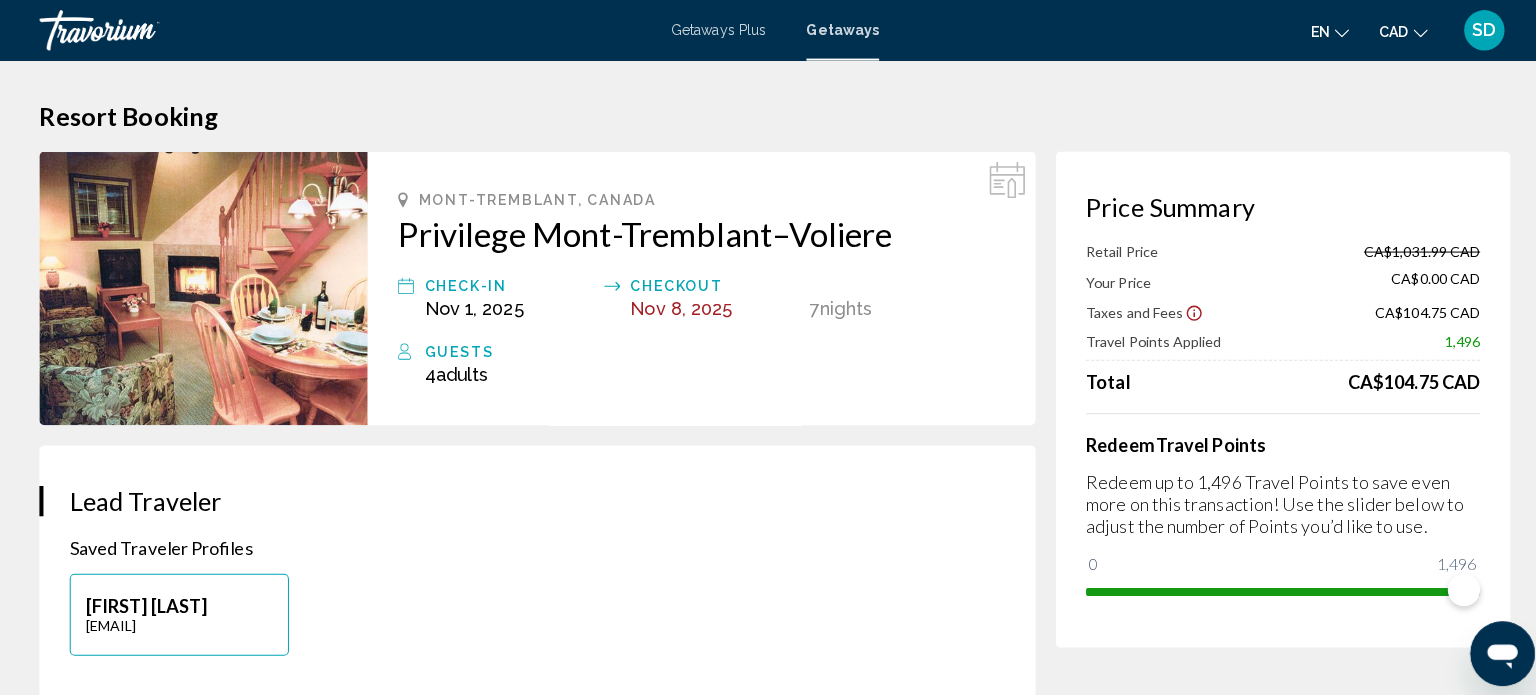 click 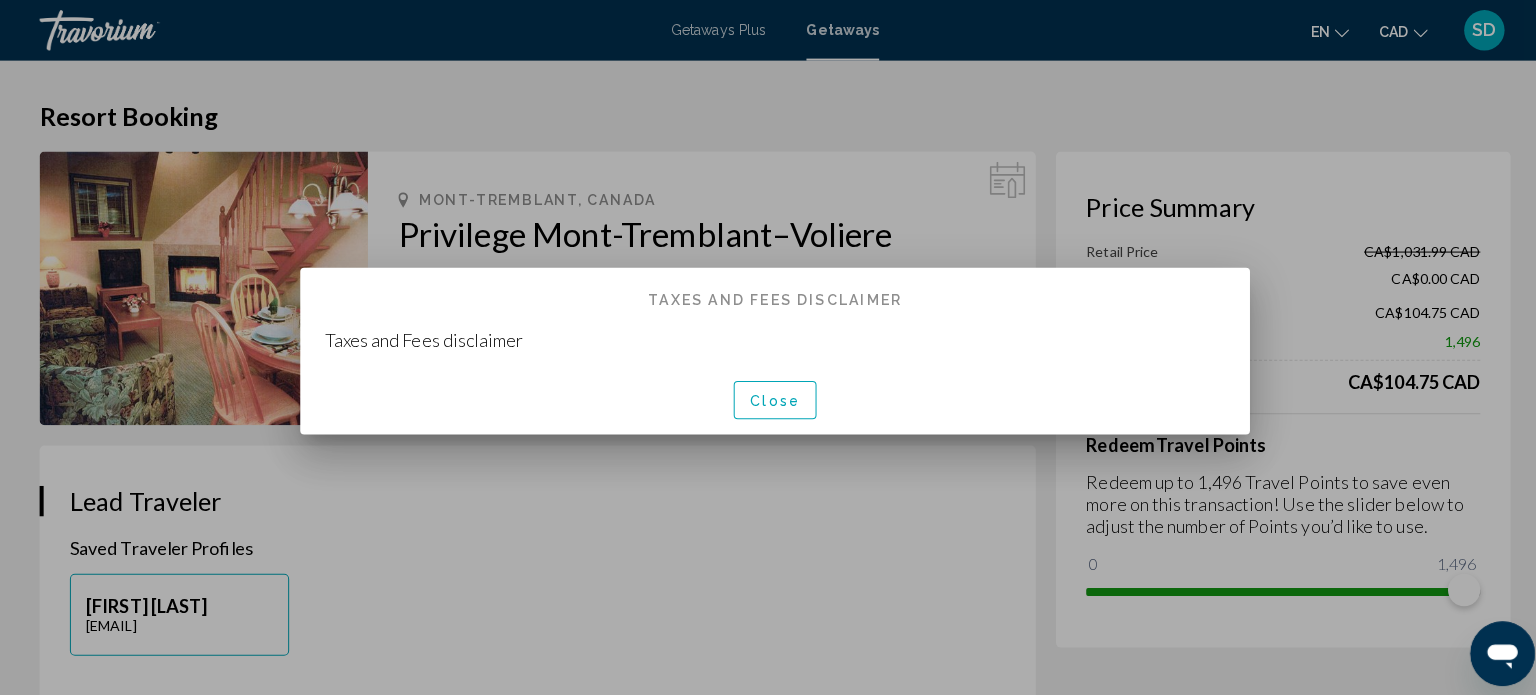 click on "Close" at bounding box center (768, 395) 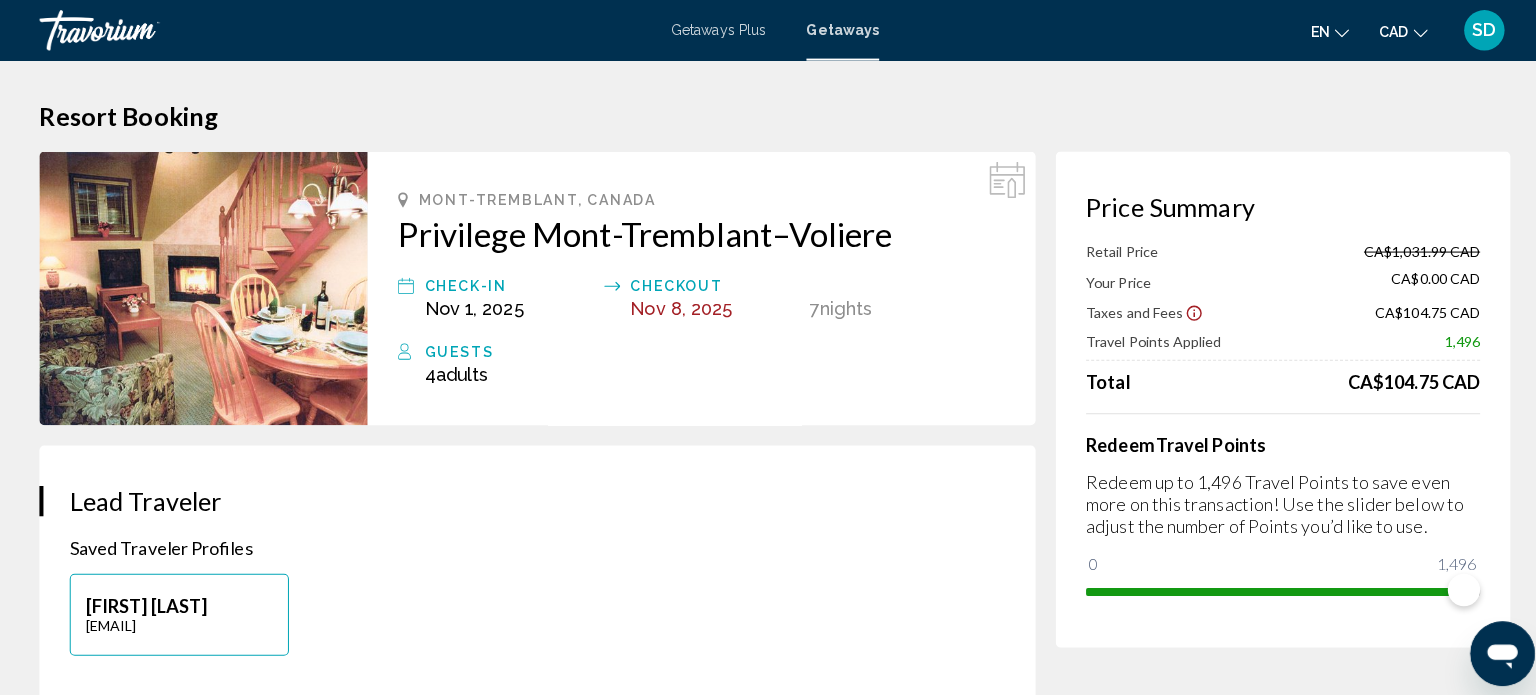 scroll, scrollTop: 10, scrollLeft: 0, axis: vertical 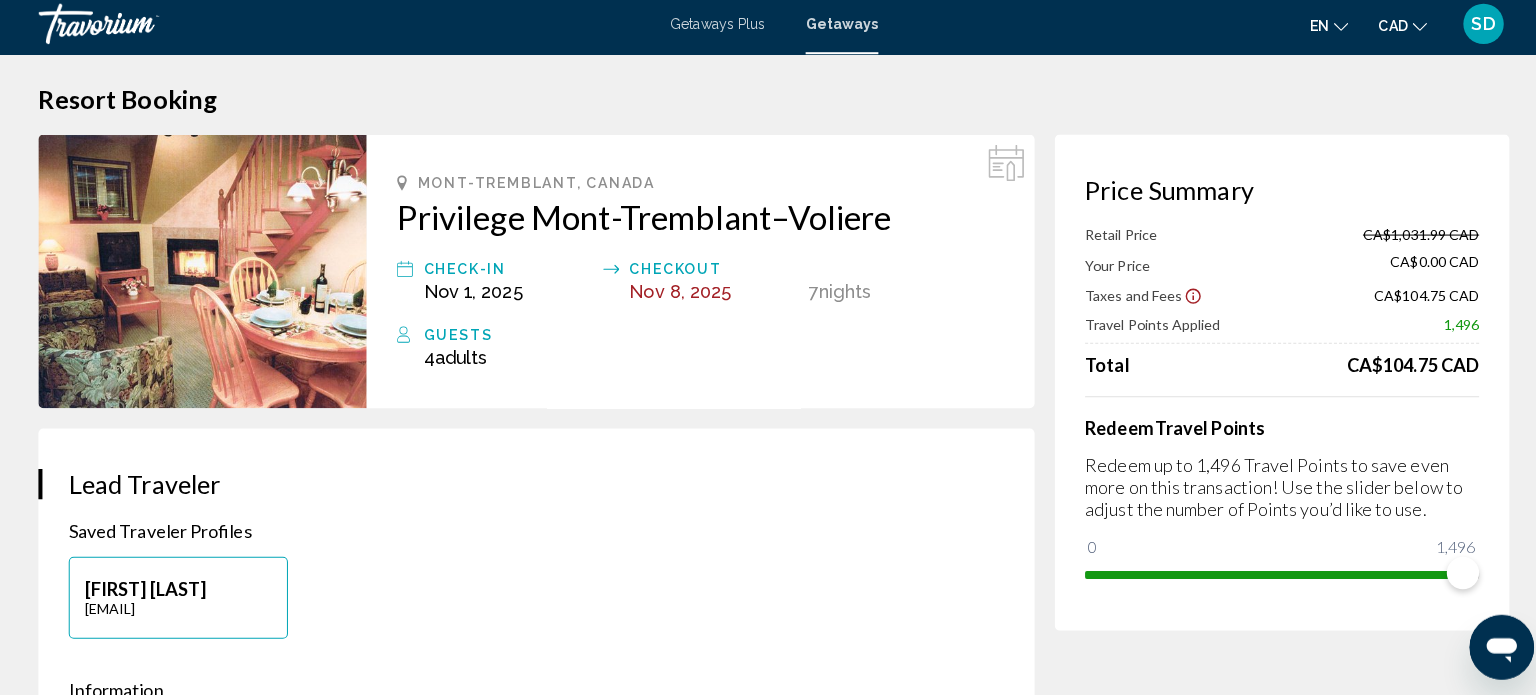 click on "Getaways Plus" at bounding box center [712, 30] 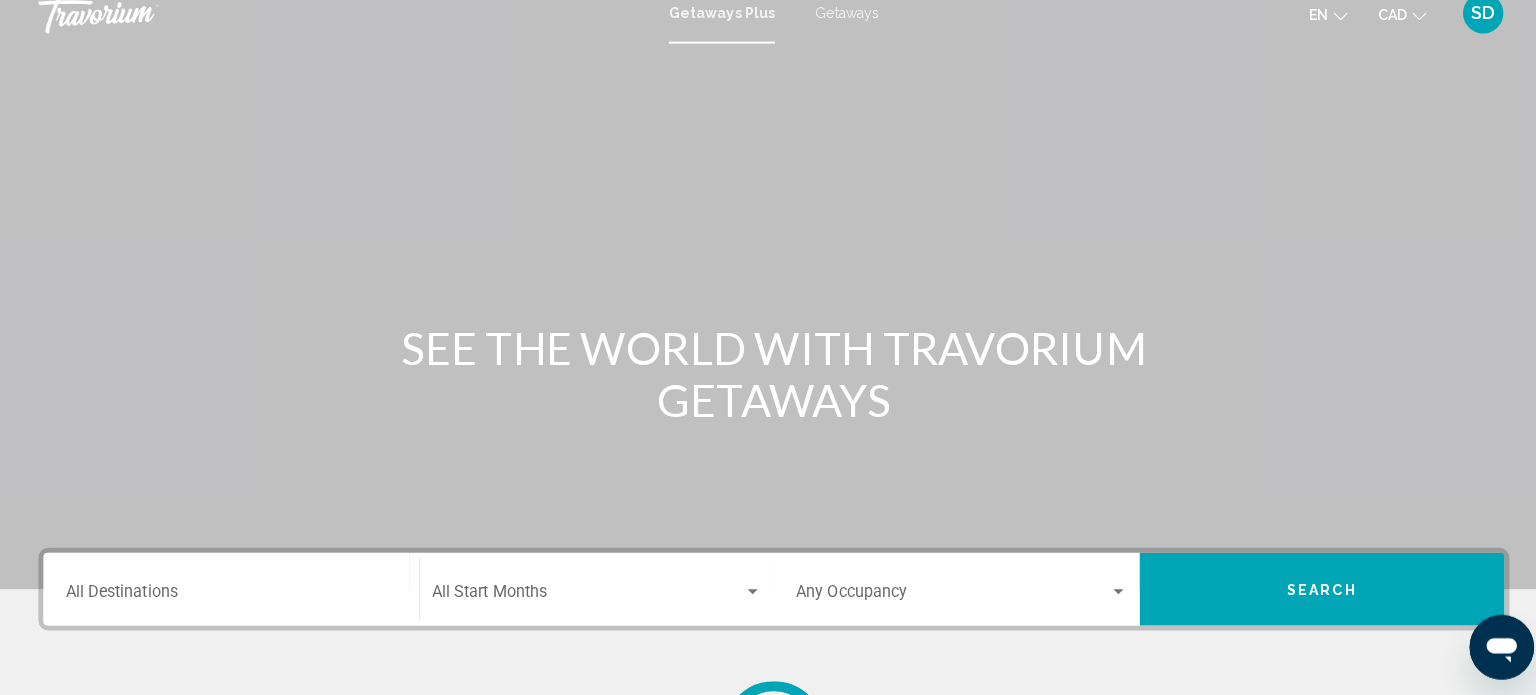 scroll, scrollTop: 0, scrollLeft: 0, axis: both 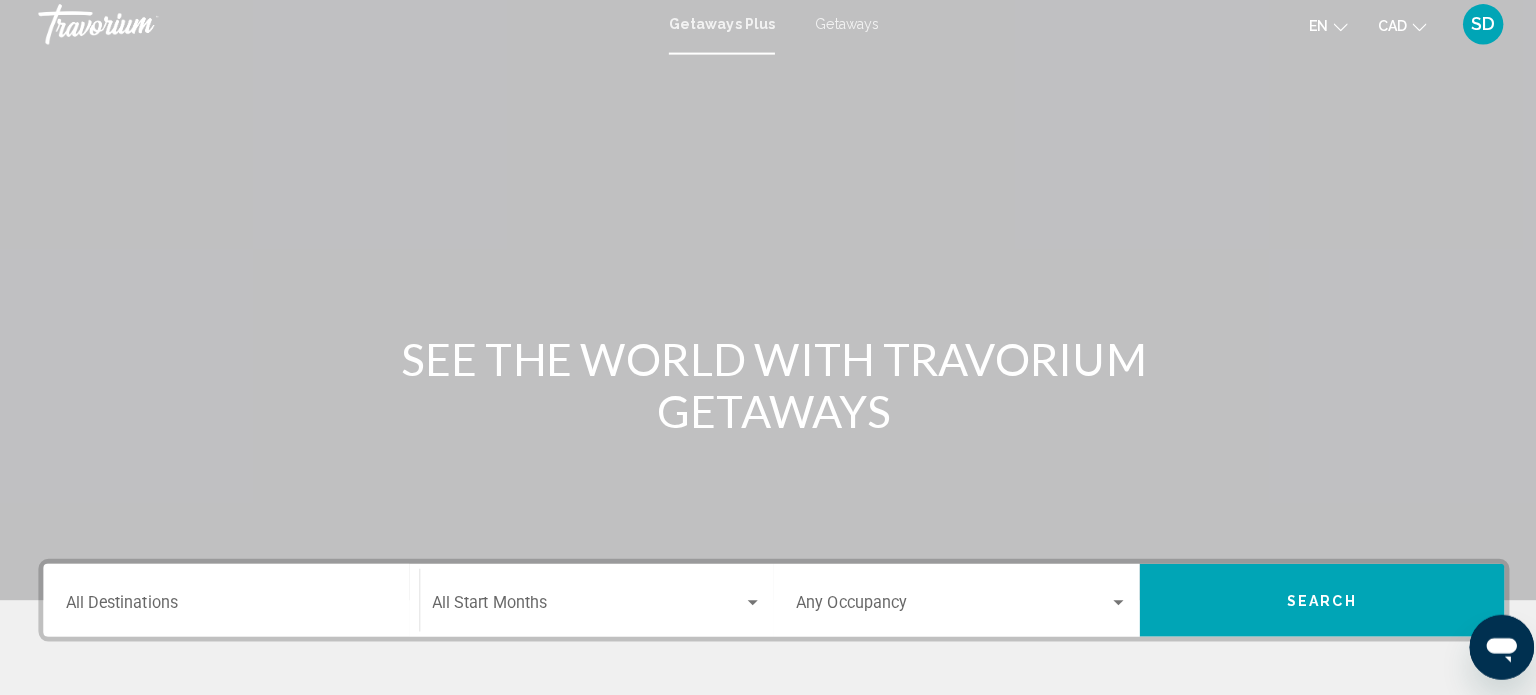 click on "Destination All Destinations" at bounding box center (231, 607) 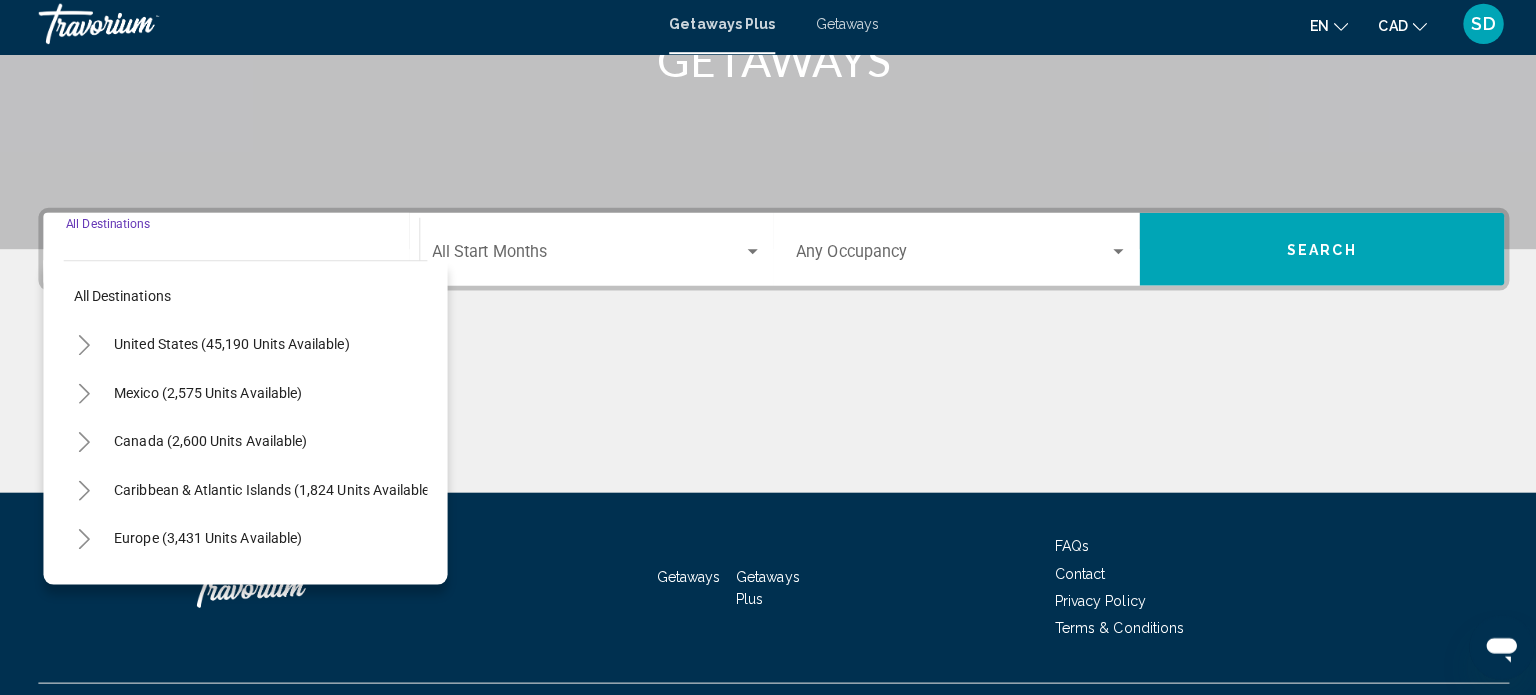 scroll, scrollTop: 390, scrollLeft: 0, axis: vertical 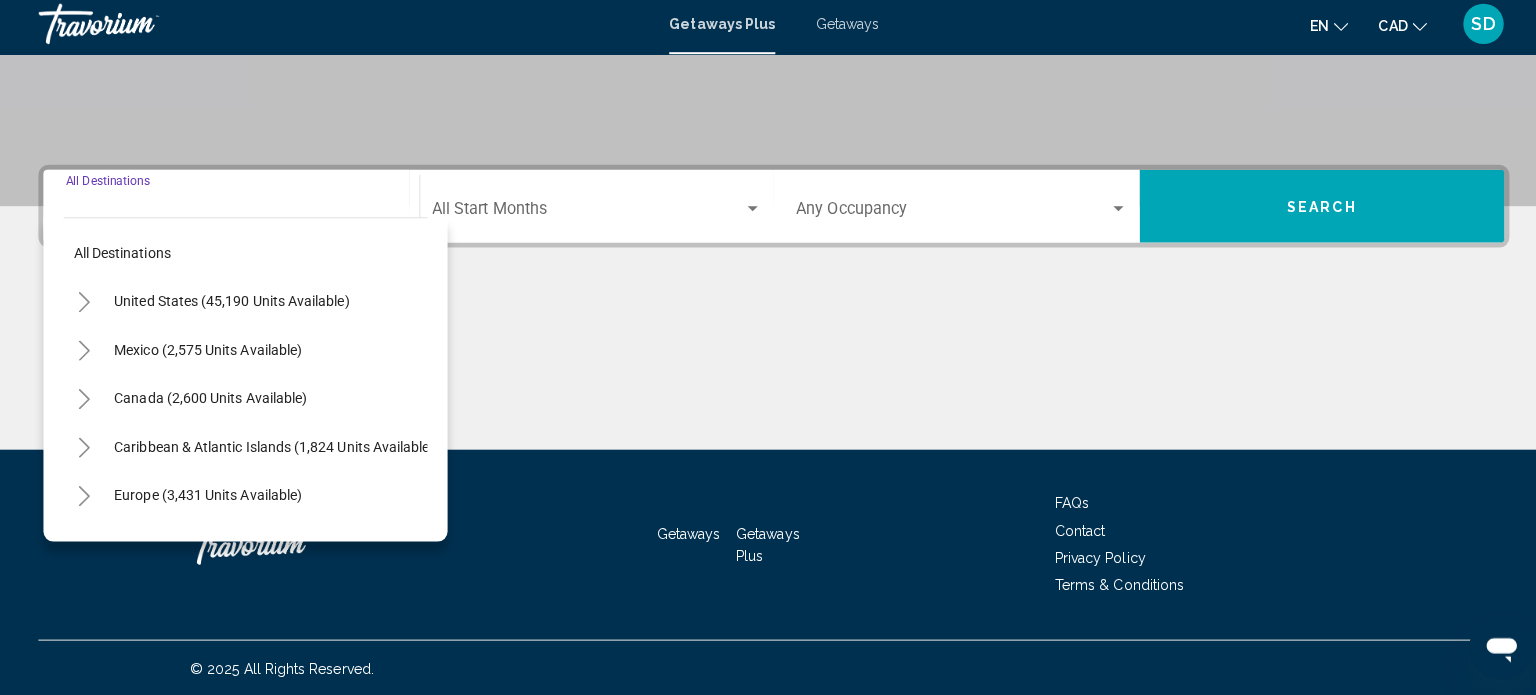 click 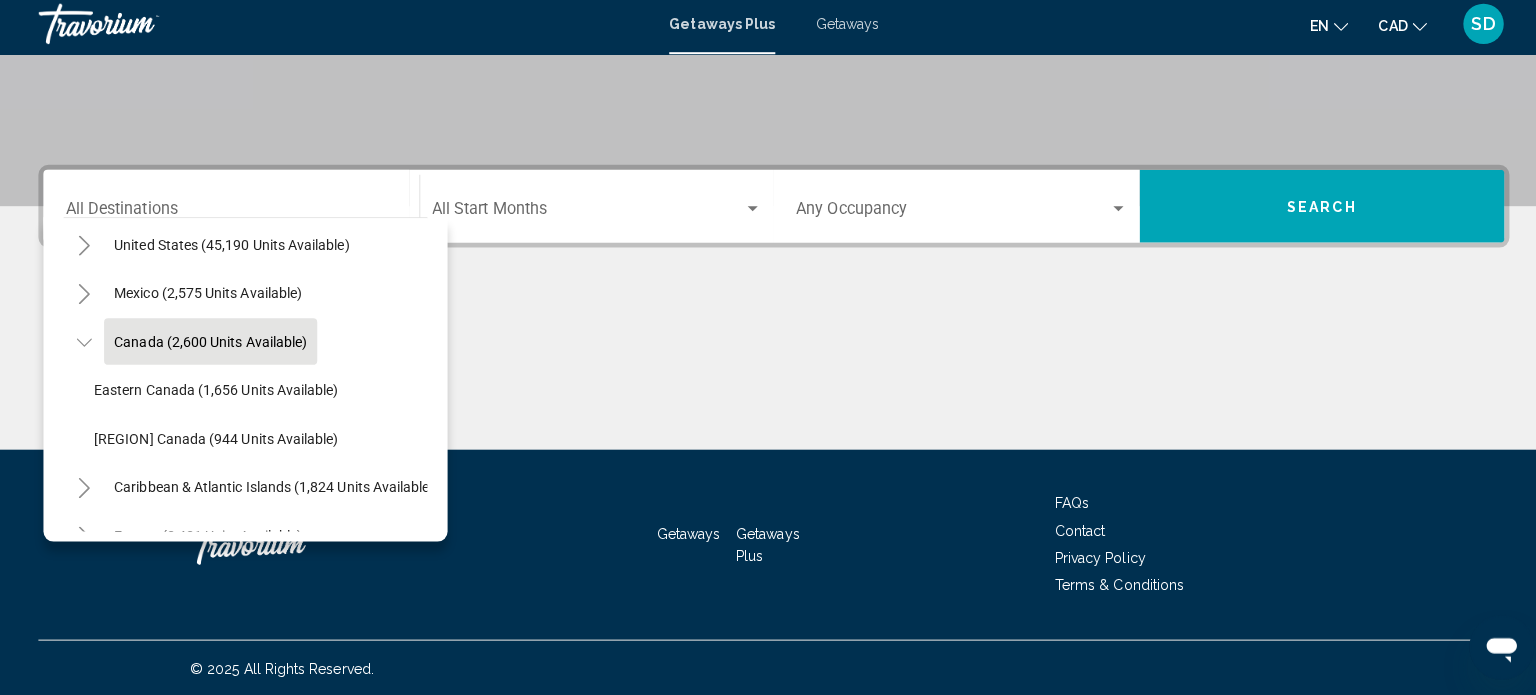 scroll, scrollTop: 60, scrollLeft: 0, axis: vertical 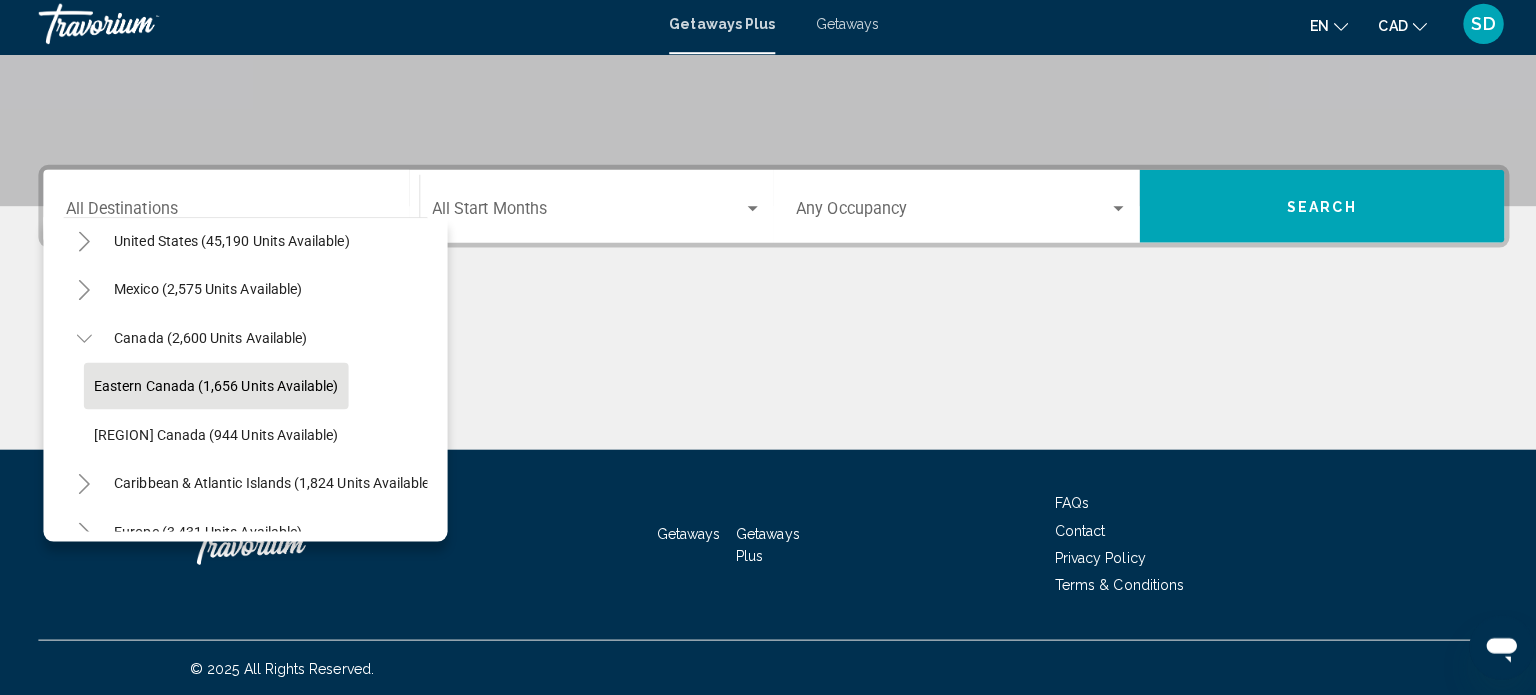 click on "Eastern Canada (1,656 units available)" 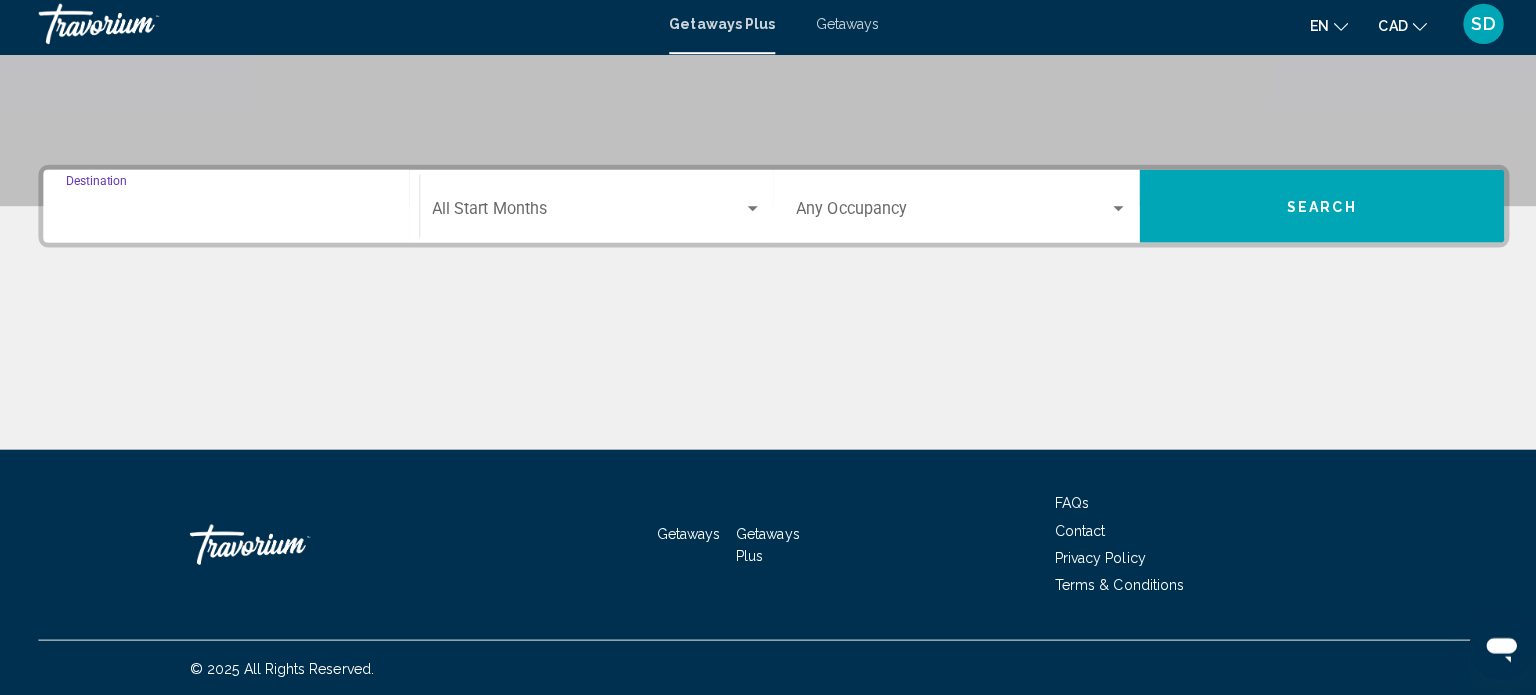 type on "**********" 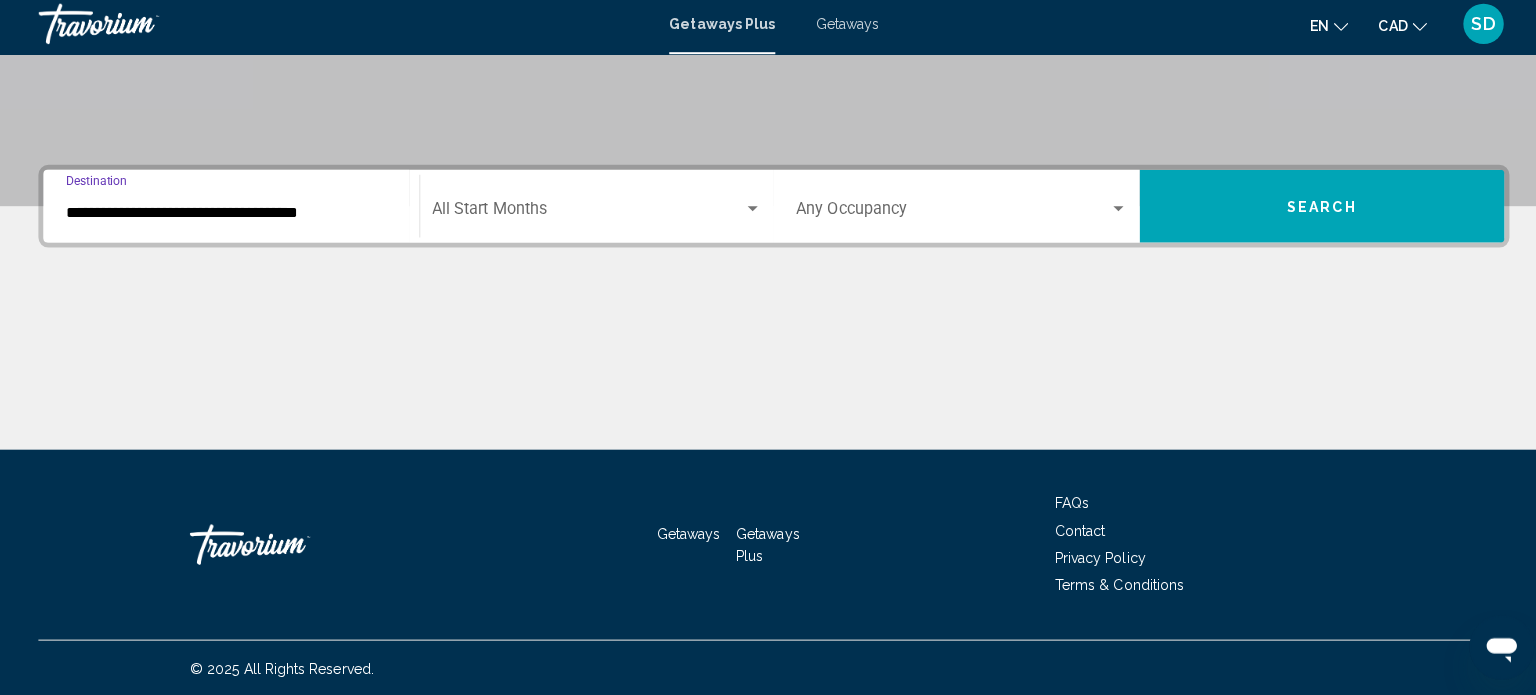 click at bounding box center [584, 217] 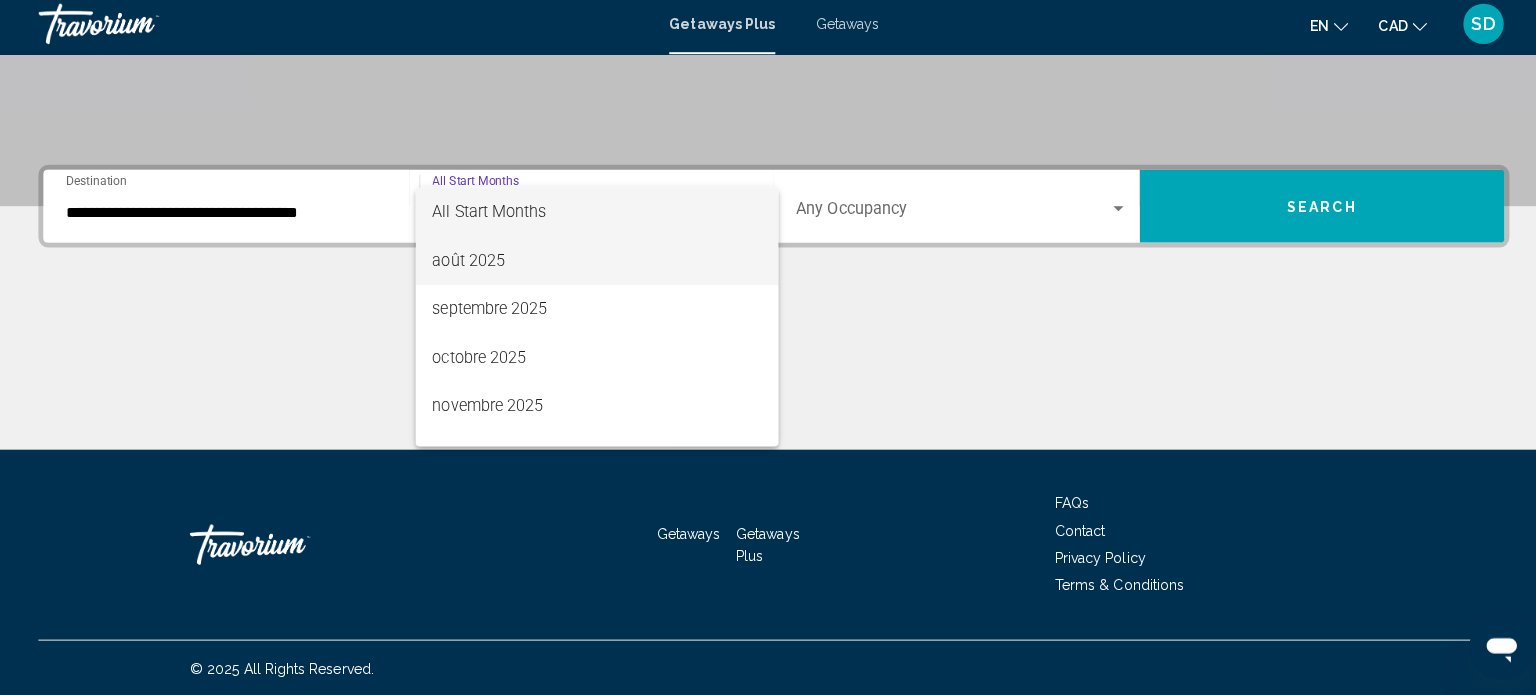 click on "août 2025" at bounding box center (592, 264) 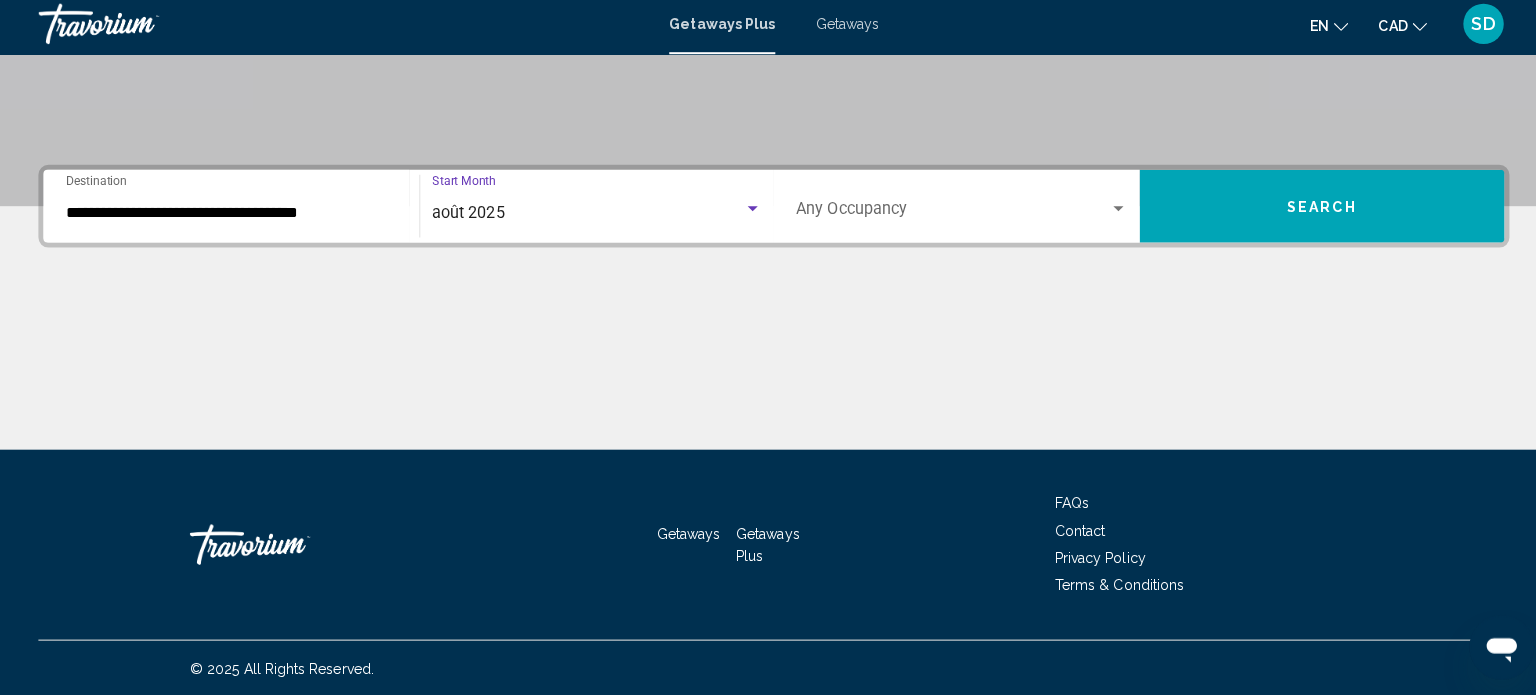 click at bounding box center [945, 217] 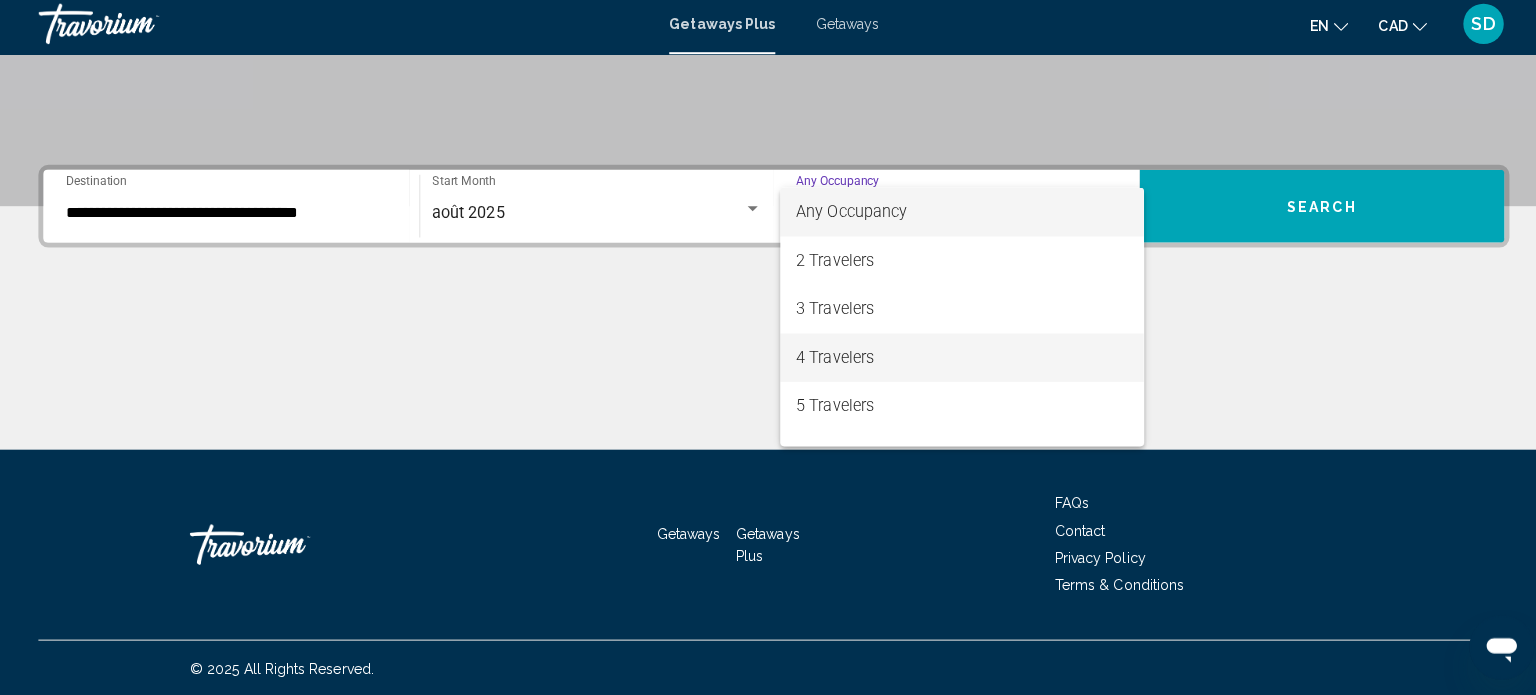 click on "4 Travelers" at bounding box center (954, 360) 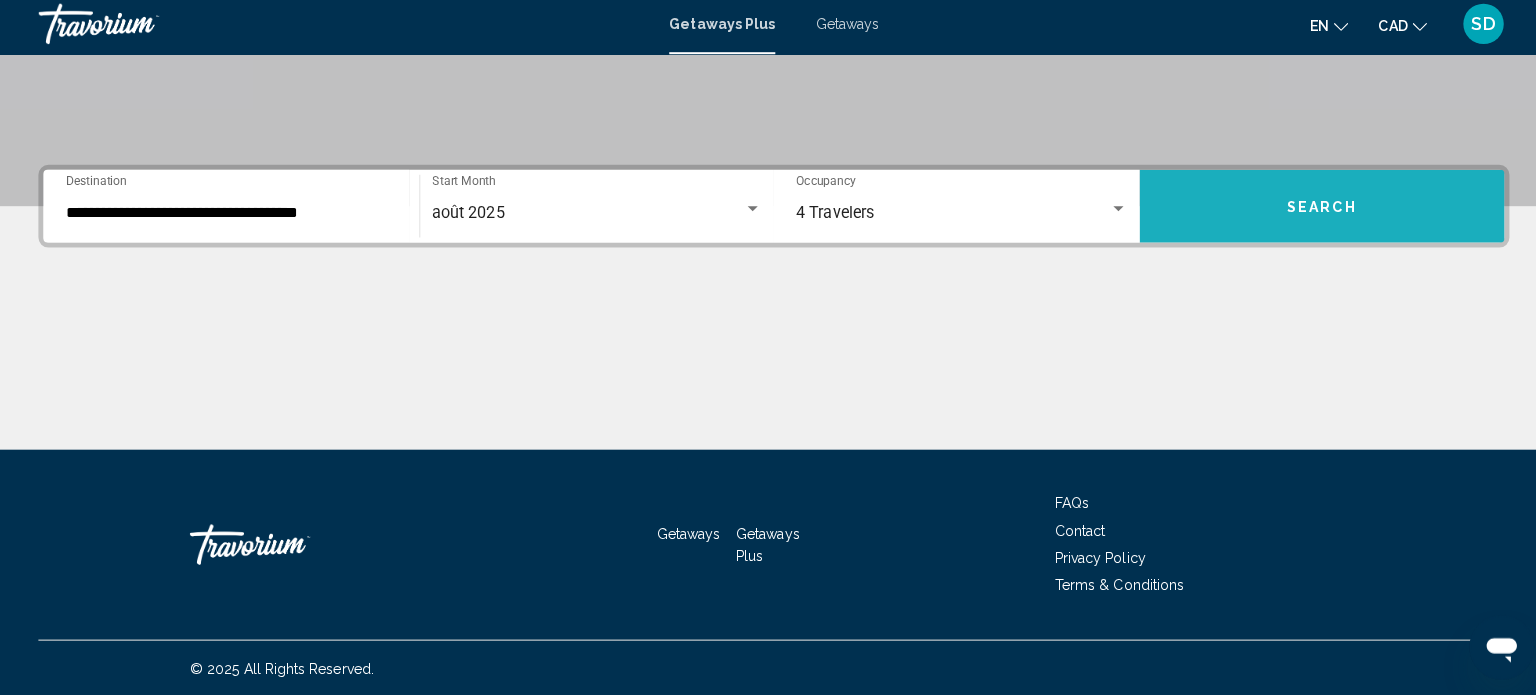 click on "Search" at bounding box center [1311, 210] 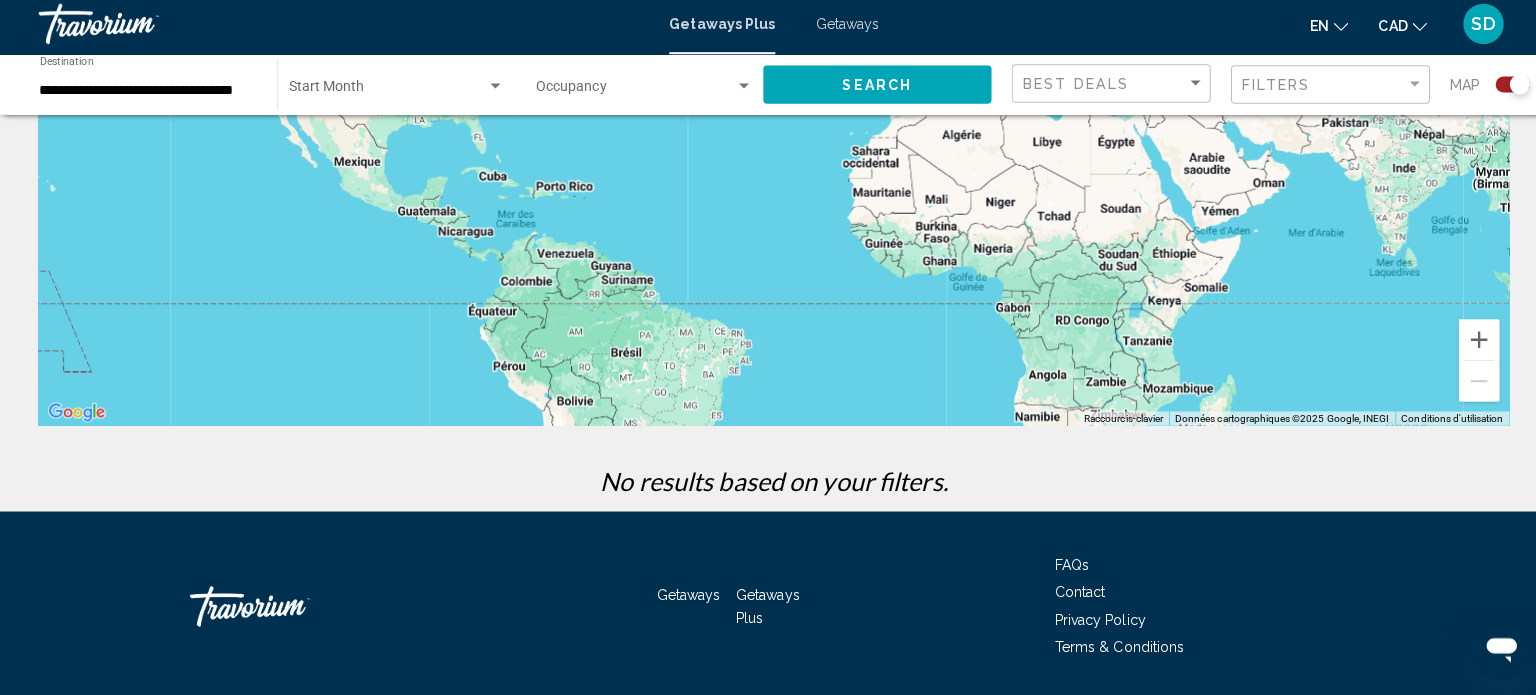 scroll, scrollTop: 374, scrollLeft: 0, axis: vertical 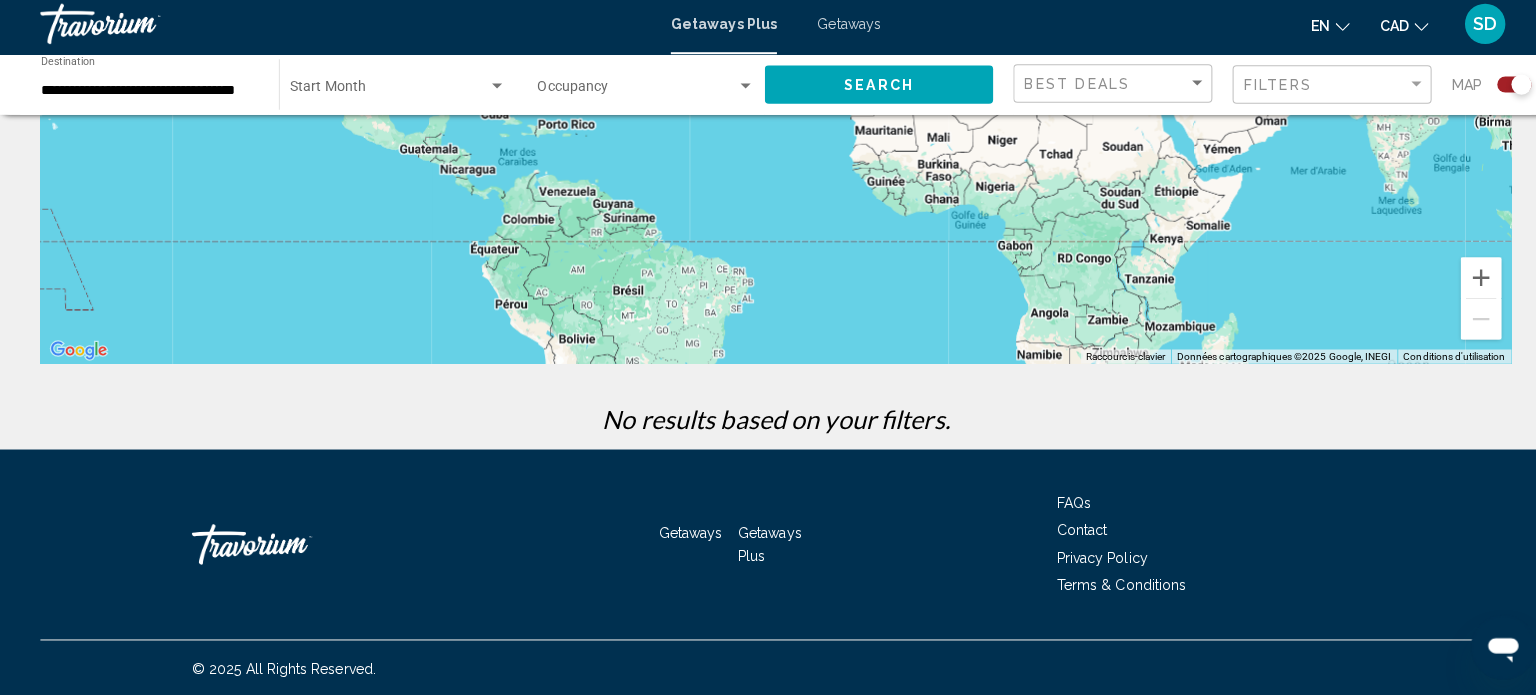 click on "Getaways" at bounding box center [840, 30] 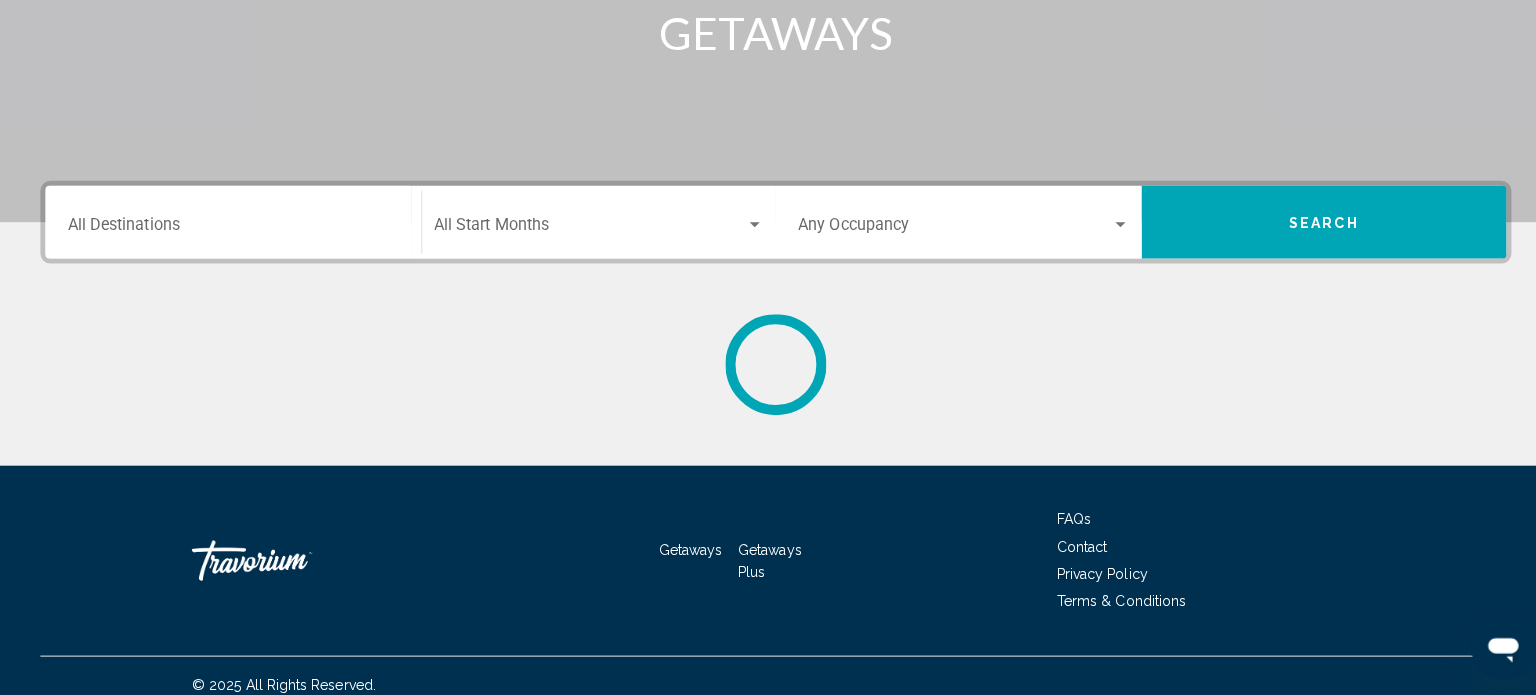 scroll, scrollTop: 0, scrollLeft: 0, axis: both 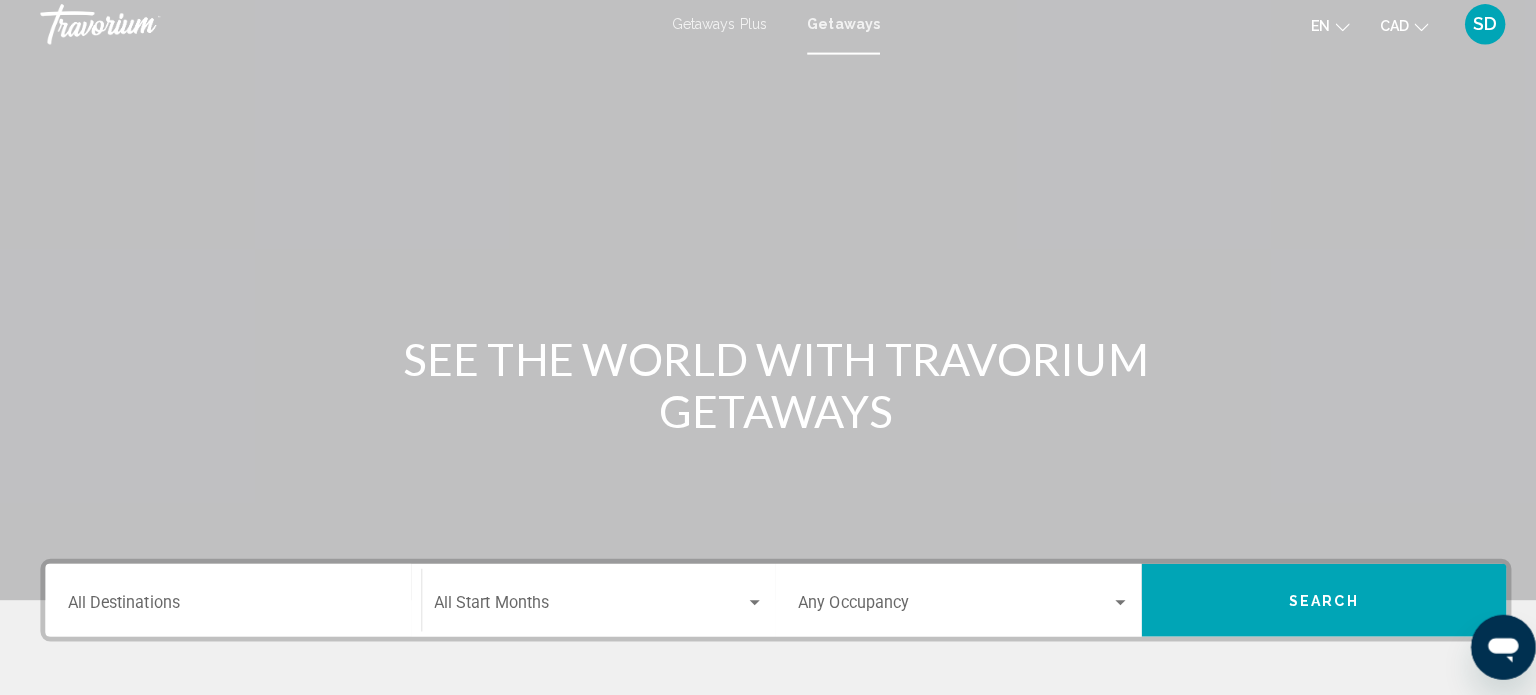 click on "Destination All Destinations" at bounding box center (231, 607) 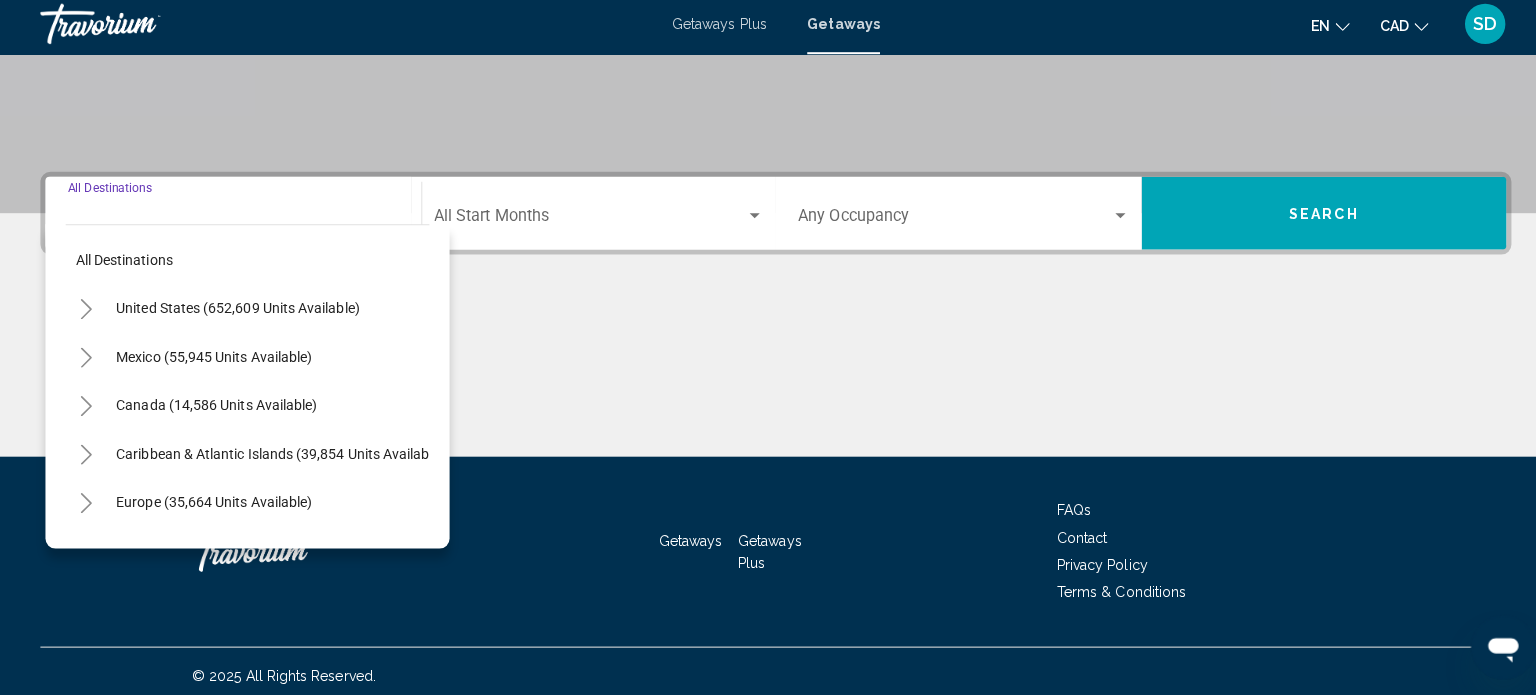 scroll, scrollTop: 390, scrollLeft: 0, axis: vertical 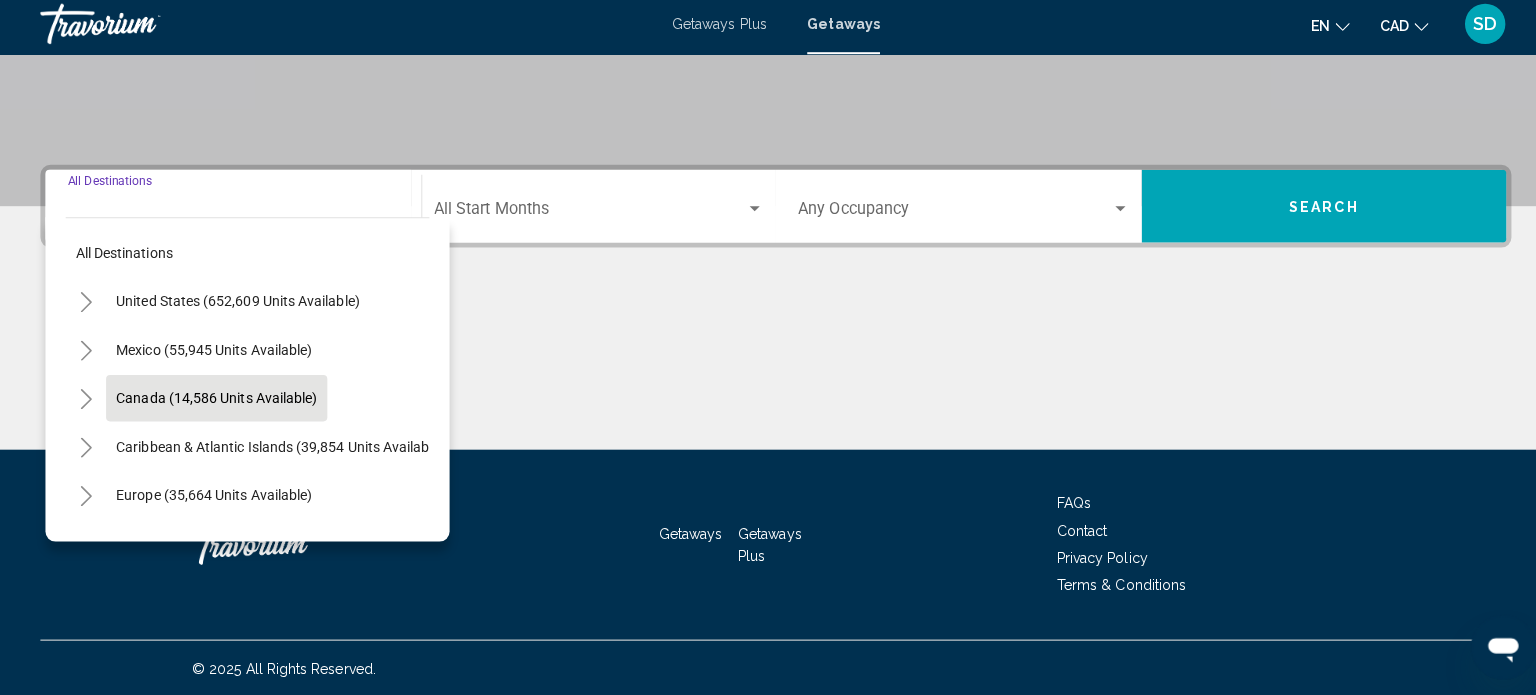click on "Canada (14,586 units available)" at bounding box center [277, 448] 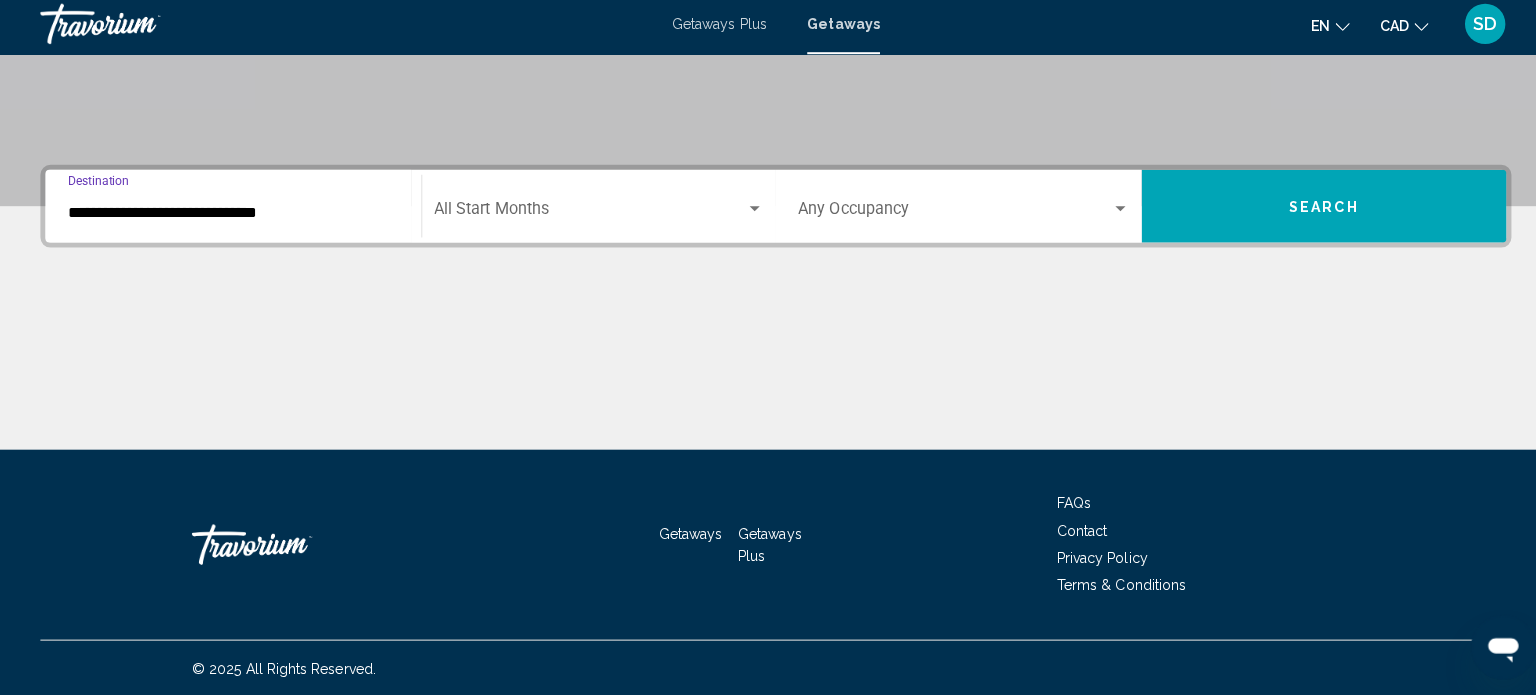click on "**********" at bounding box center [231, 217] 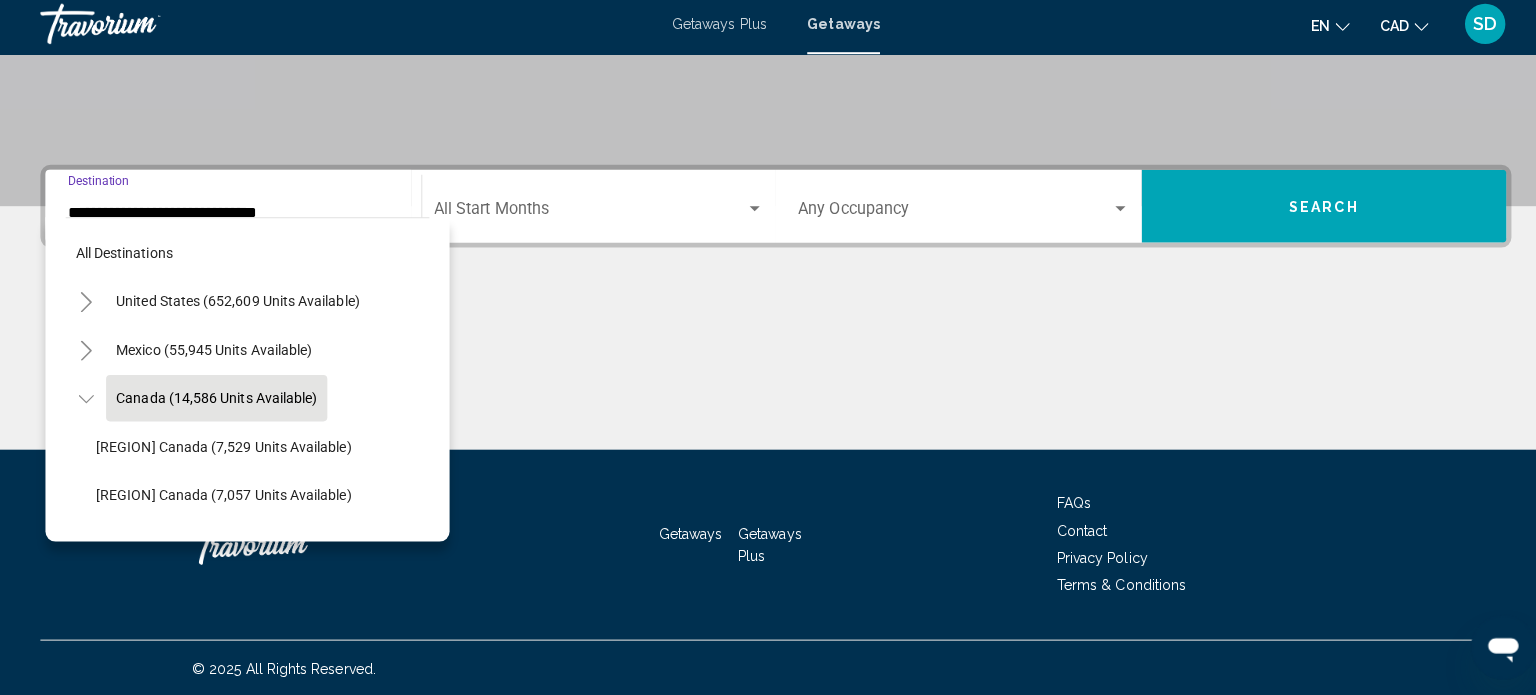 scroll, scrollTop: 23, scrollLeft: 0, axis: vertical 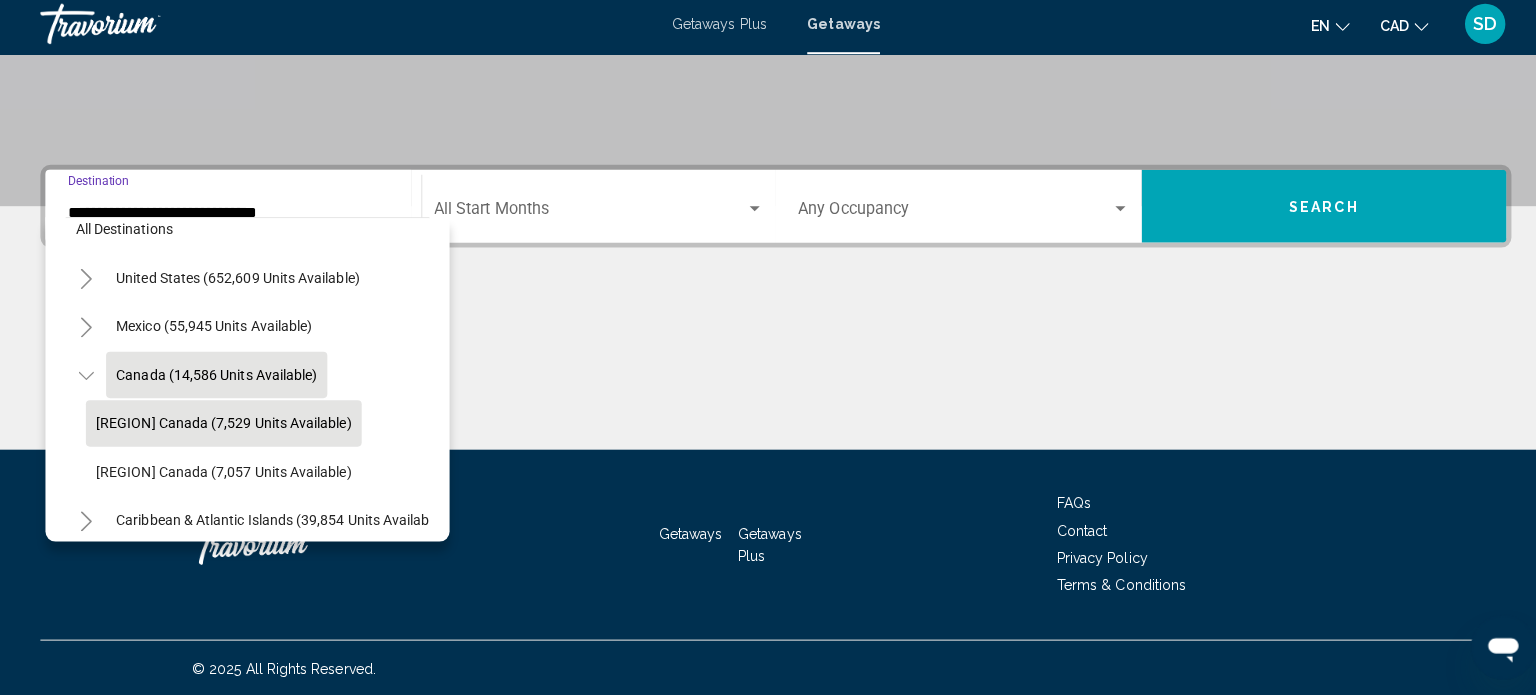 click on "[REGION] Canada (7,529 units available)" 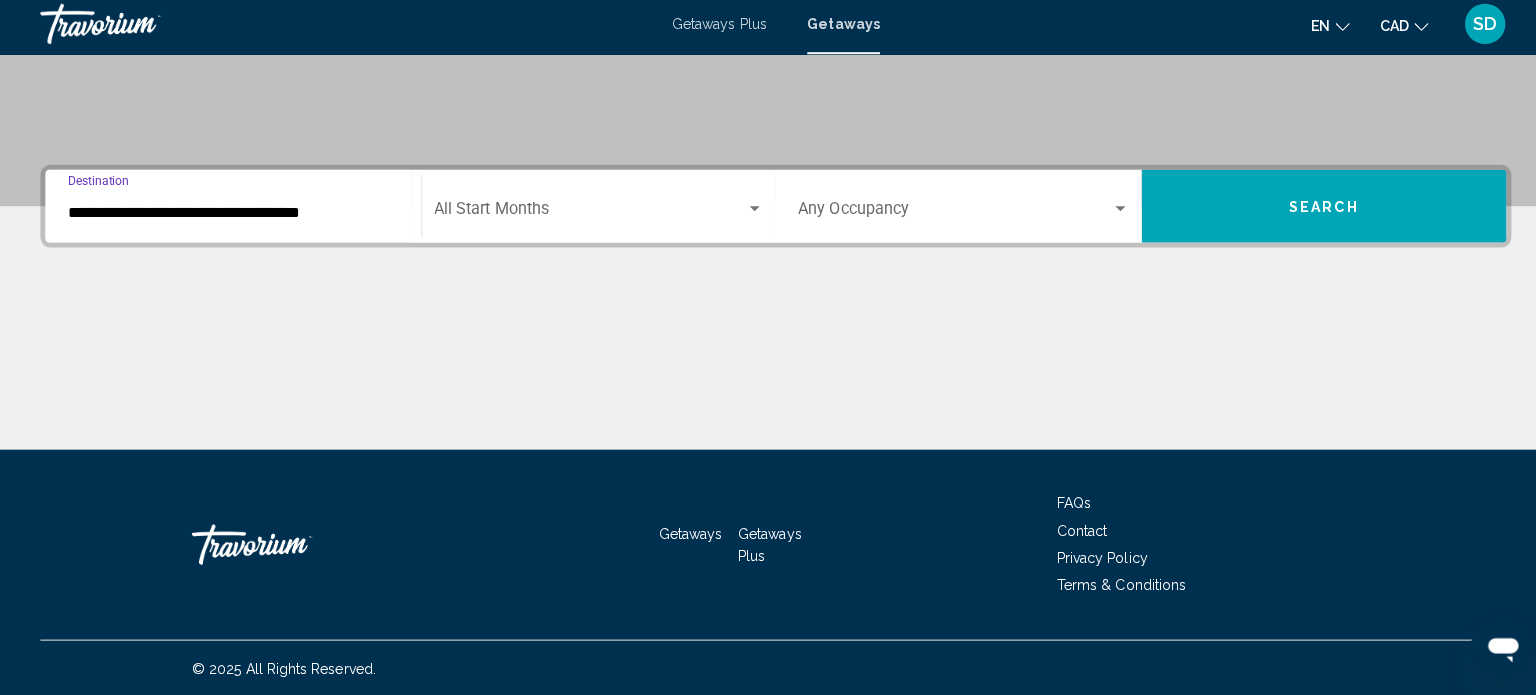 click on "Start Month All Start Months" 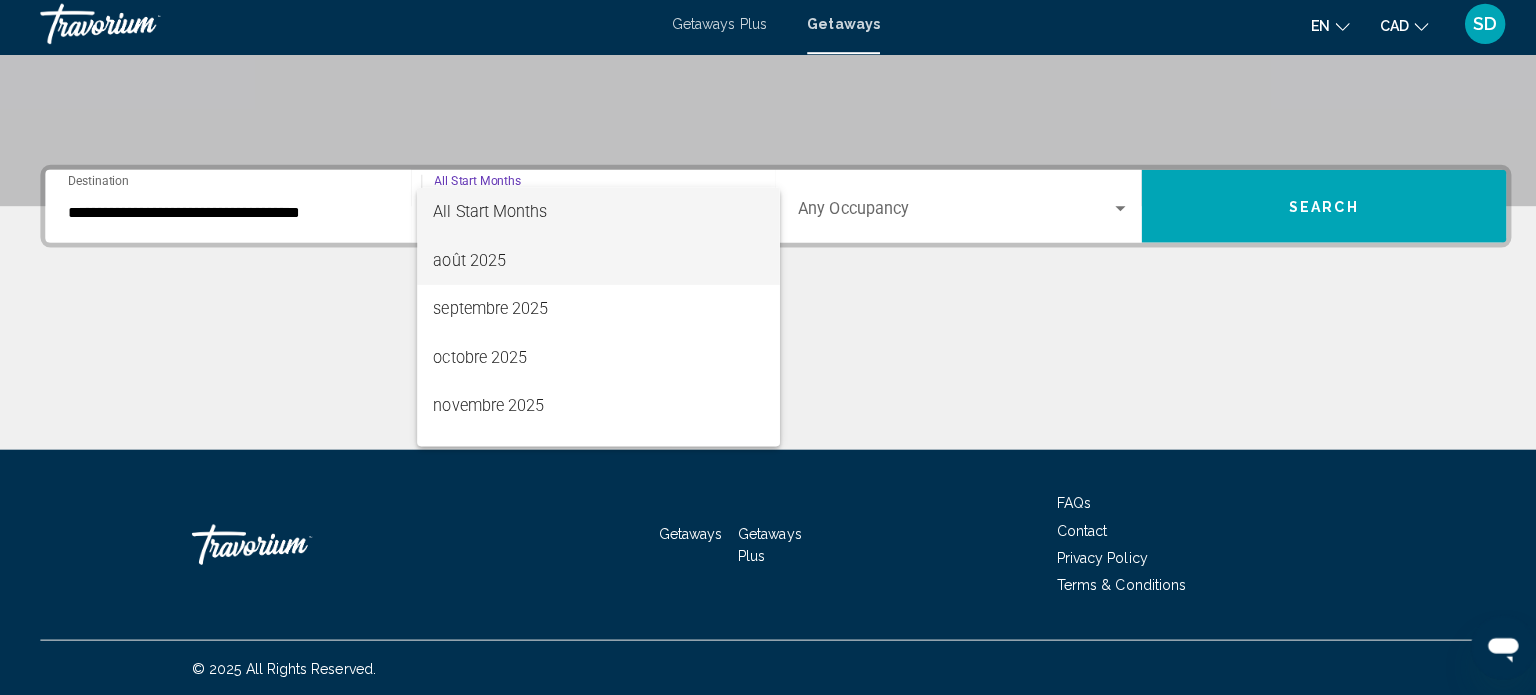 click on "août 2025" at bounding box center [592, 264] 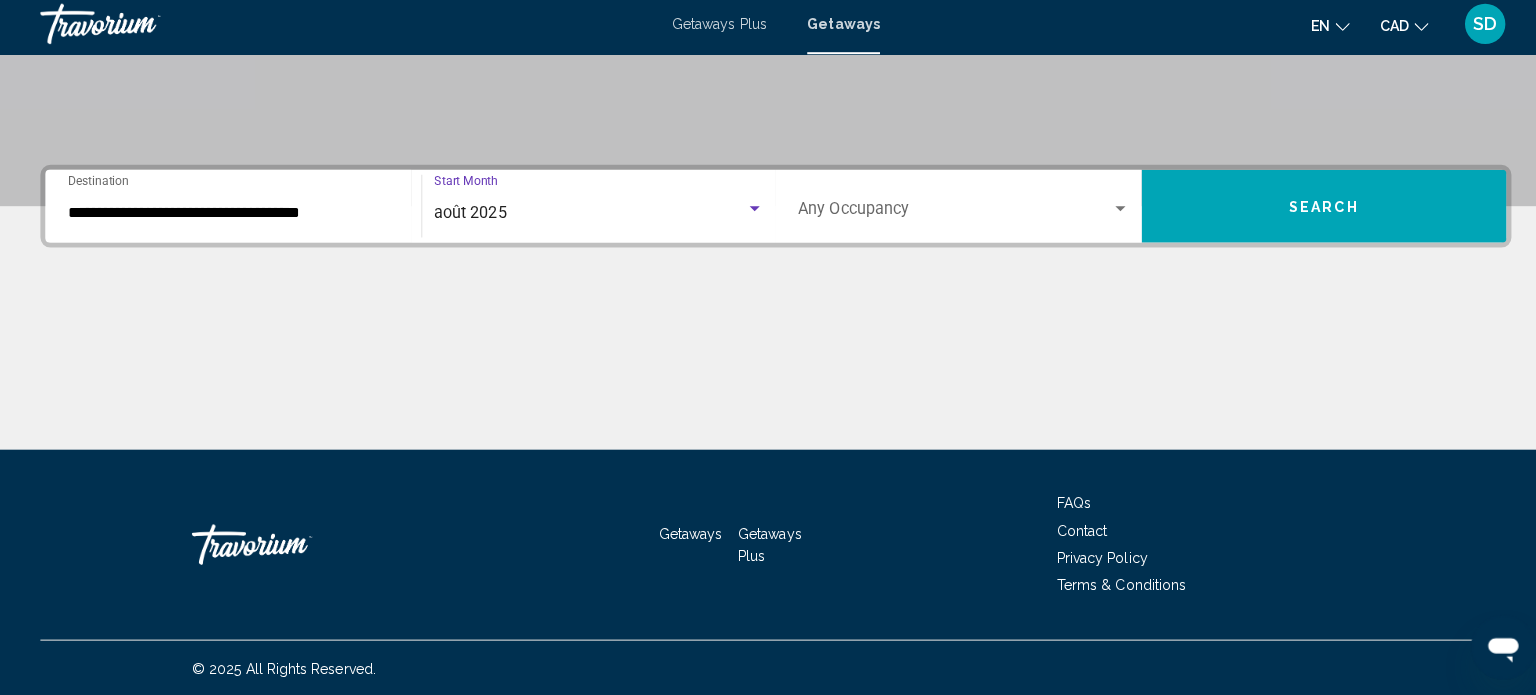 click on "Search" at bounding box center (1311, 210) 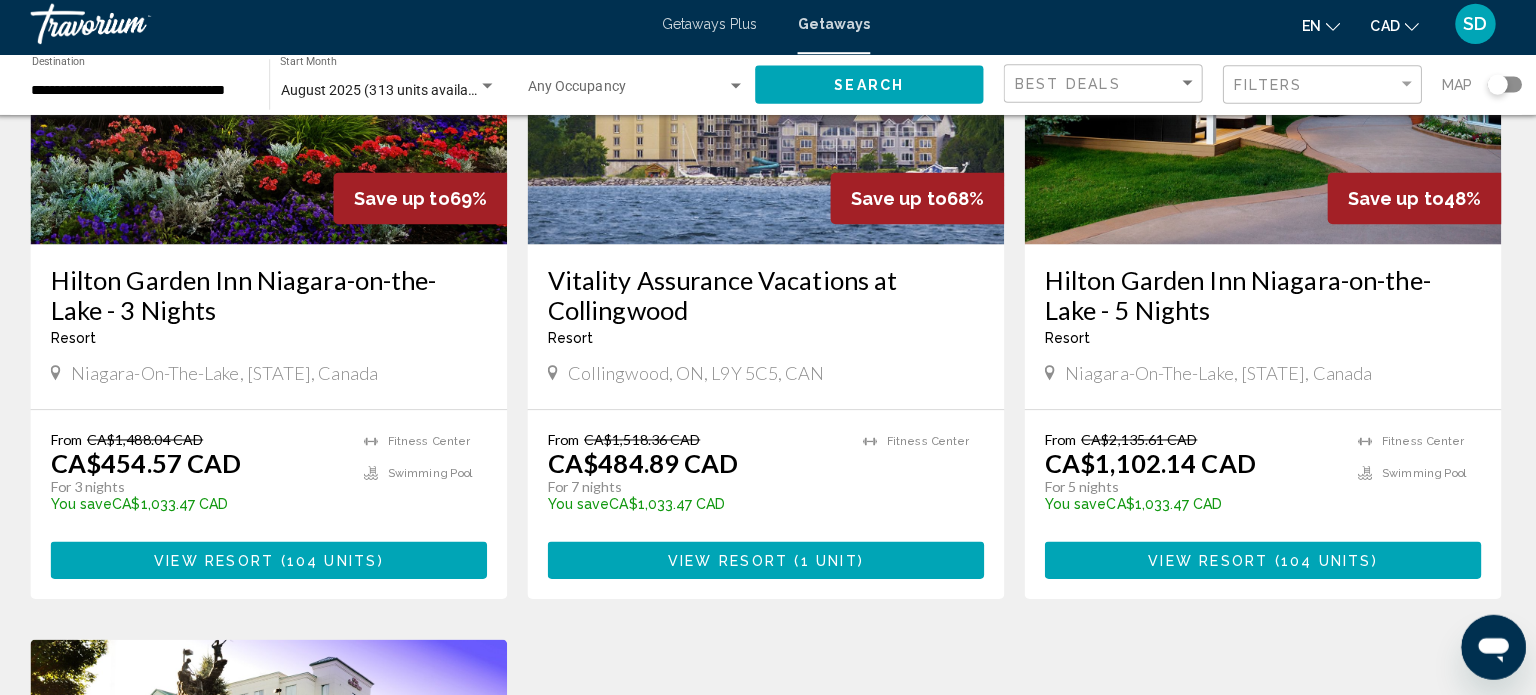 scroll, scrollTop: 291, scrollLeft: 0, axis: vertical 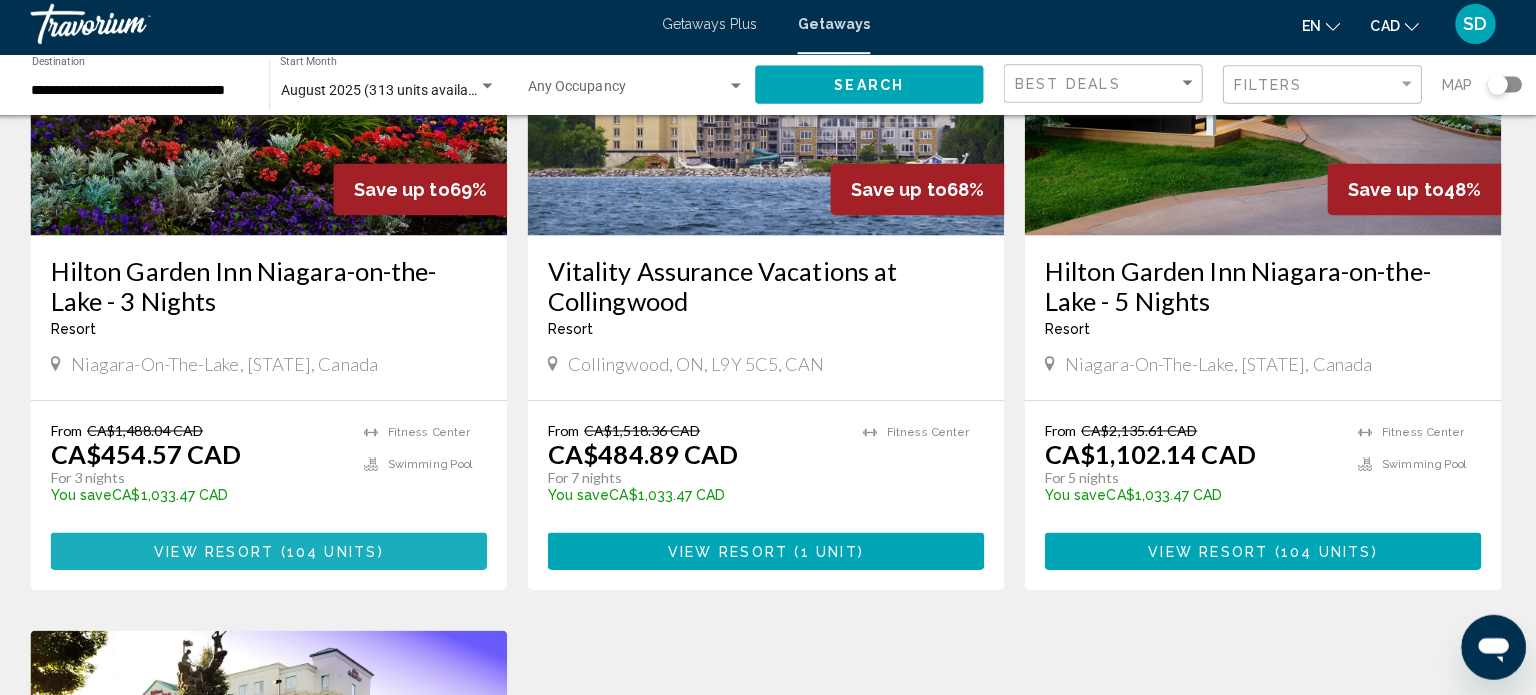 click on "View Resort" at bounding box center [221, 552] 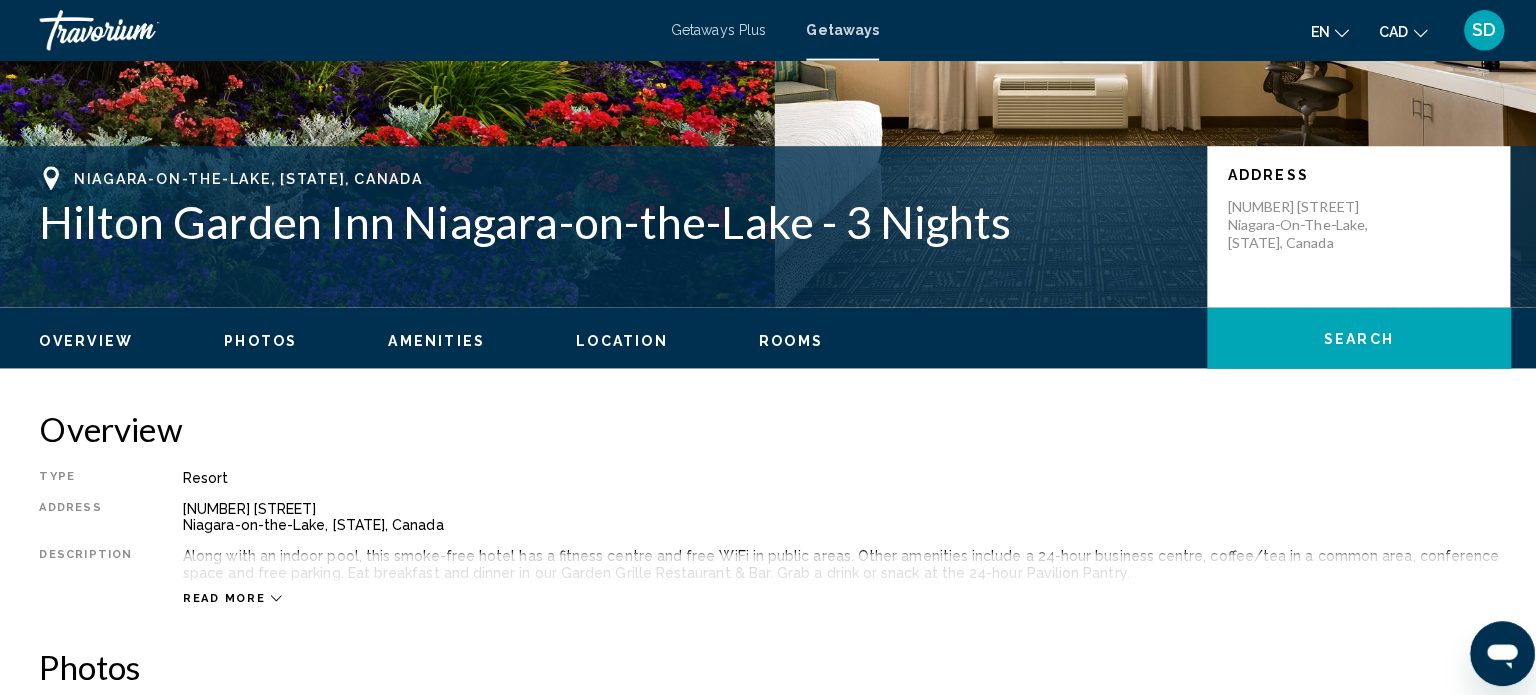 scroll, scrollTop: 0, scrollLeft: 0, axis: both 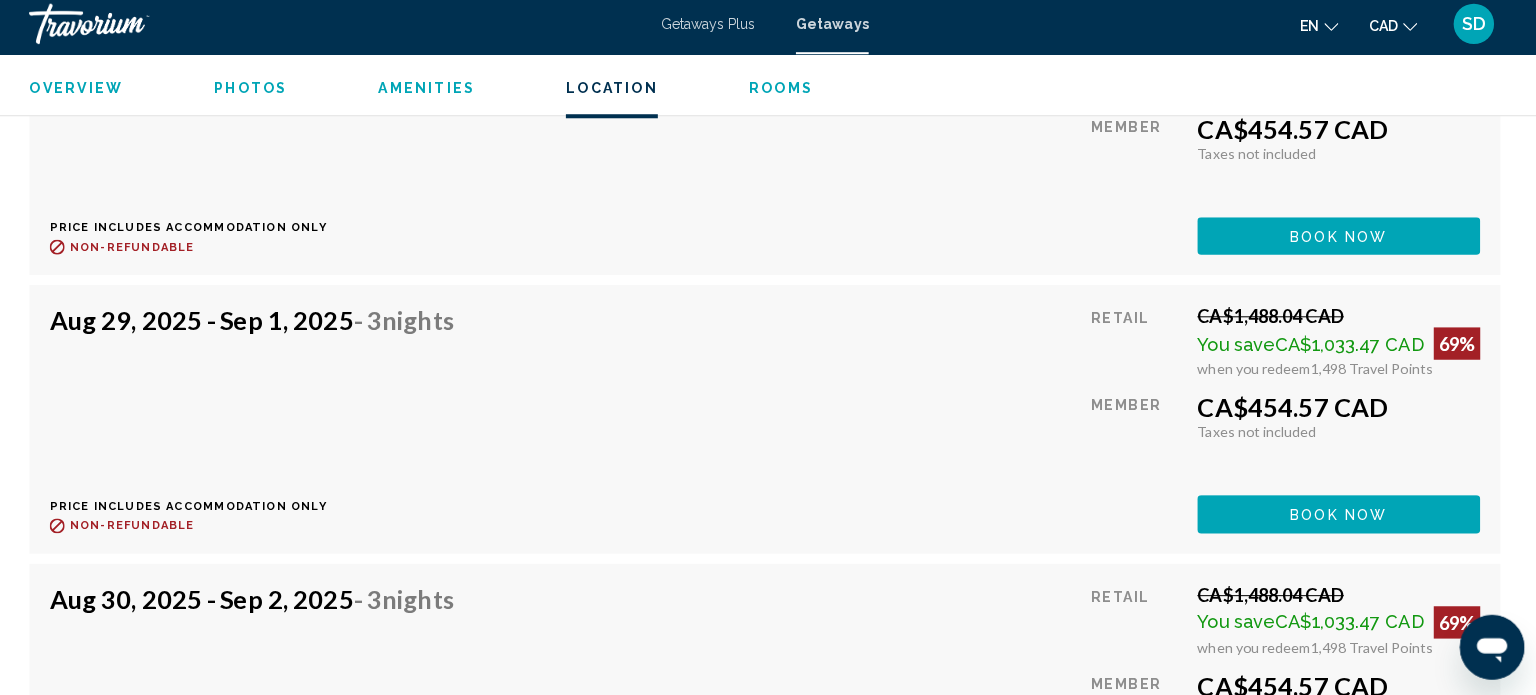 drag, startPoint x: 1305, startPoint y: 355, endPoint x: 1358, endPoint y: 359, distance: 53.15073 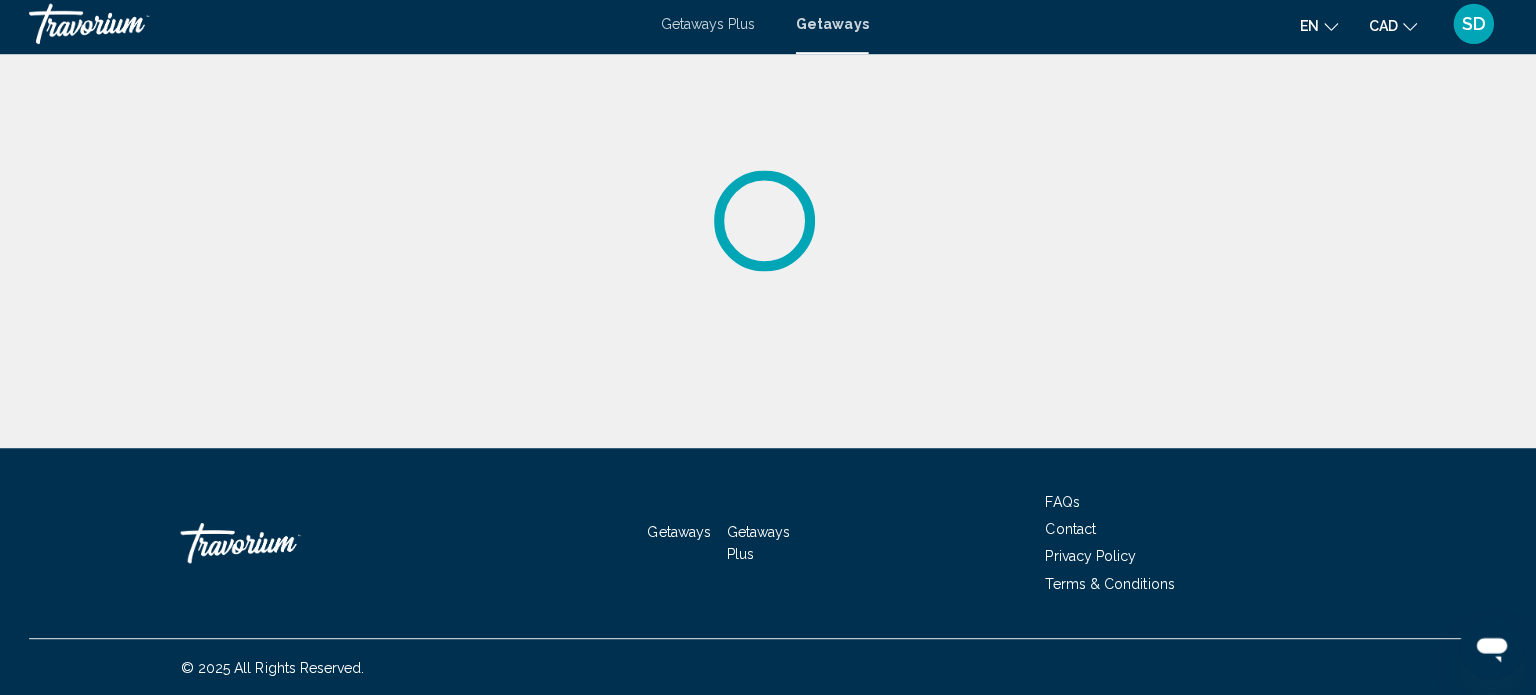 scroll, scrollTop: 0, scrollLeft: 0, axis: both 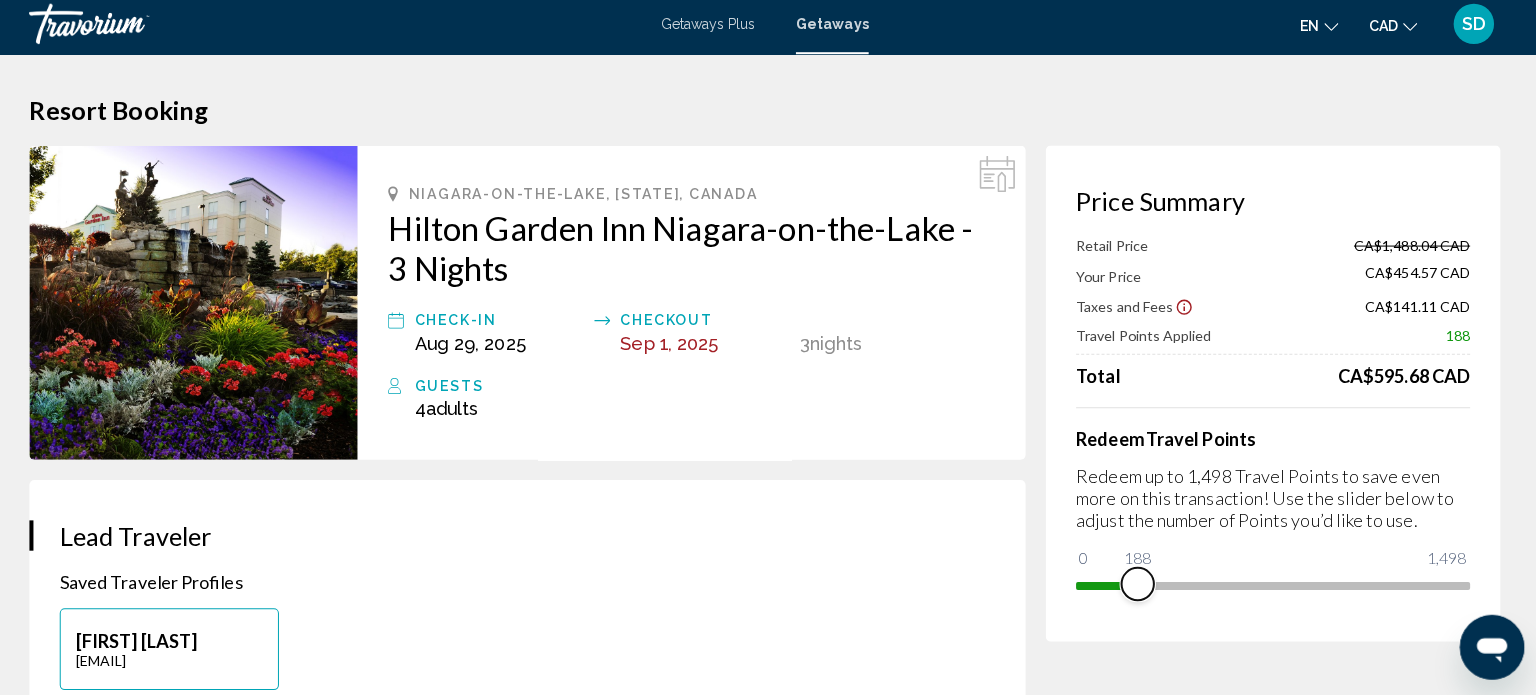 drag, startPoint x: 1451, startPoint y: 577, endPoint x: 1137, endPoint y: 602, distance: 314.99365 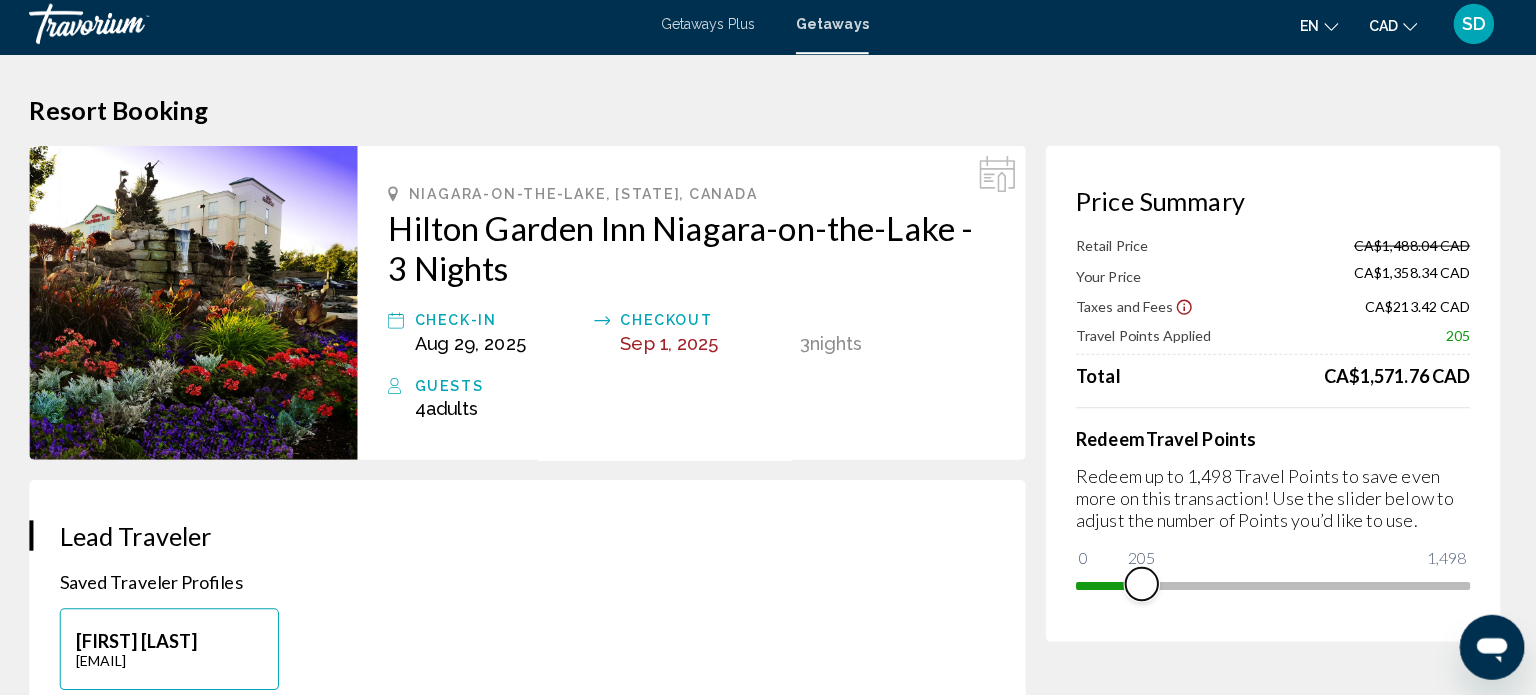 click at bounding box center [1141, 584] 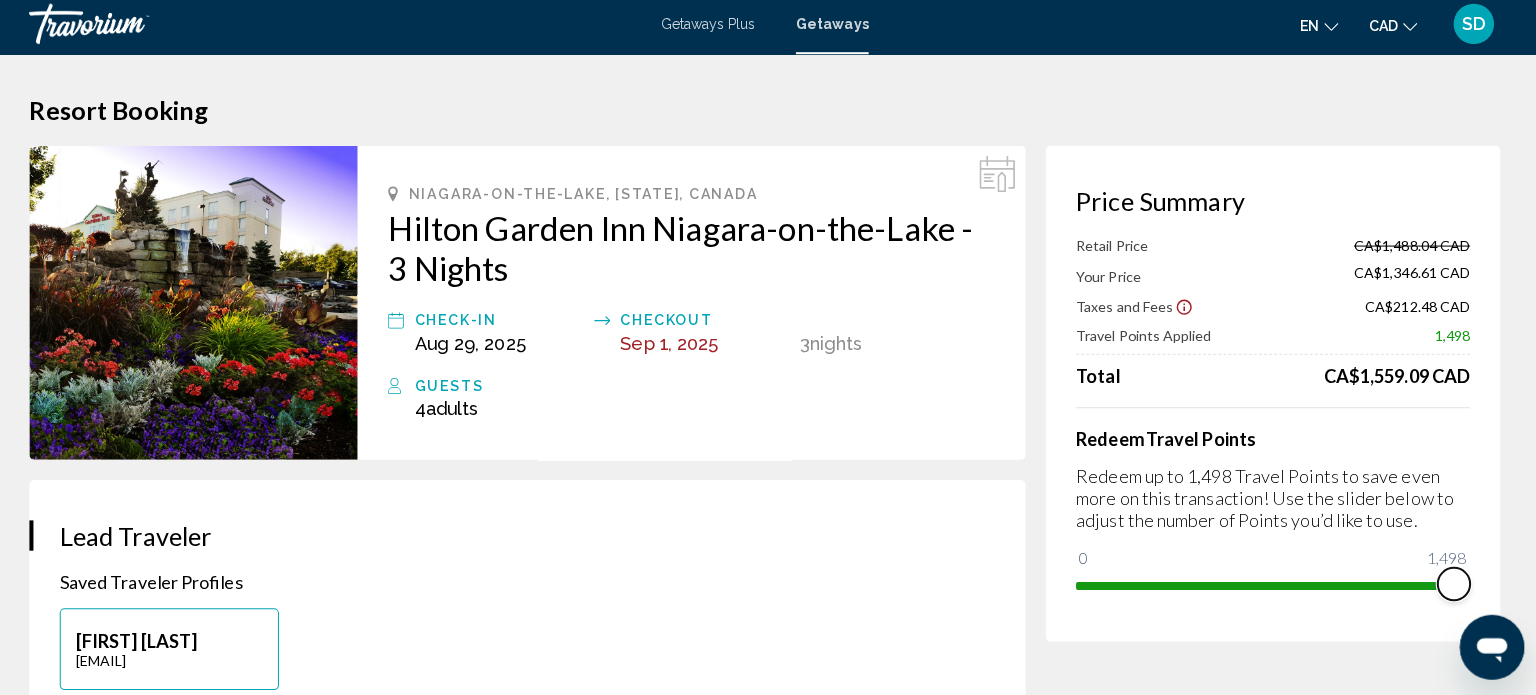 drag, startPoint x: 1144, startPoint y: 585, endPoint x: 1511, endPoint y: 597, distance: 367.19614 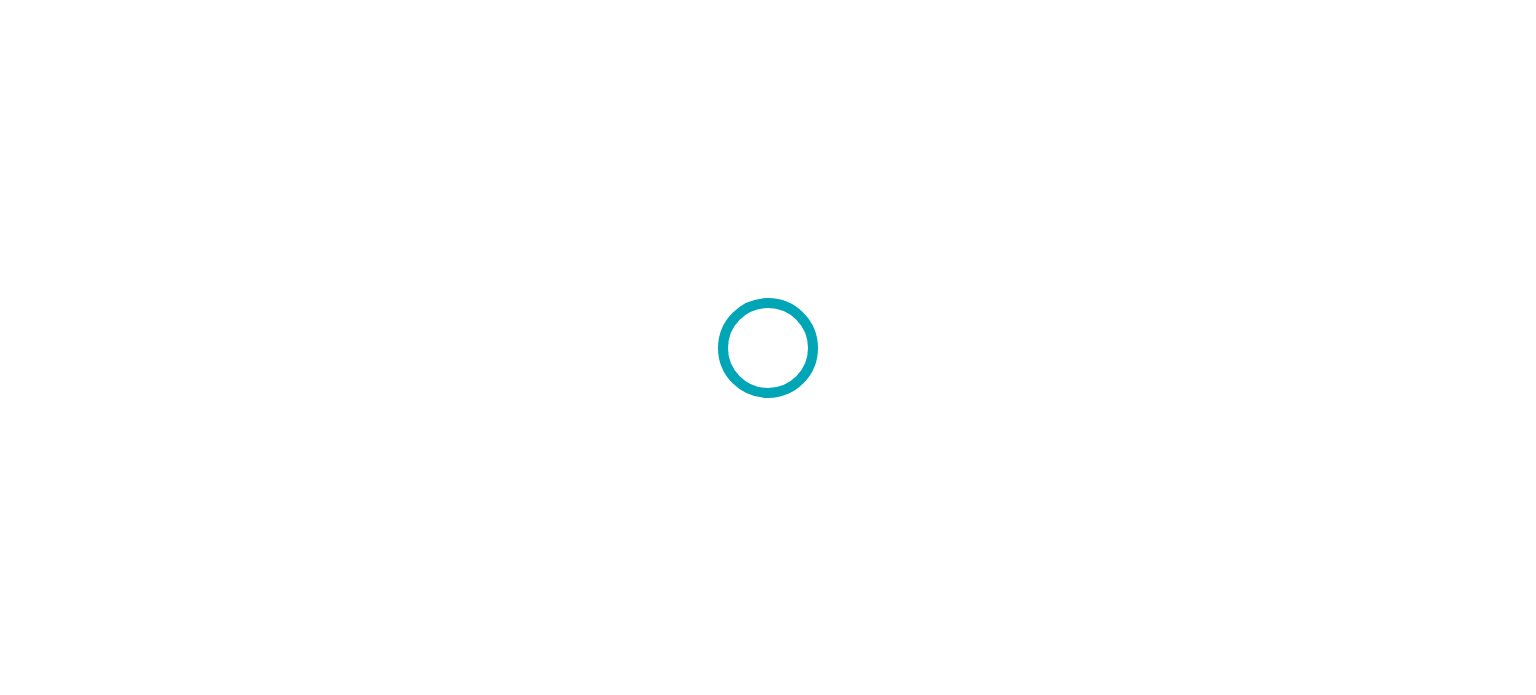 scroll, scrollTop: 0, scrollLeft: 0, axis: both 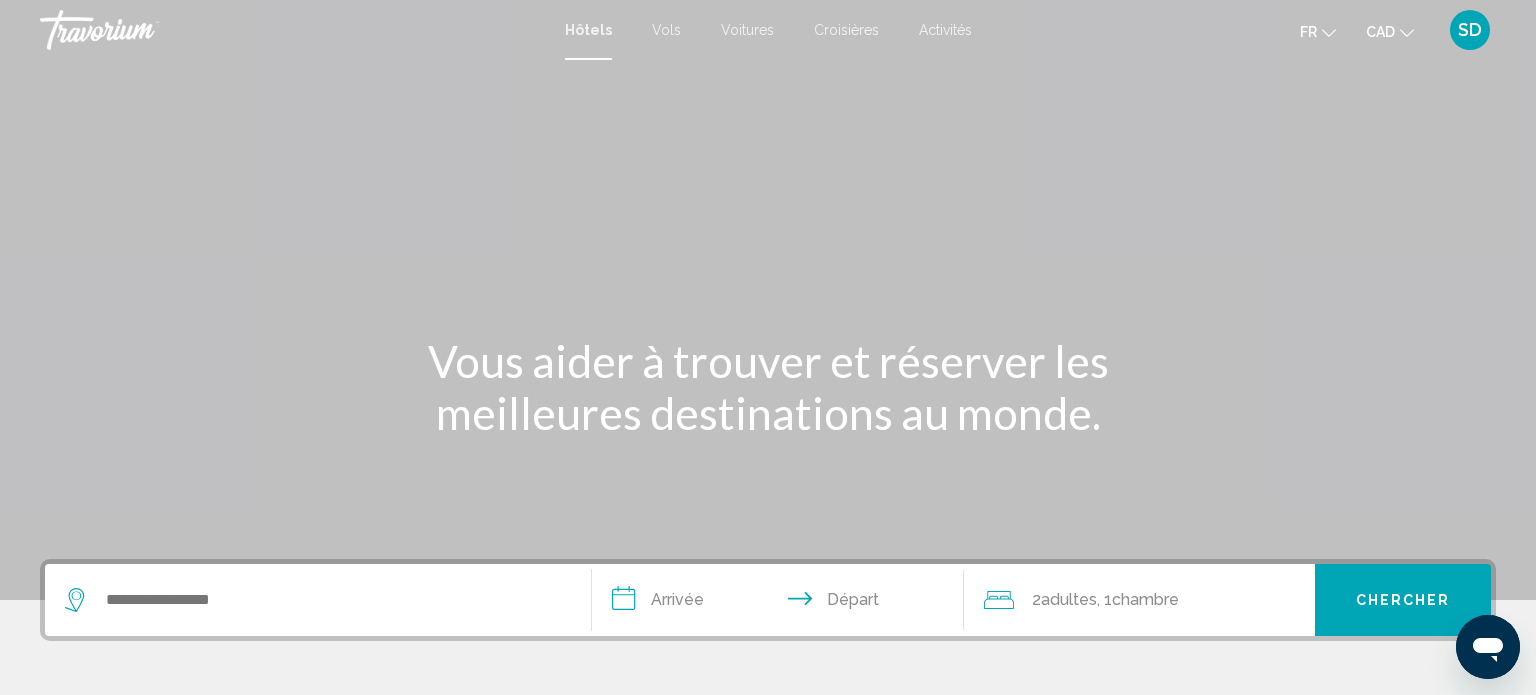 click on "SD" at bounding box center (1470, 30) 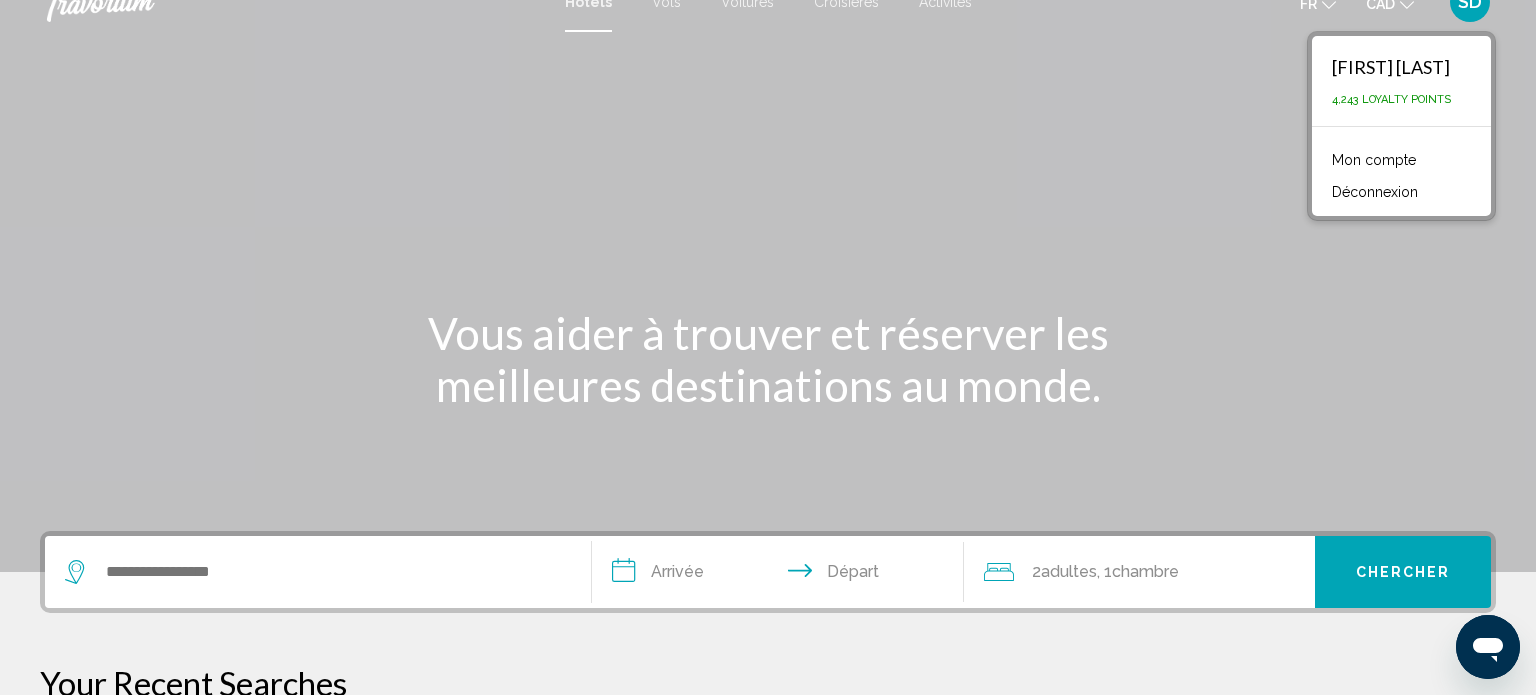 scroll, scrollTop: 27, scrollLeft: 0, axis: vertical 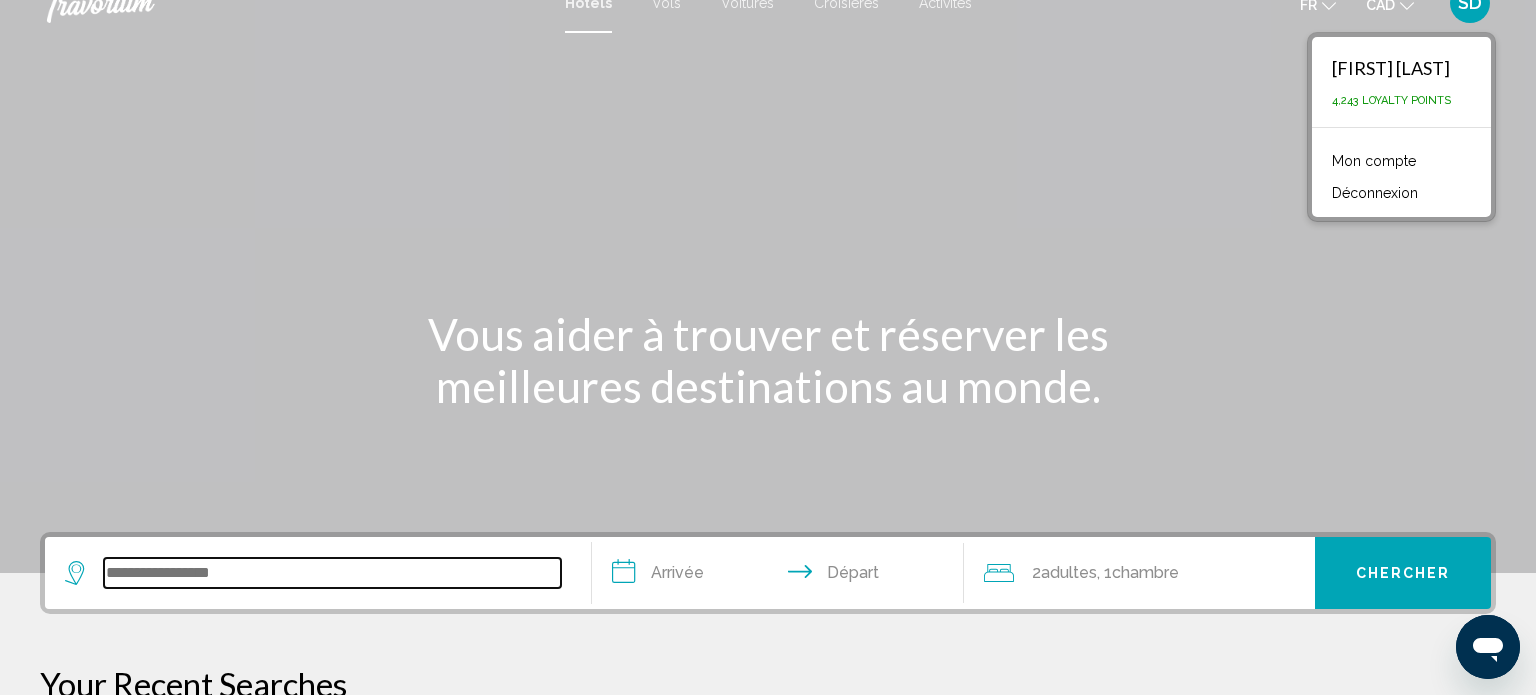 click at bounding box center [332, 573] 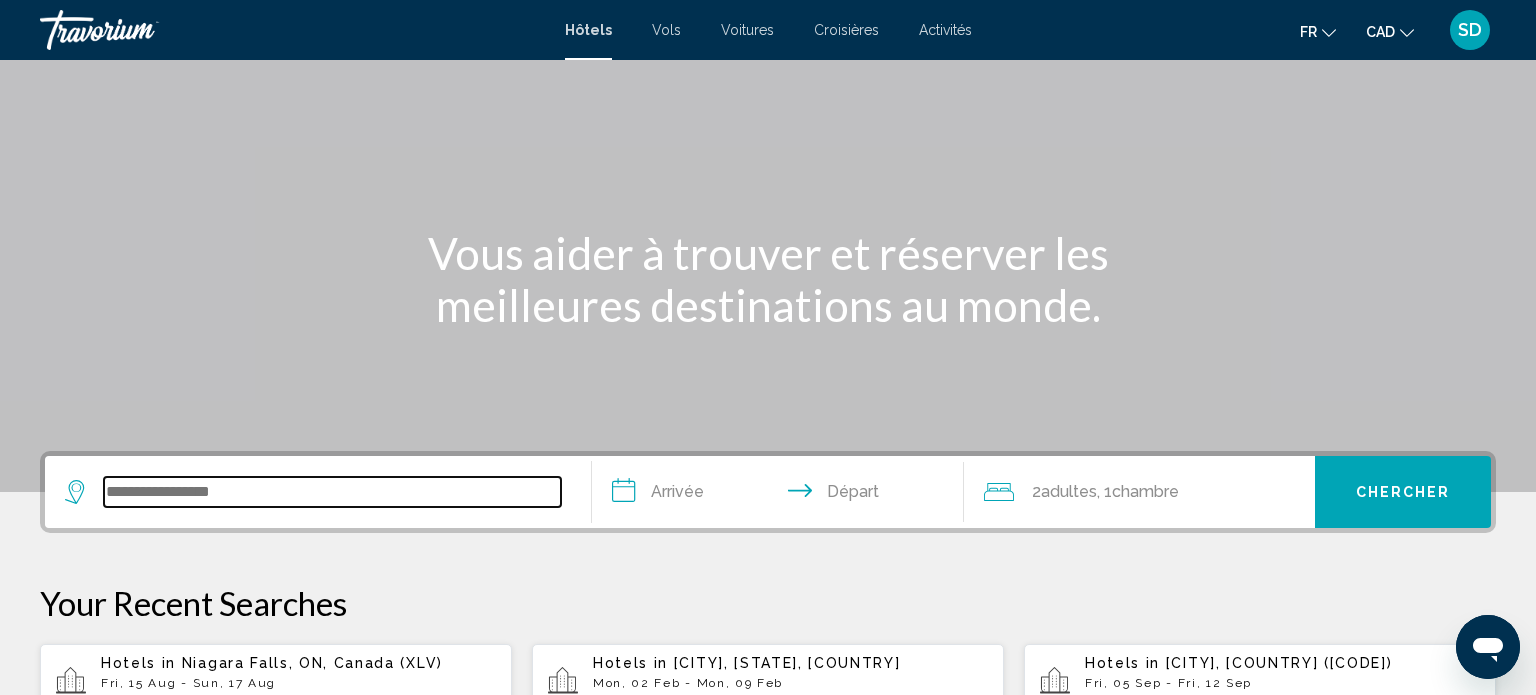 scroll, scrollTop: 493, scrollLeft: 0, axis: vertical 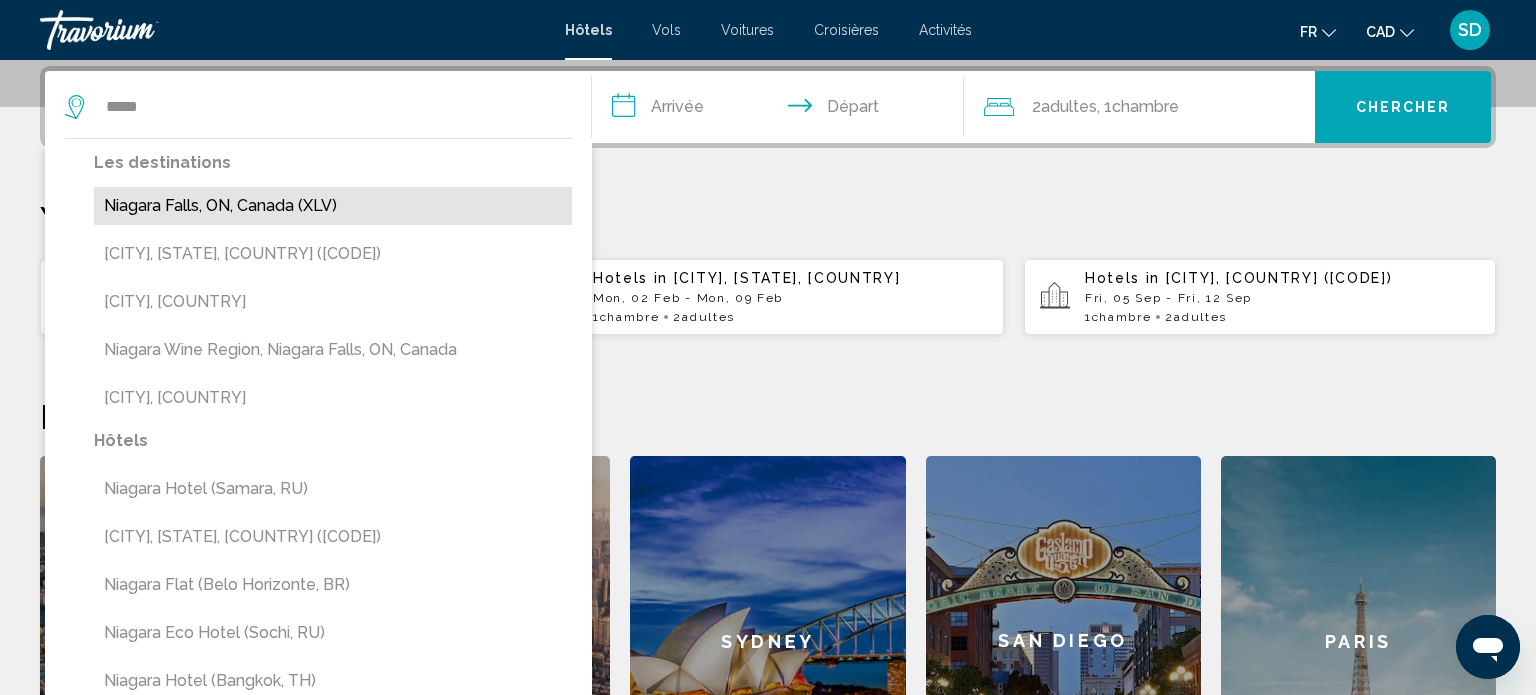 click on "Niagara Falls, ON, Canada (XLV)" at bounding box center [333, 206] 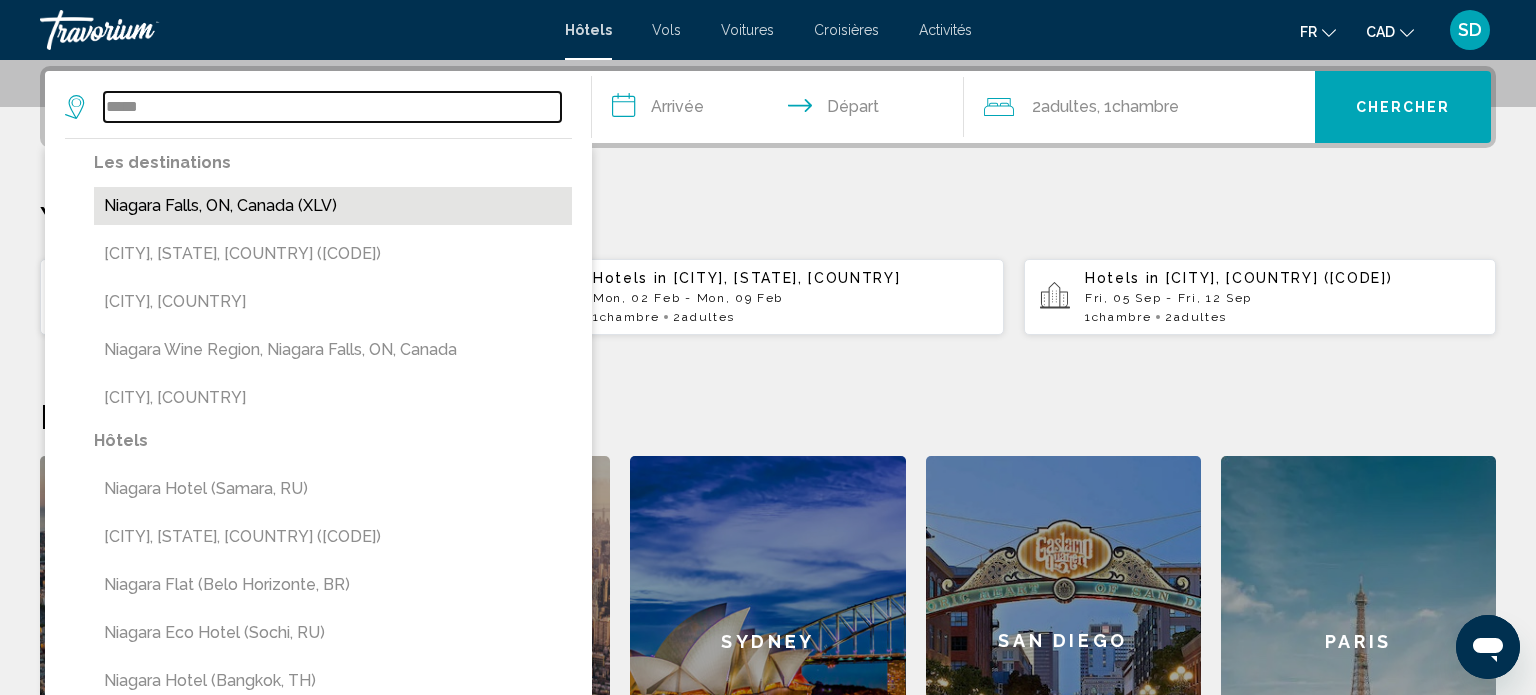 type on "**********" 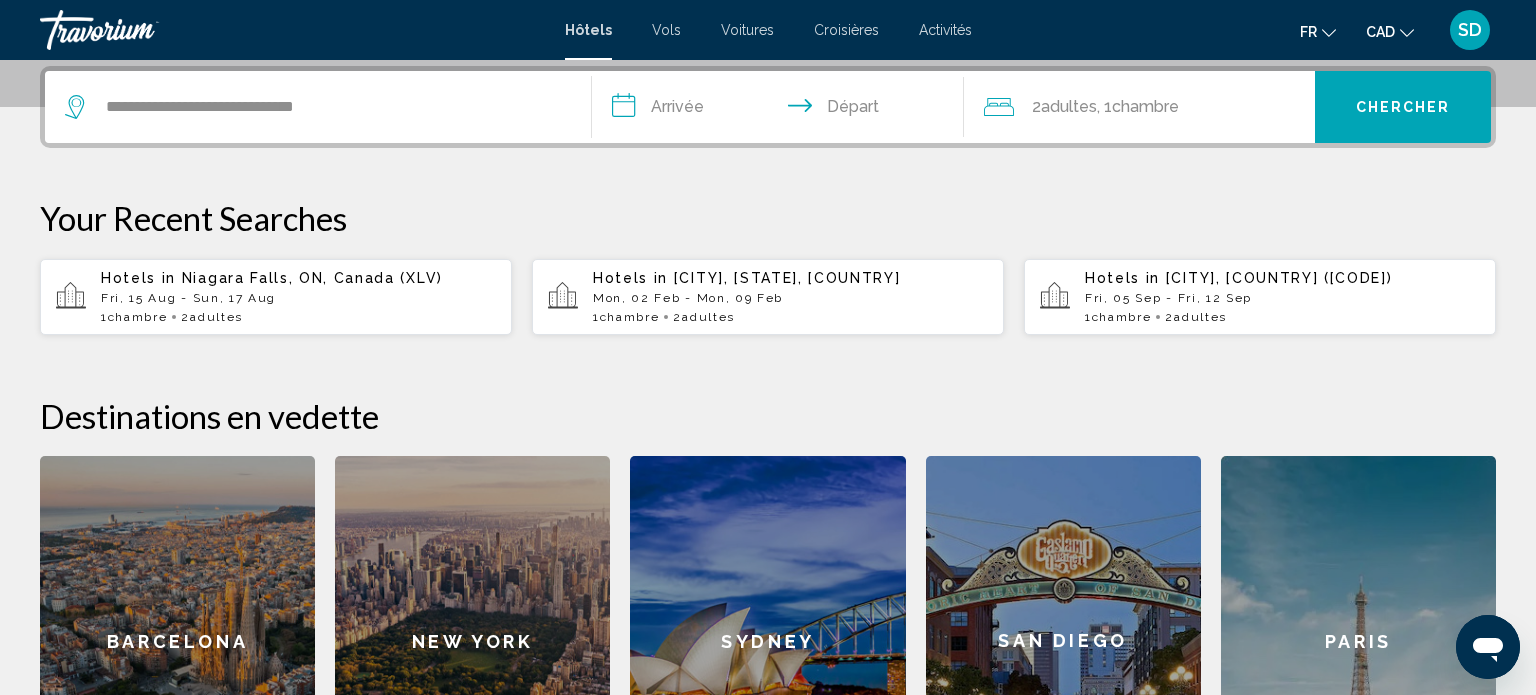 click on "**********" at bounding box center (782, 110) 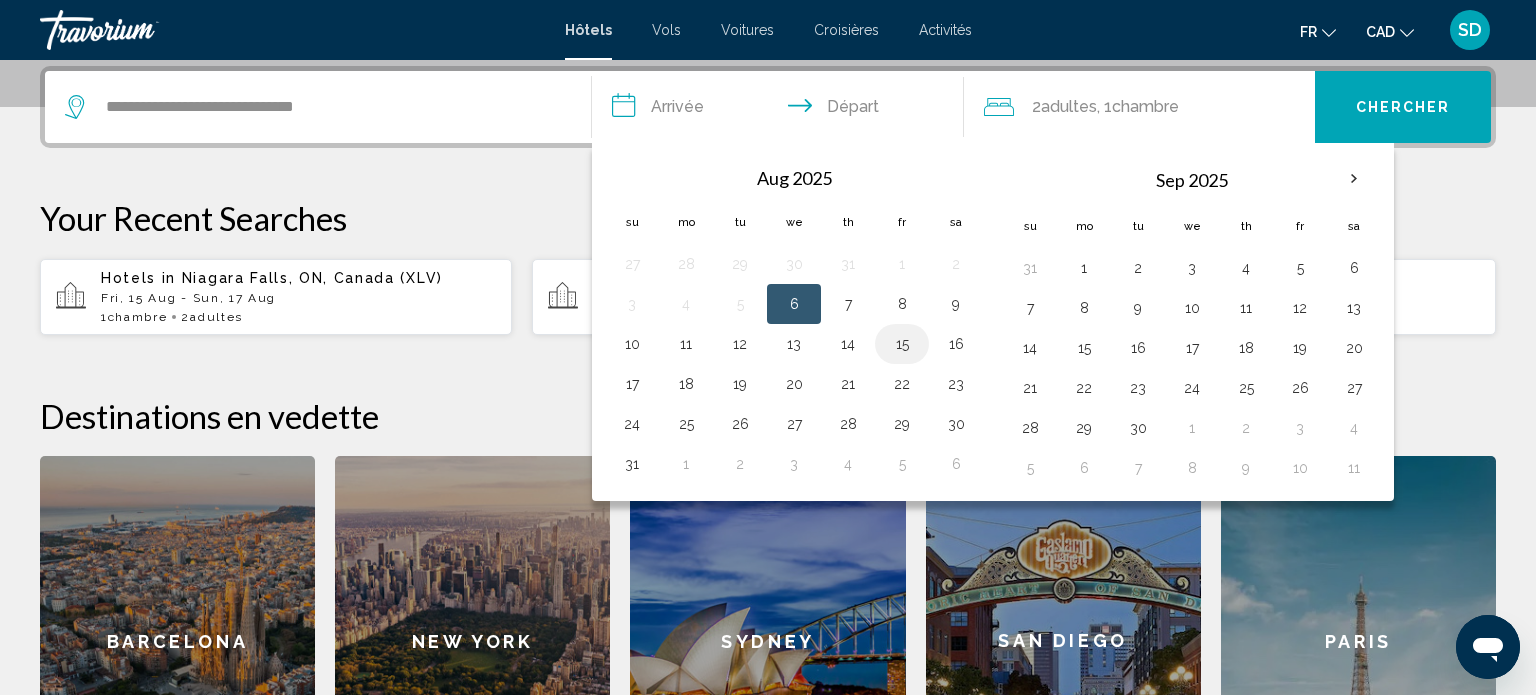 click on "15" at bounding box center [902, 344] 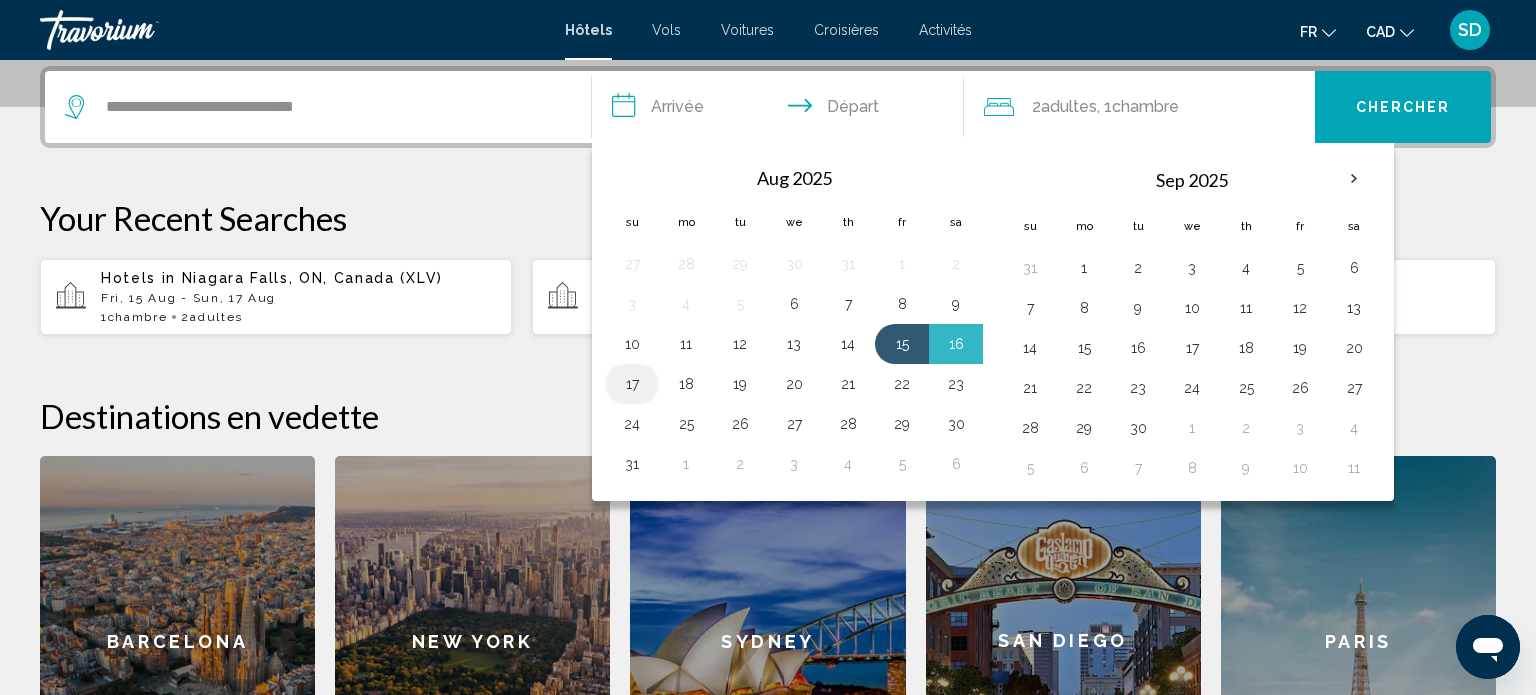 click on "17" at bounding box center (632, 384) 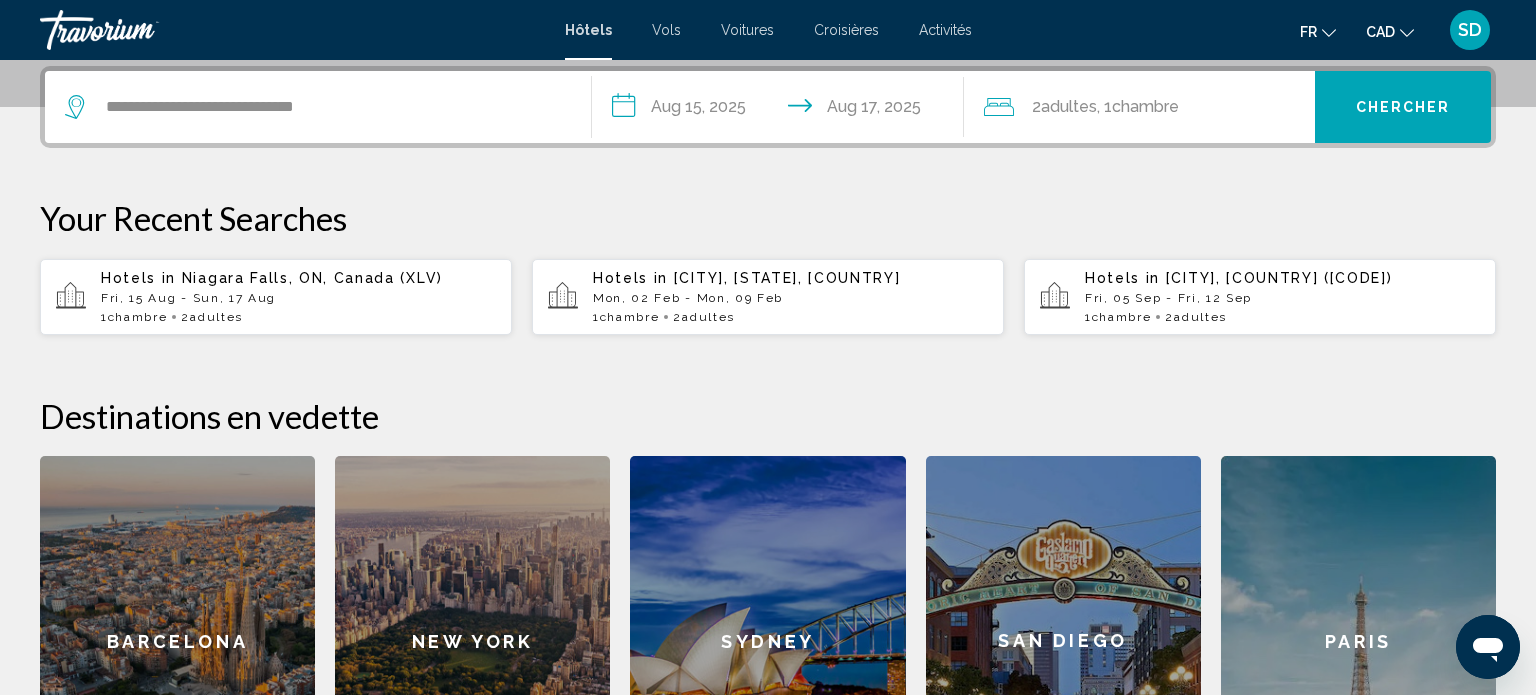 click on "2  Adulte Adultes , 1  Chambre pièces" 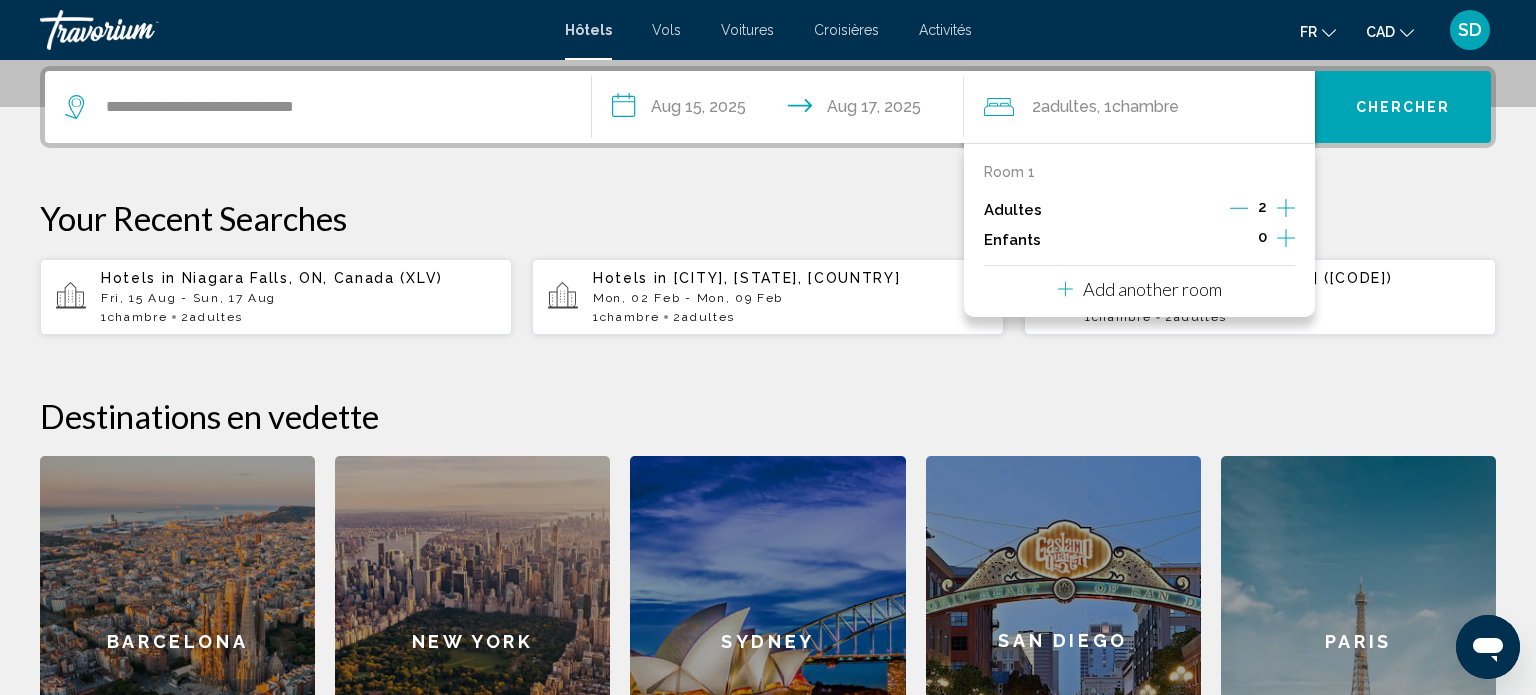 click 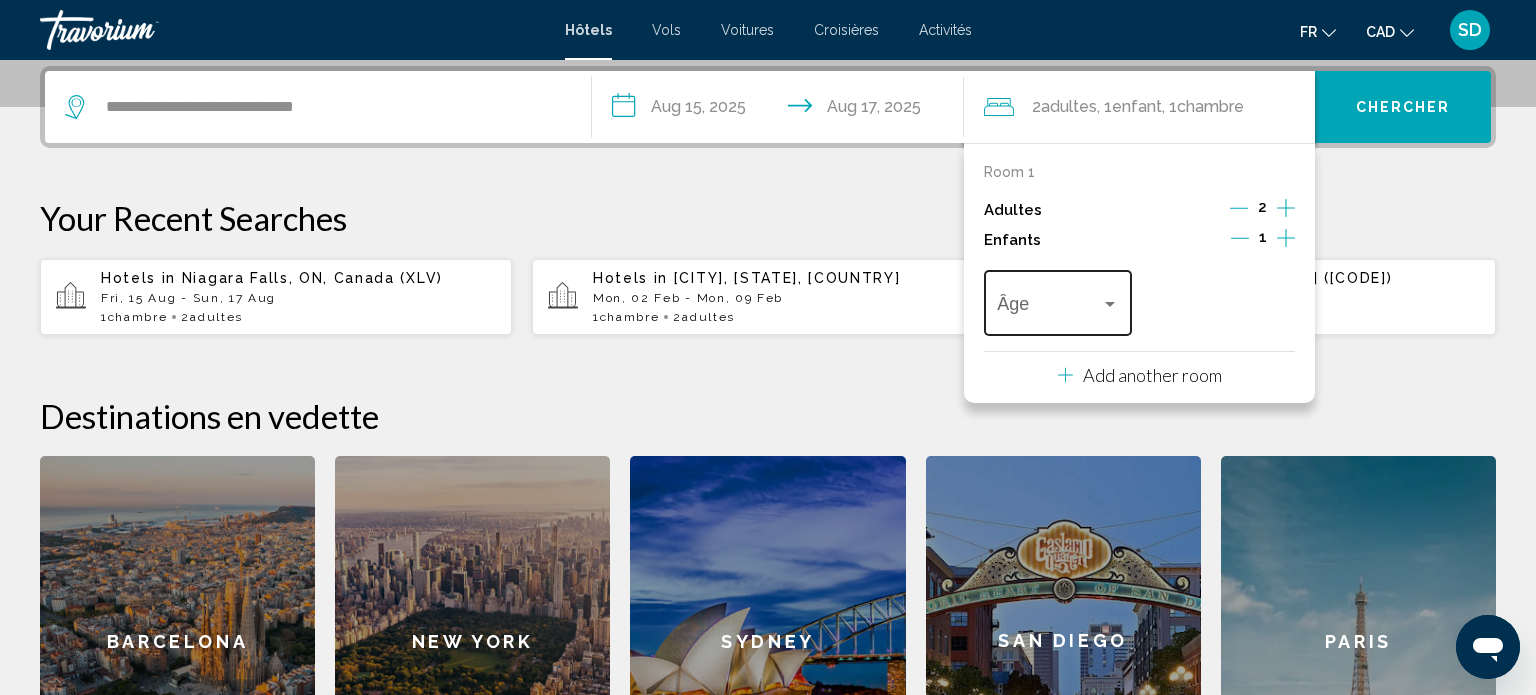 scroll, scrollTop: 501, scrollLeft: 0, axis: vertical 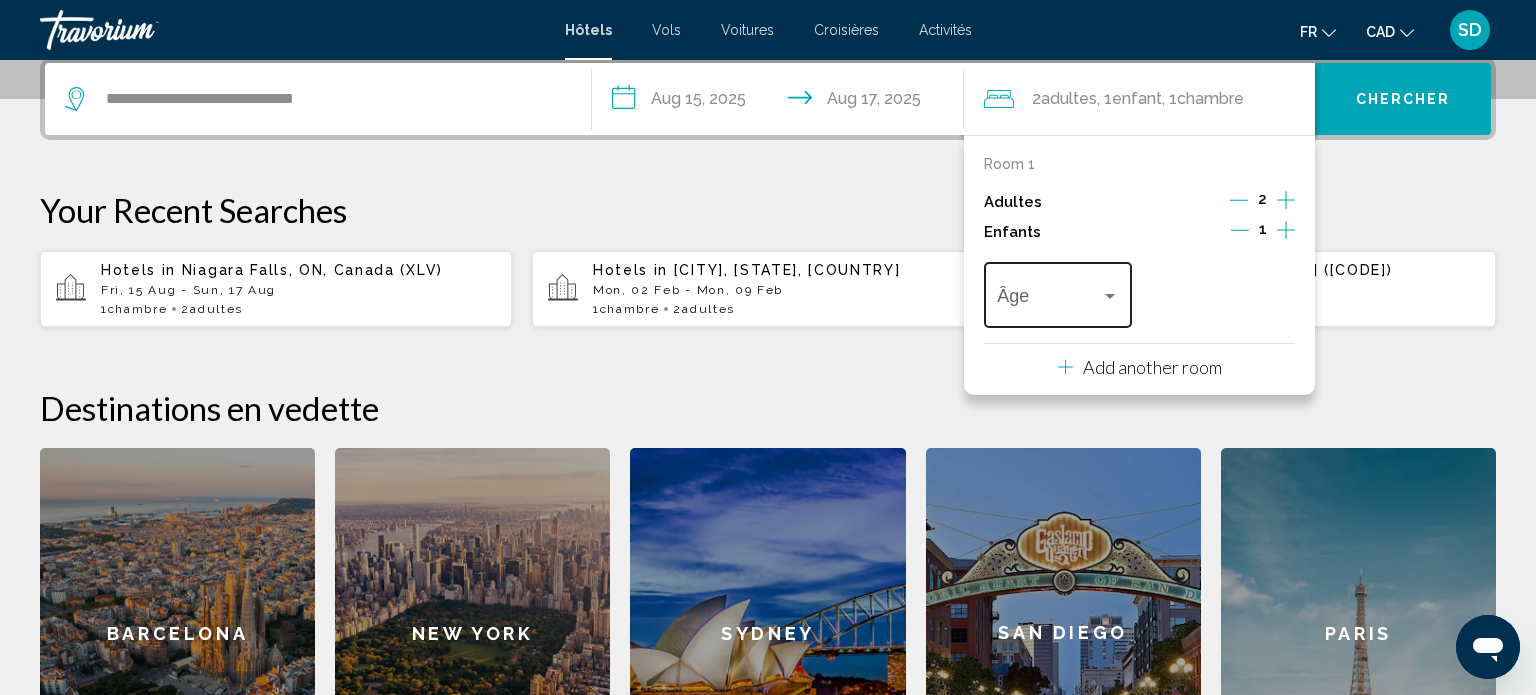 click at bounding box center (1110, 296) 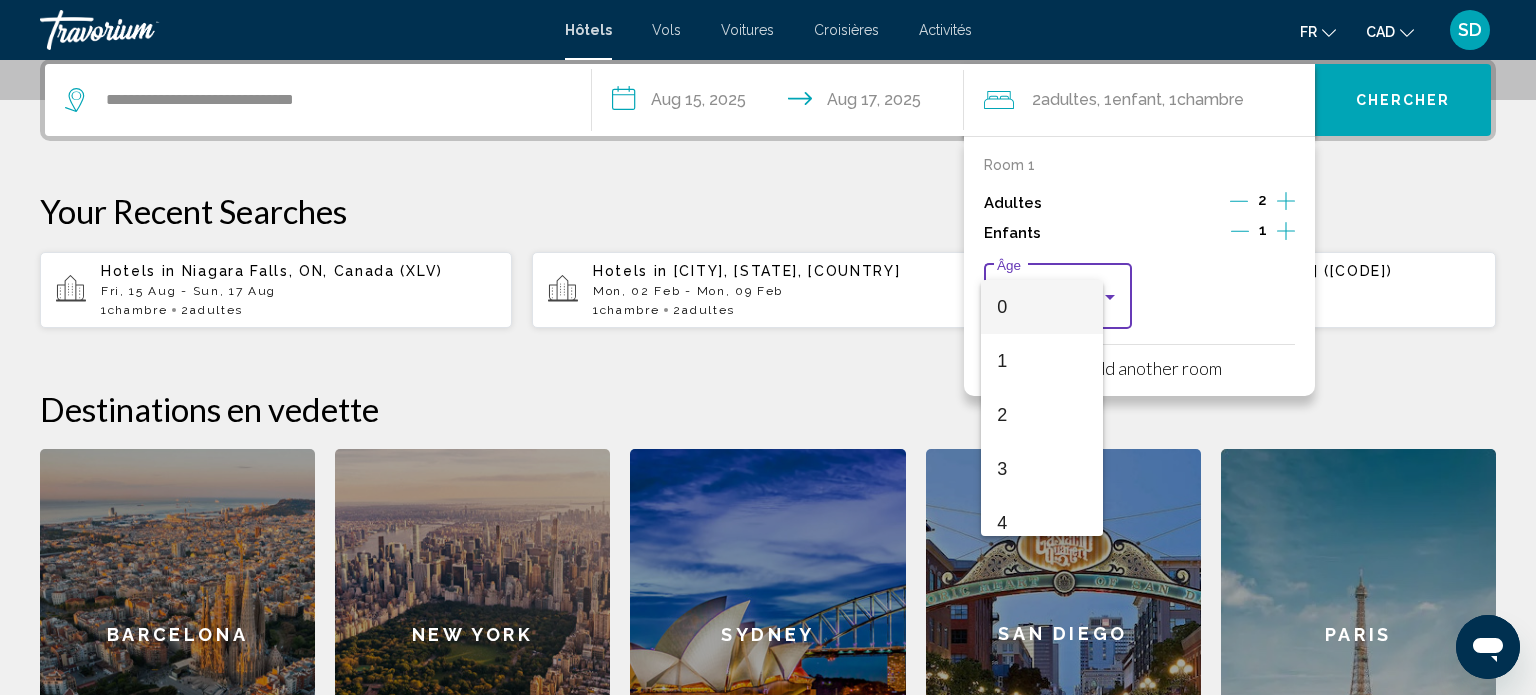 scroll, scrollTop: 493, scrollLeft: 0, axis: vertical 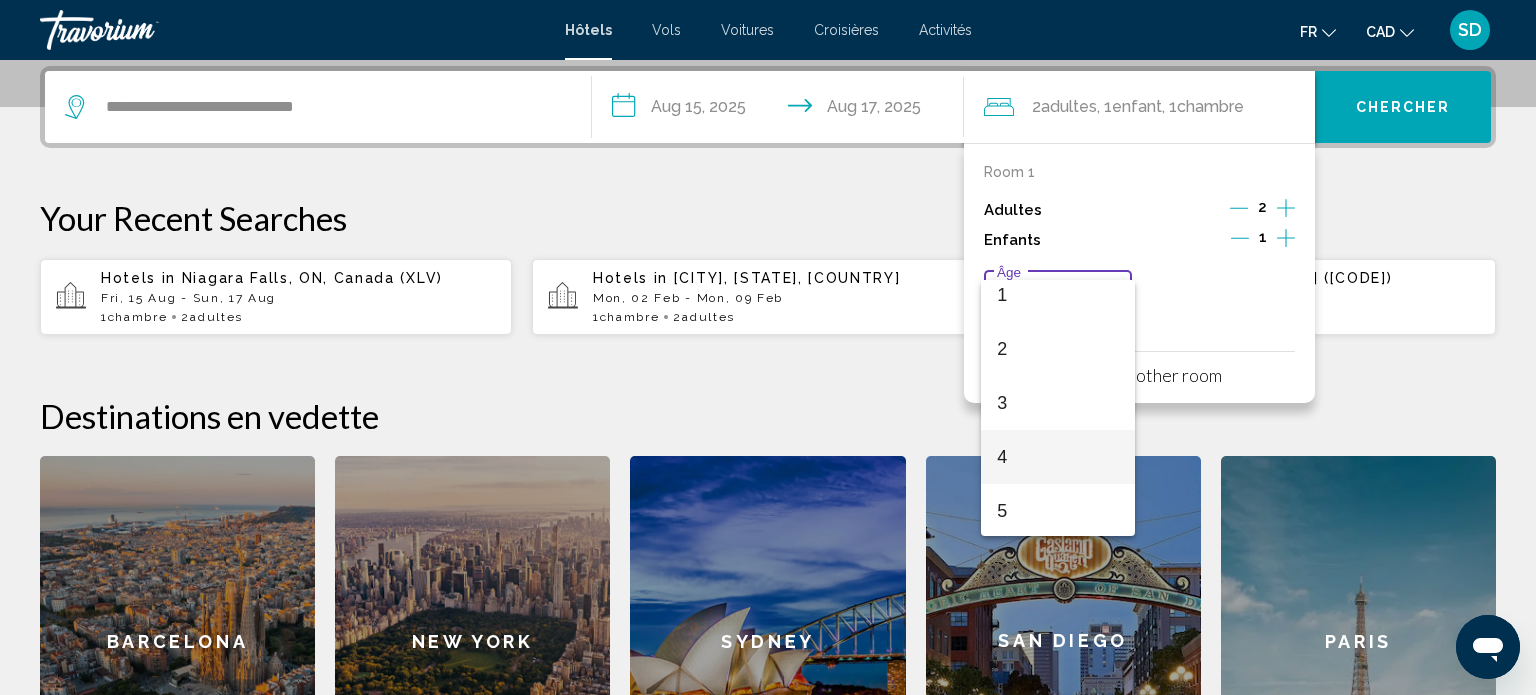 click on "4" at bounding box center (1057, 457) 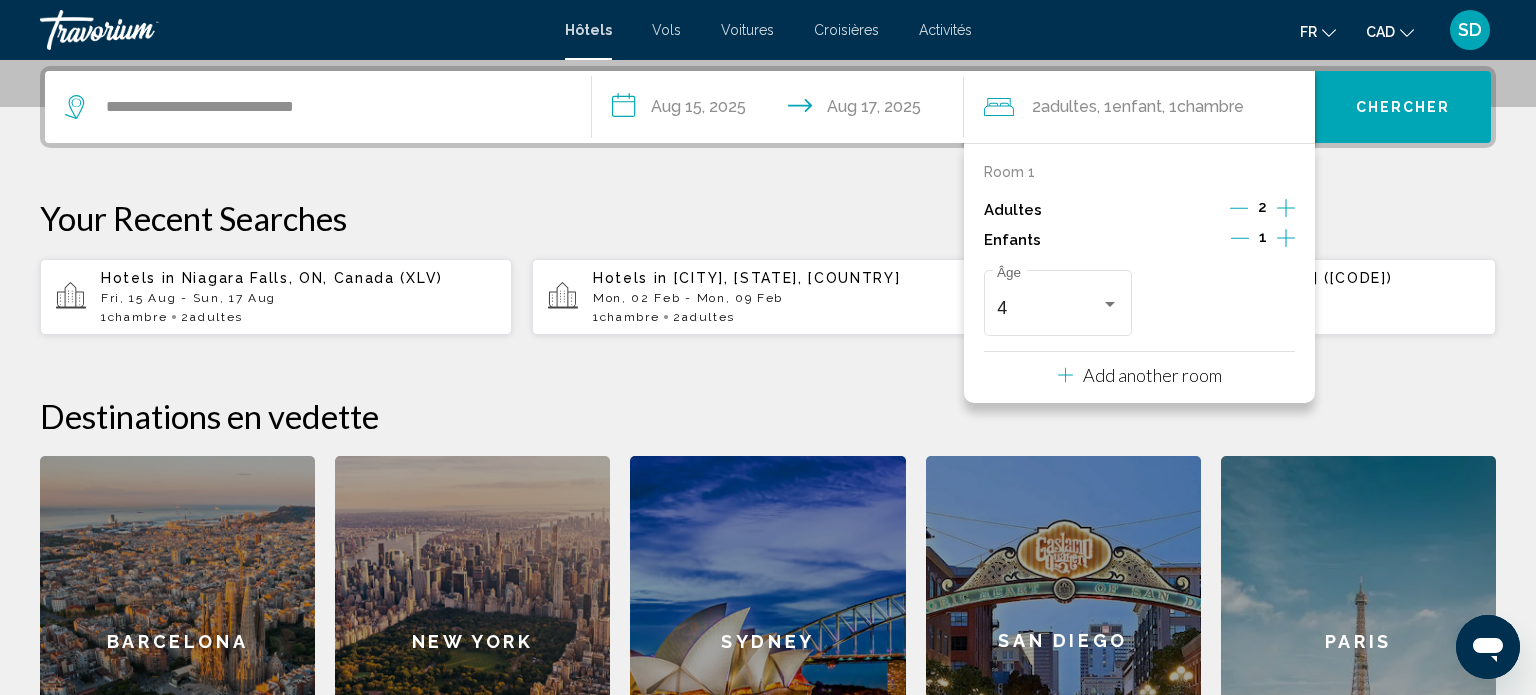 click on "Your Recent Searches" at bounding box center (768, 218) 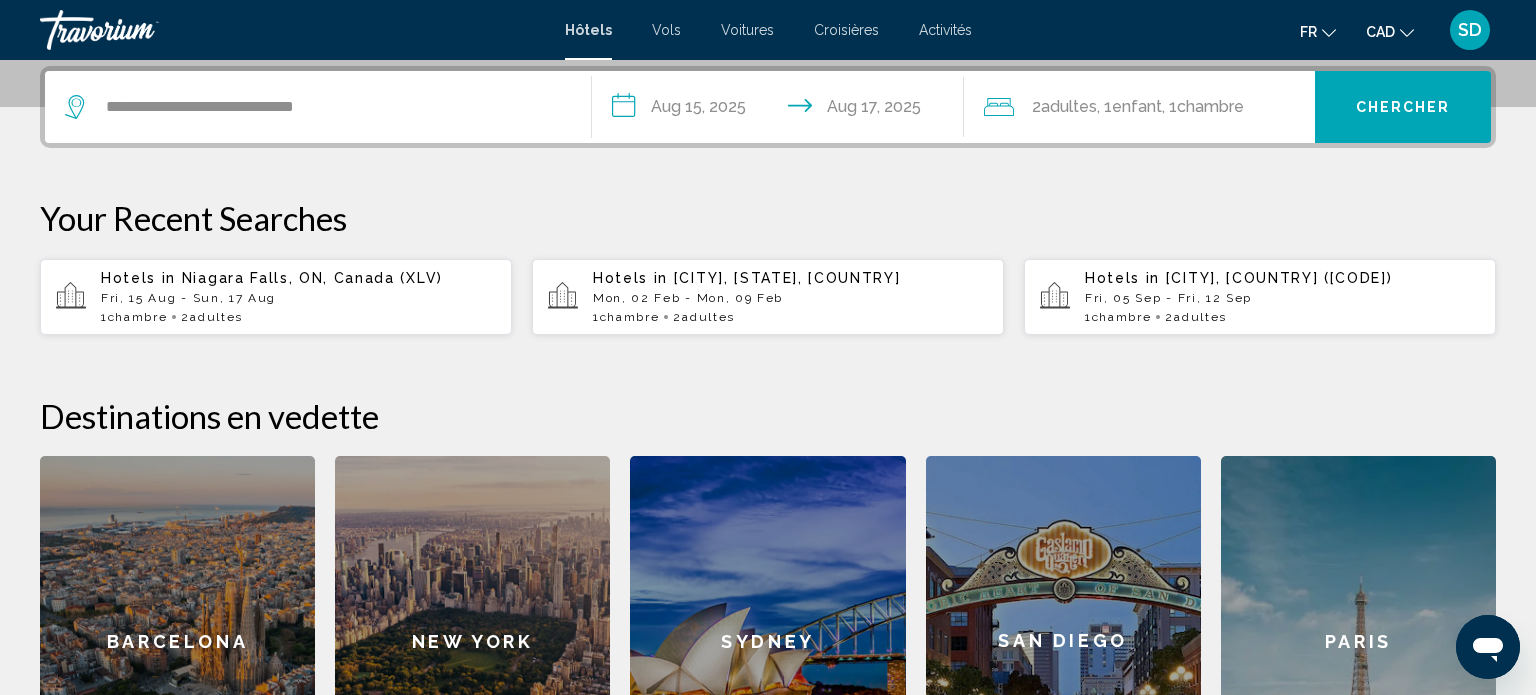 click on "2  Adulte Adultes , 1  Enfant Enfants , 1  Chambre pièces" 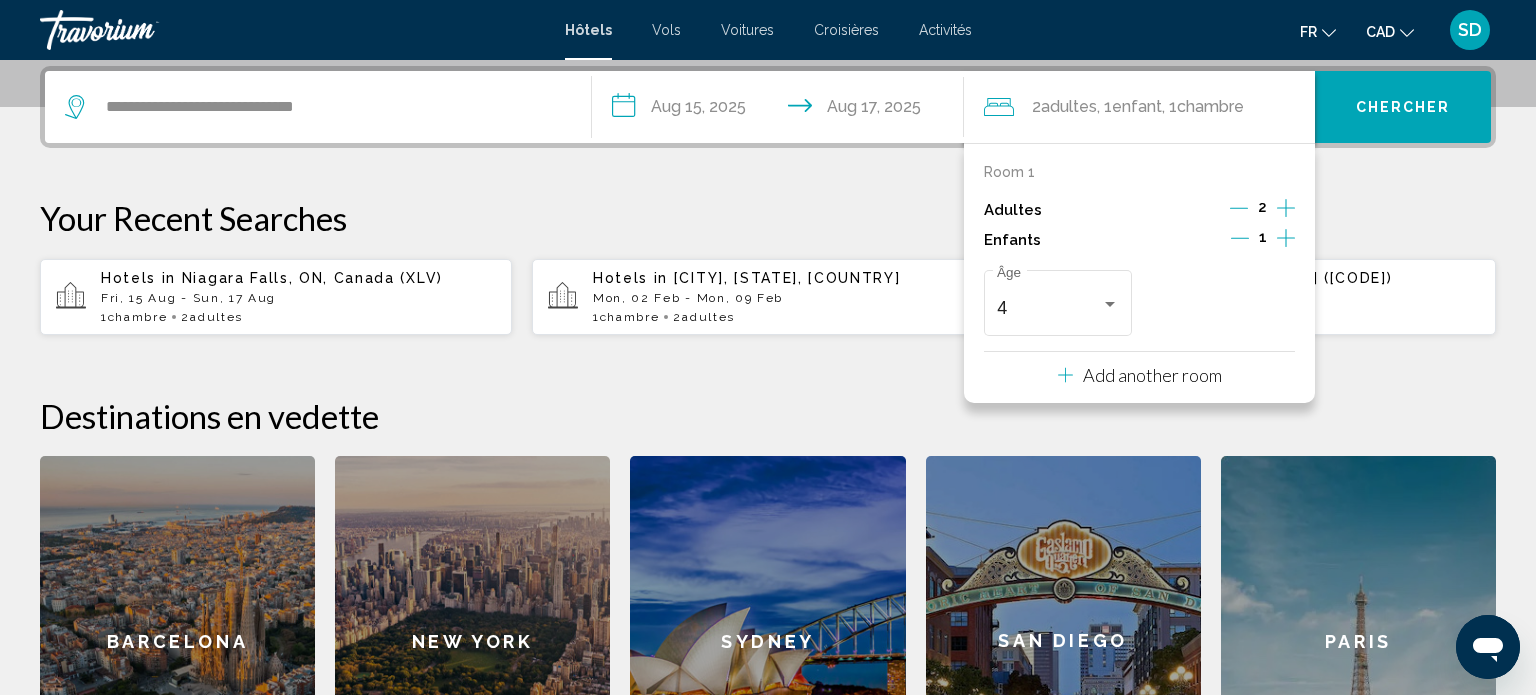 click on "Add another room" at bounding box center (1152, 375) 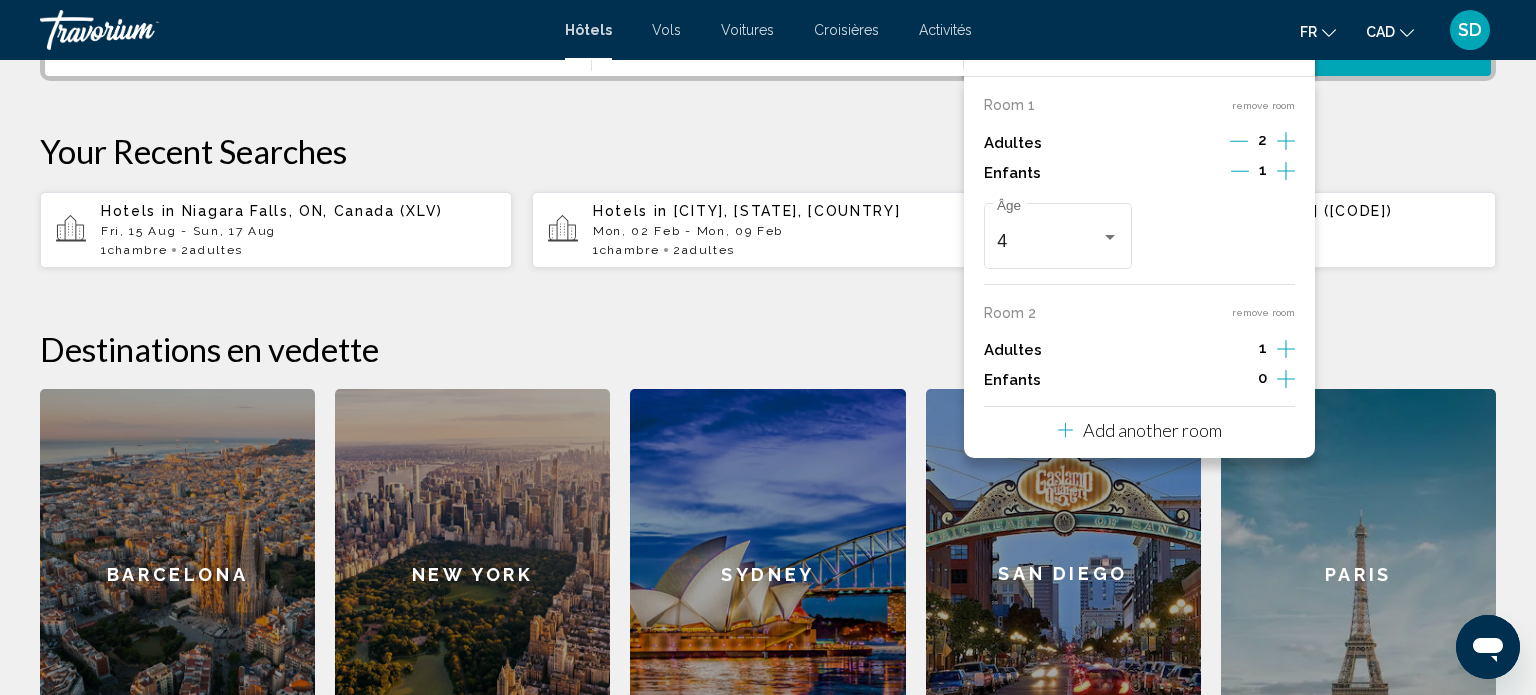 scroll, scrollTop: 567, scrollLeft: 0, axis: vertical 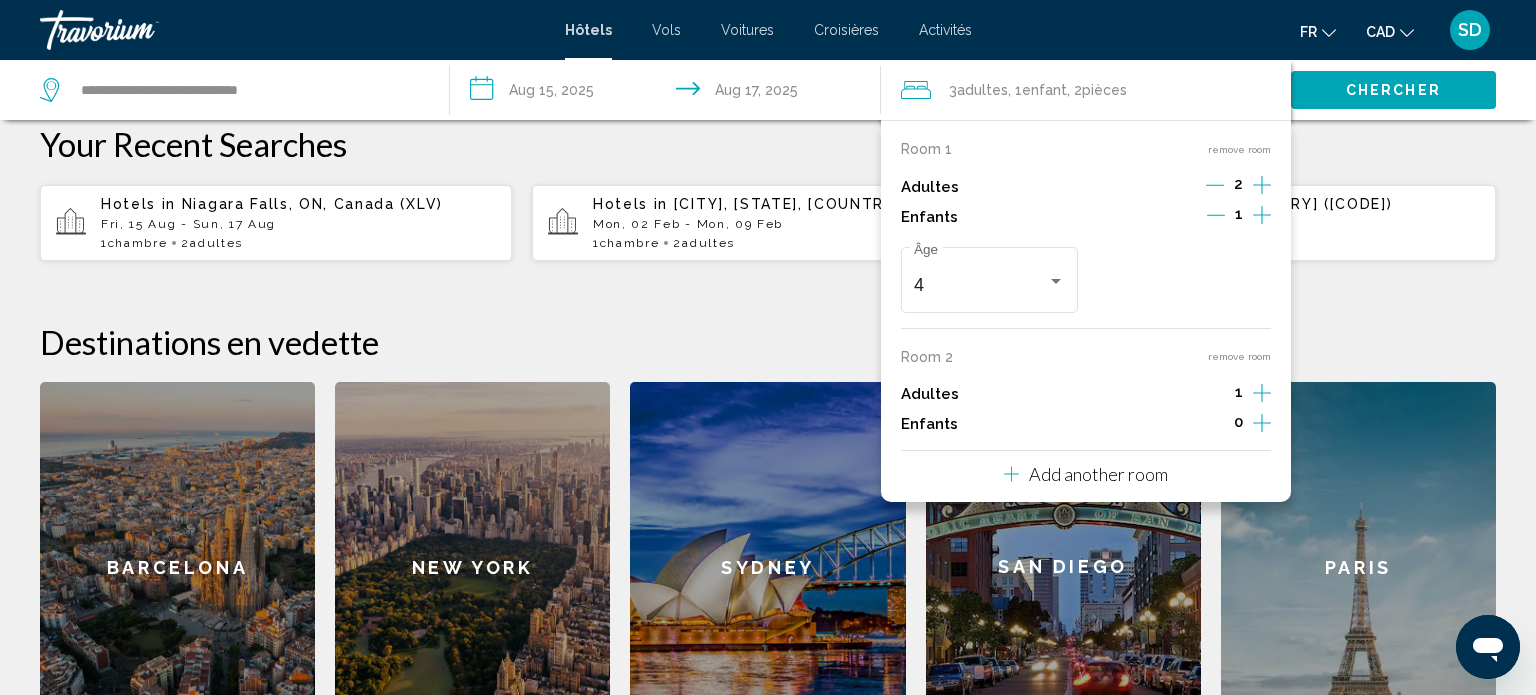 click on "Add another room" at bounding box center [1098, 474] 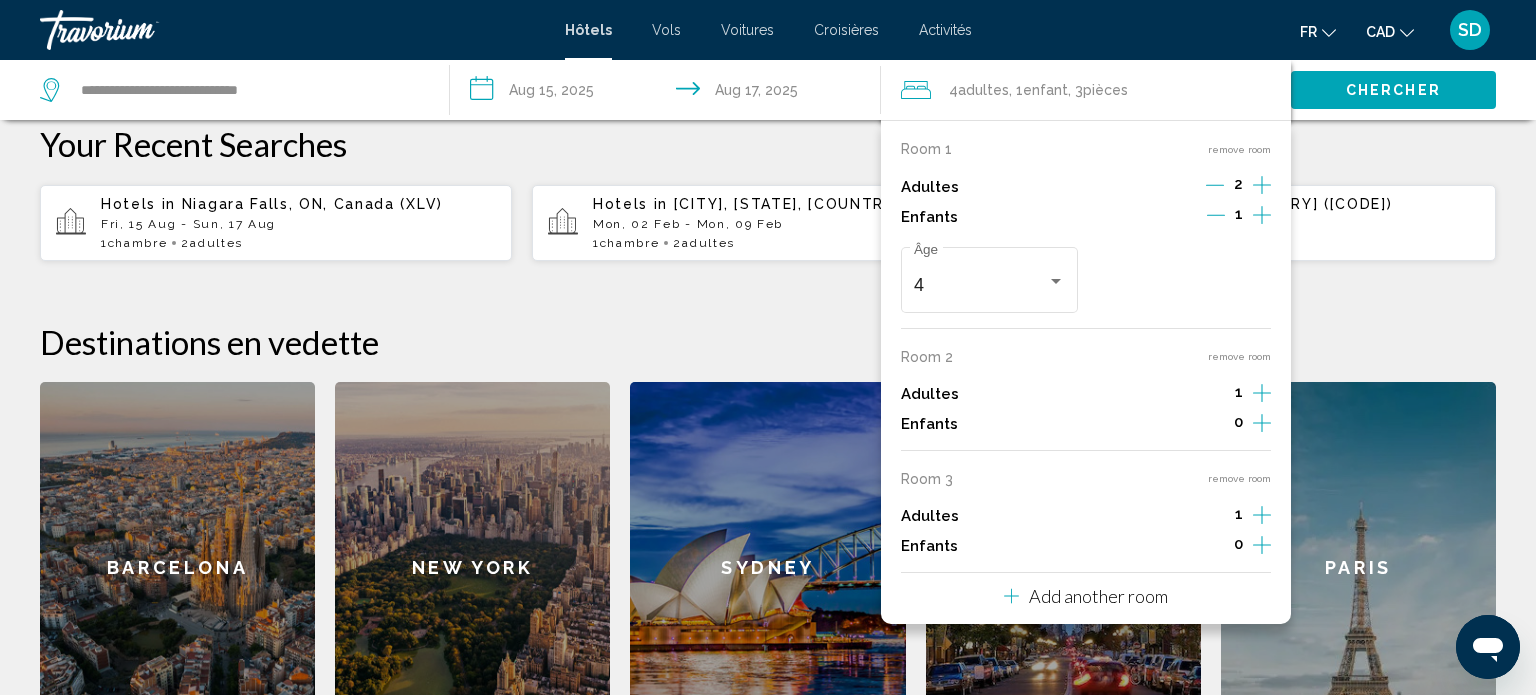 click on "Add another room" at bounding box center [1086, 593] 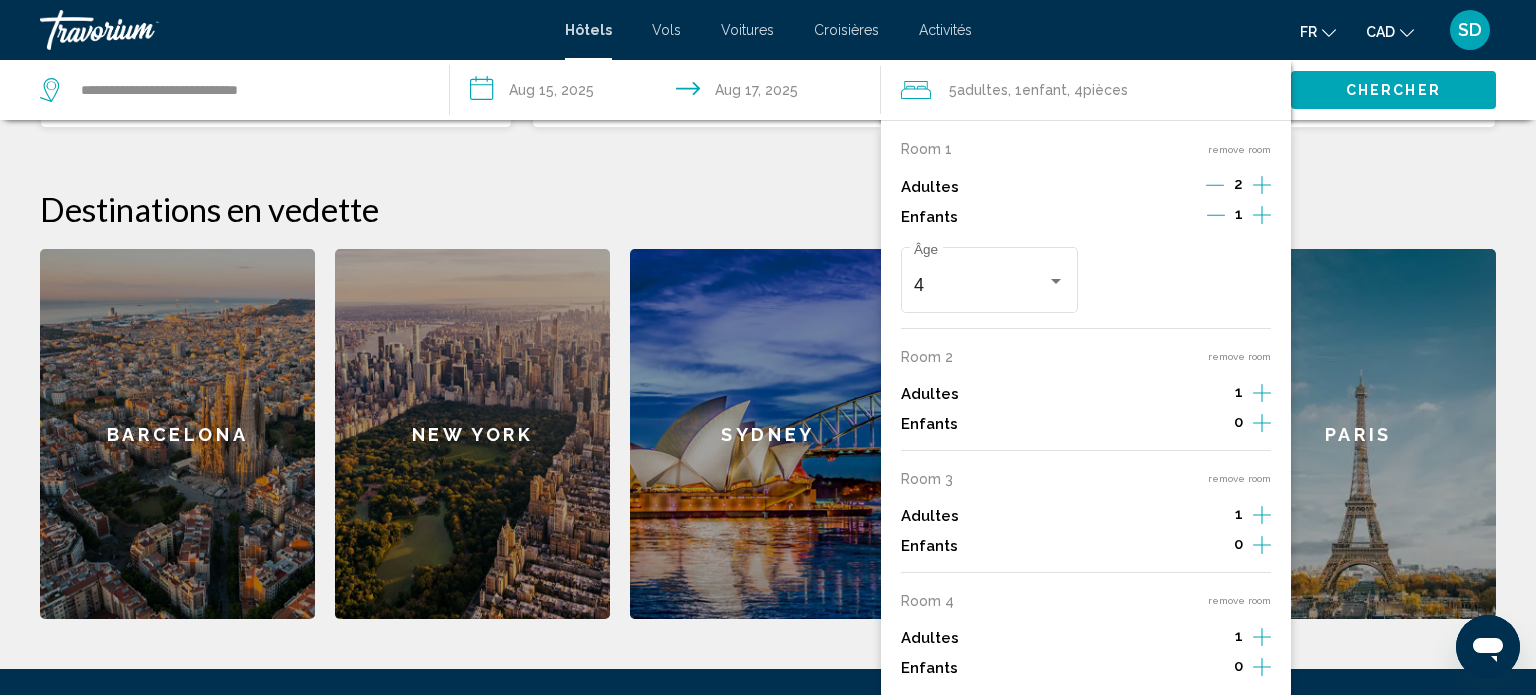 scroll, scrollTop: 702, scrollLeft: 0, axis: vertical 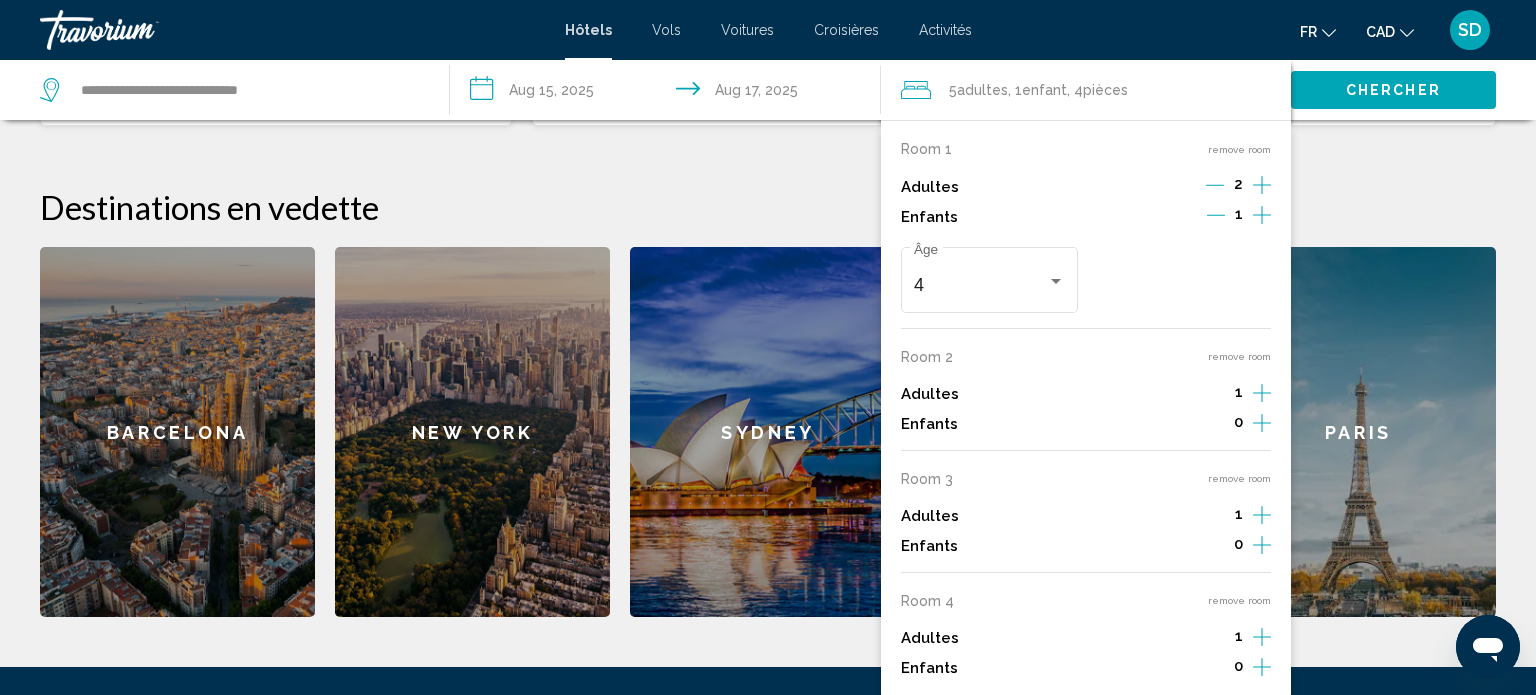 click on "remove room" at bounding box center (1239, 356) 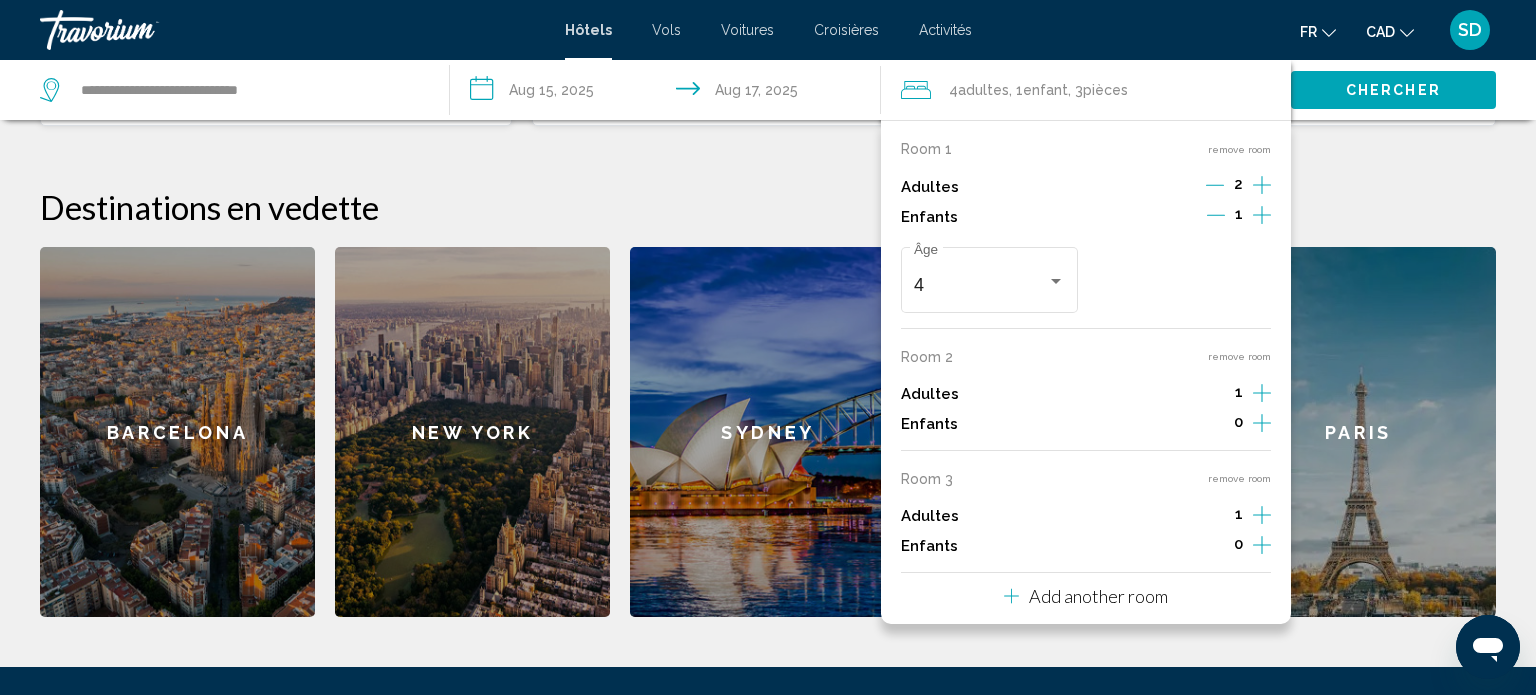 click on "remove room" at bounding box center [1239, 356] 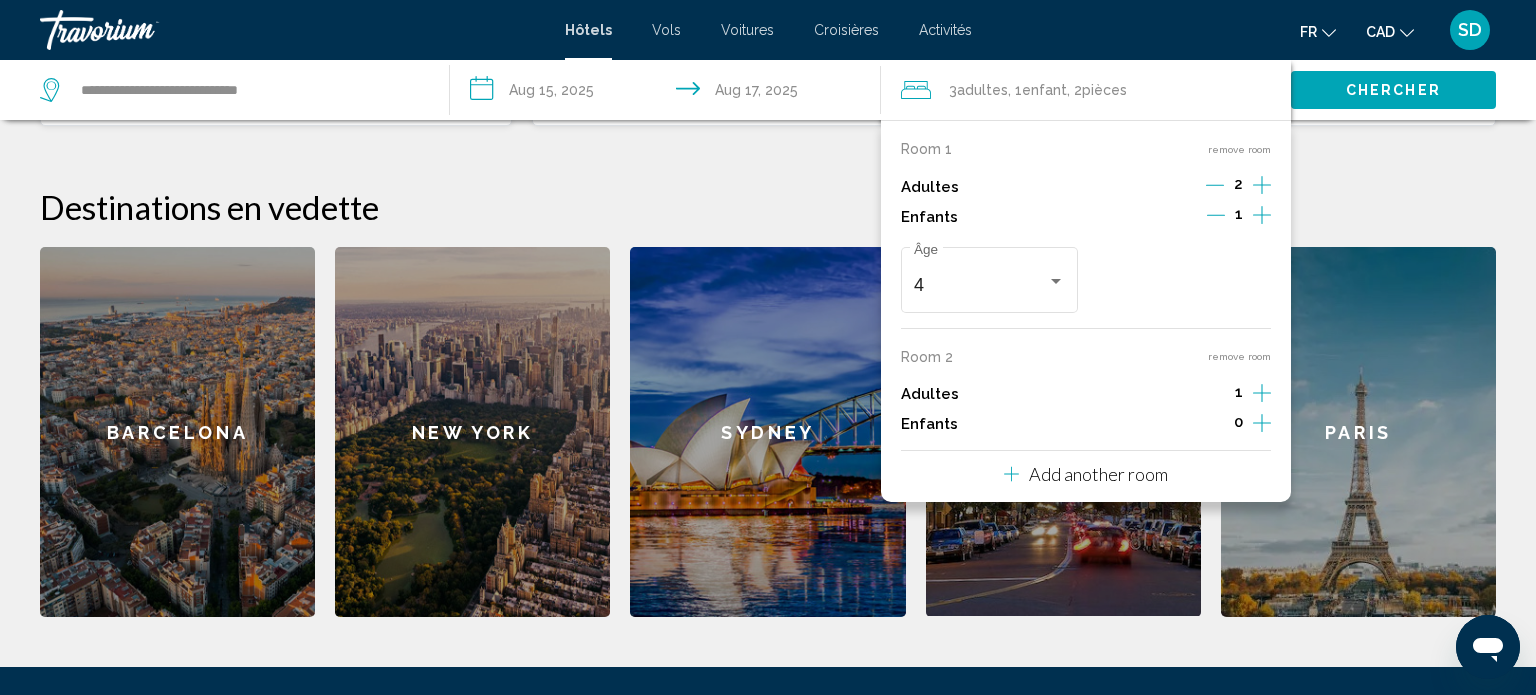 click on "remove room" at bounding box center [1239, 356] 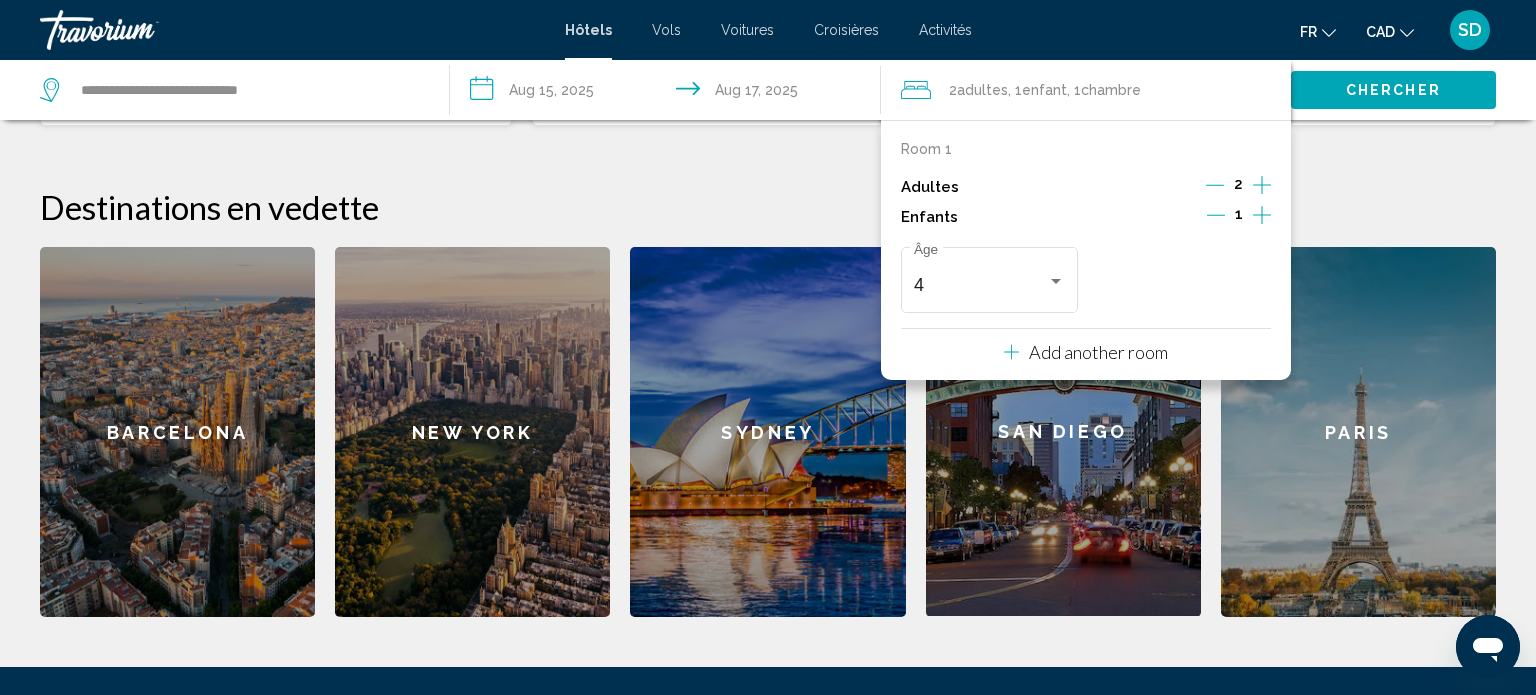 click on "**********" at bounding box center (768, 237) 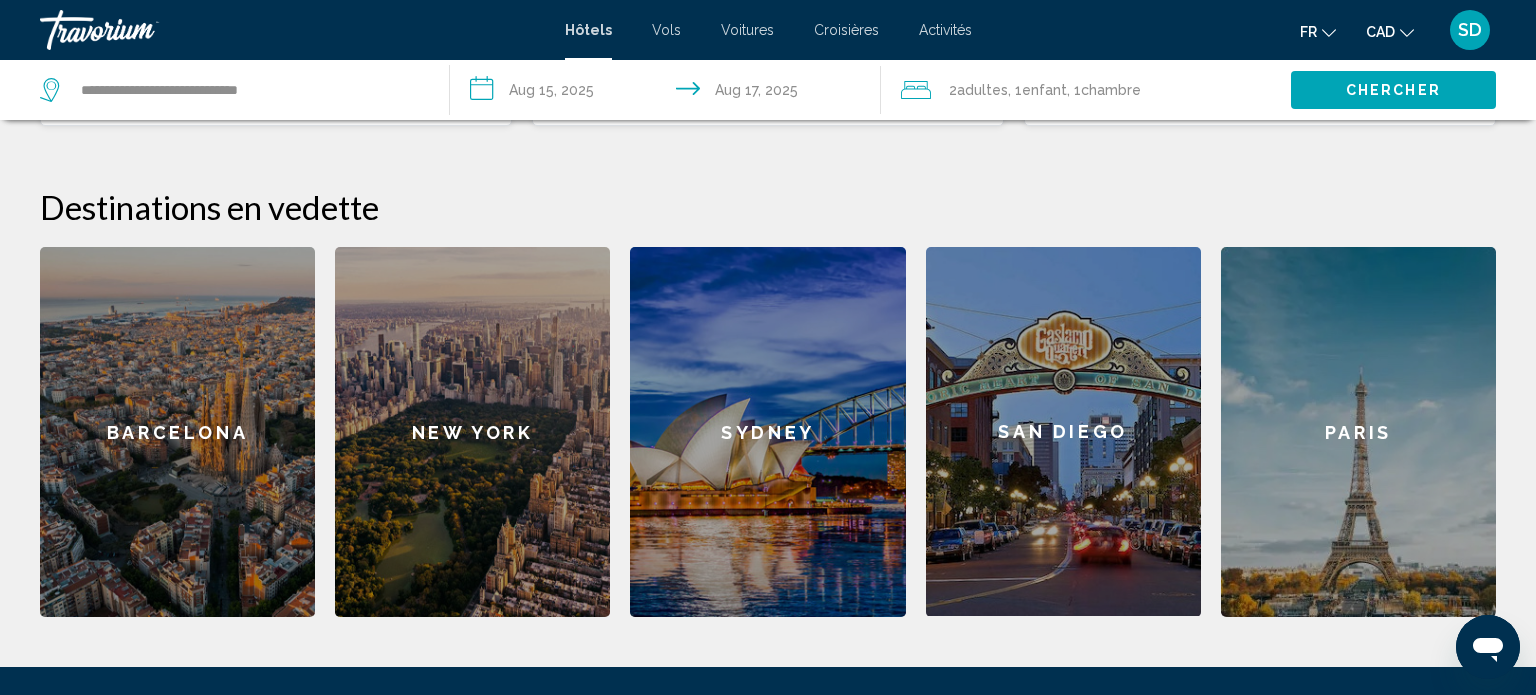 click on "Chercher" at bounding box center [1393, 91] 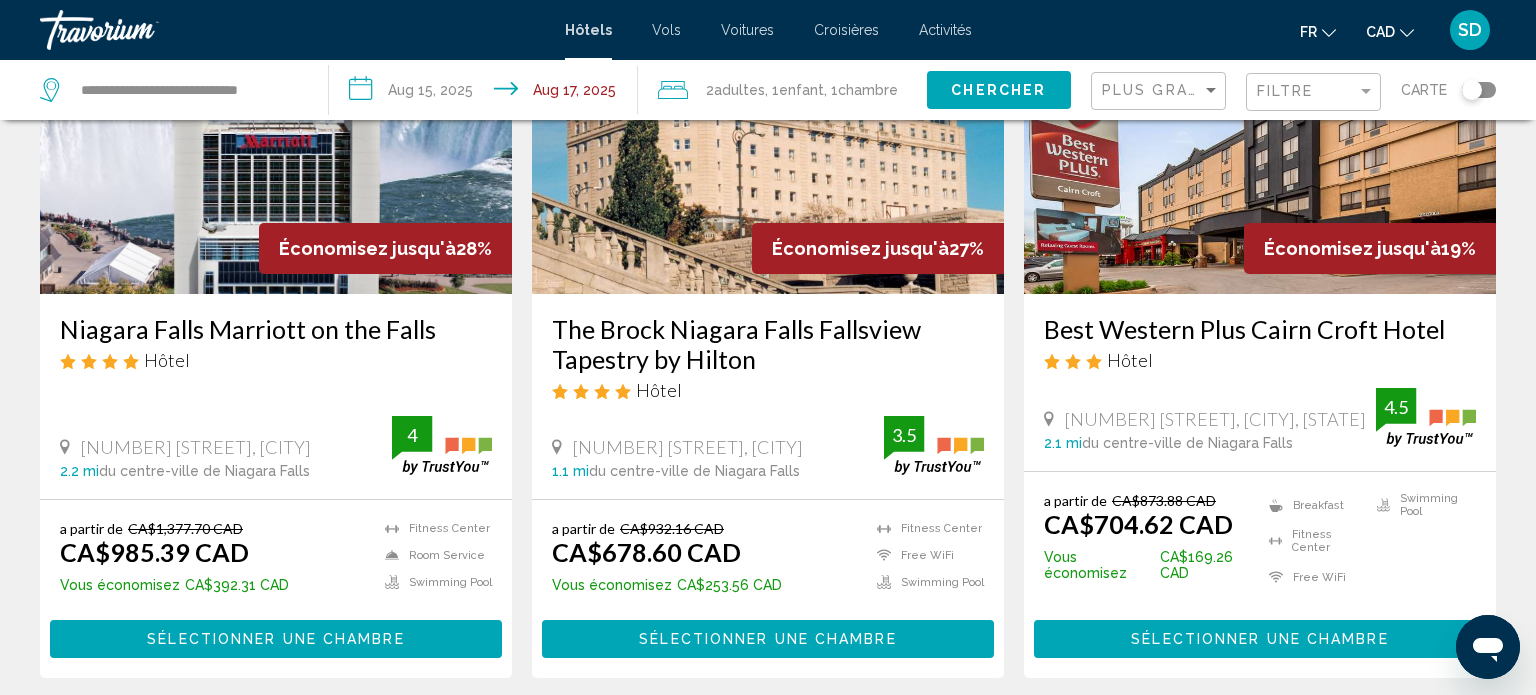 scroll, scrollTop: 202, scrollLeft: 0, axis: vertical 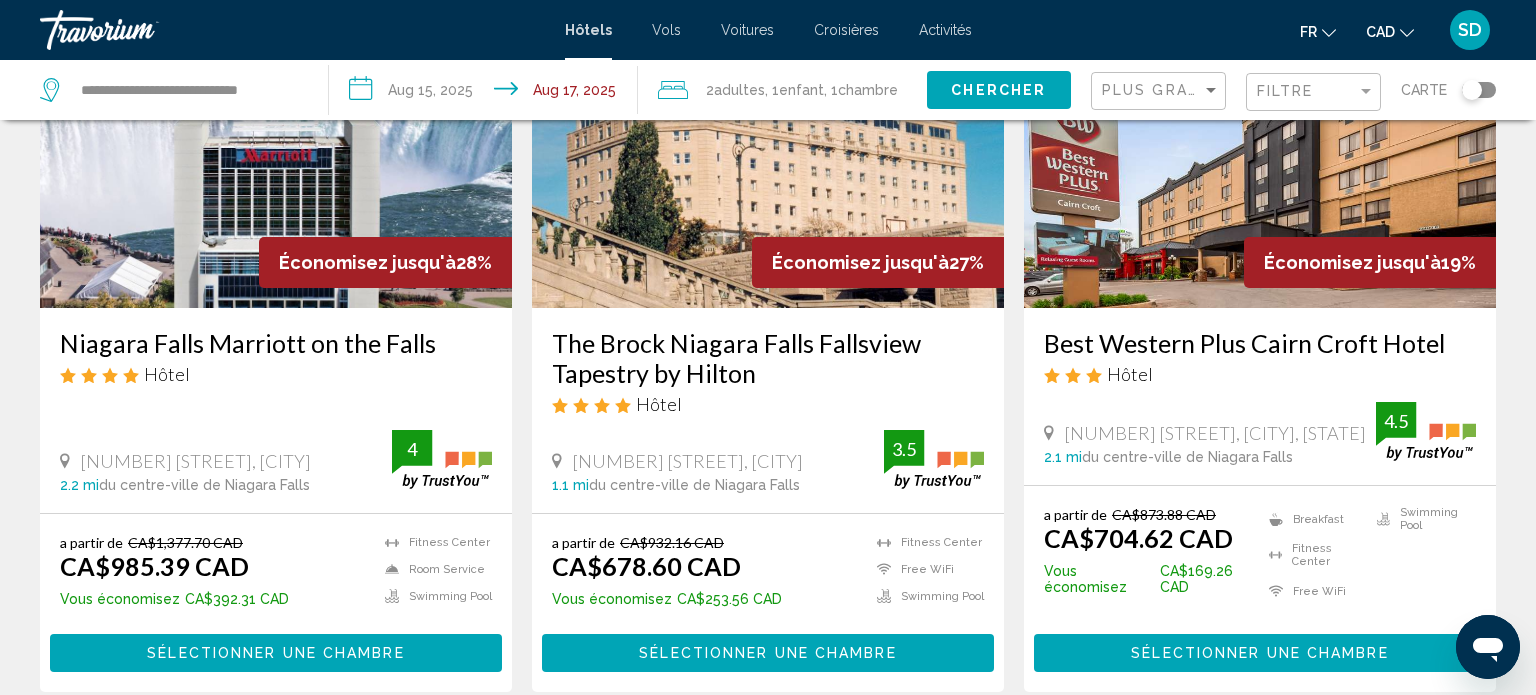click on "Niagara Falls Marriott on the Falls" at bounding box center (276, 343) 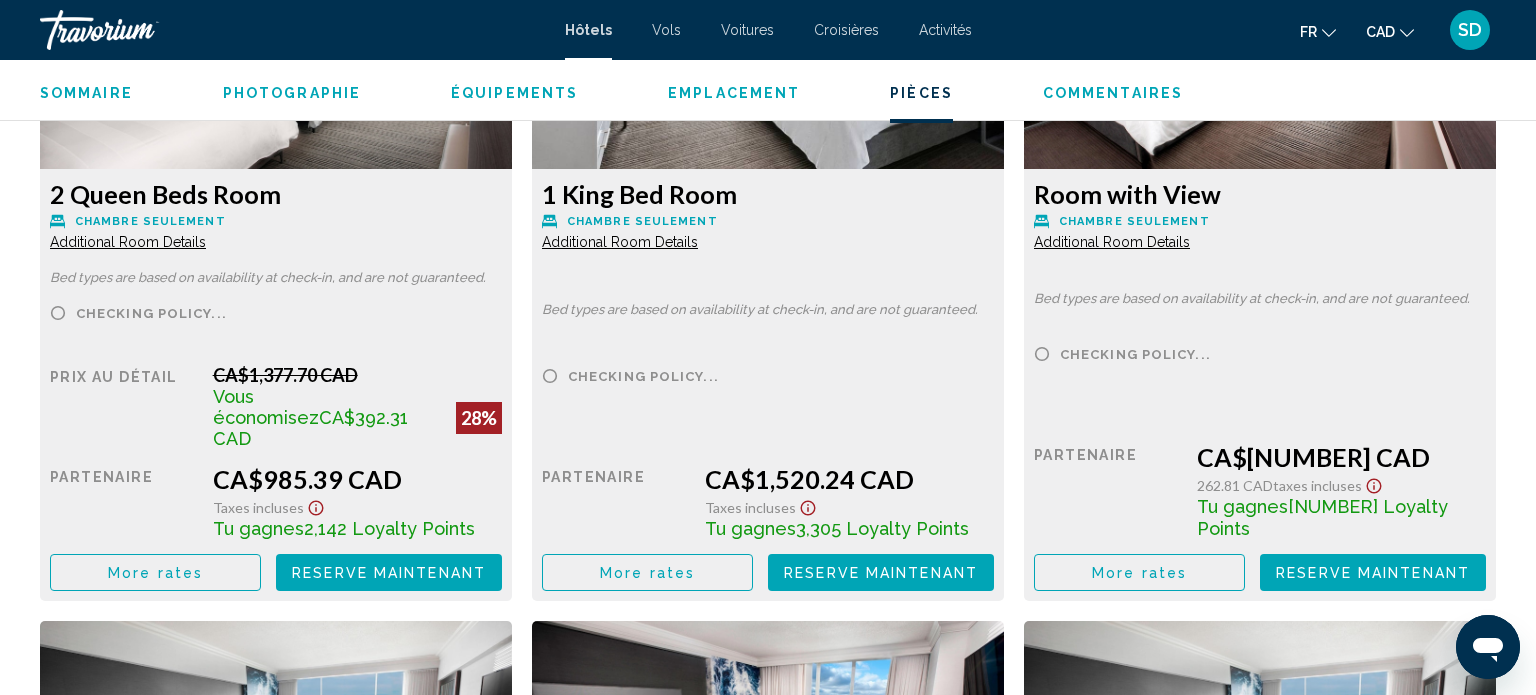 scroll, scrollTop: 2928, scrollLeft: 0, axis: vertical 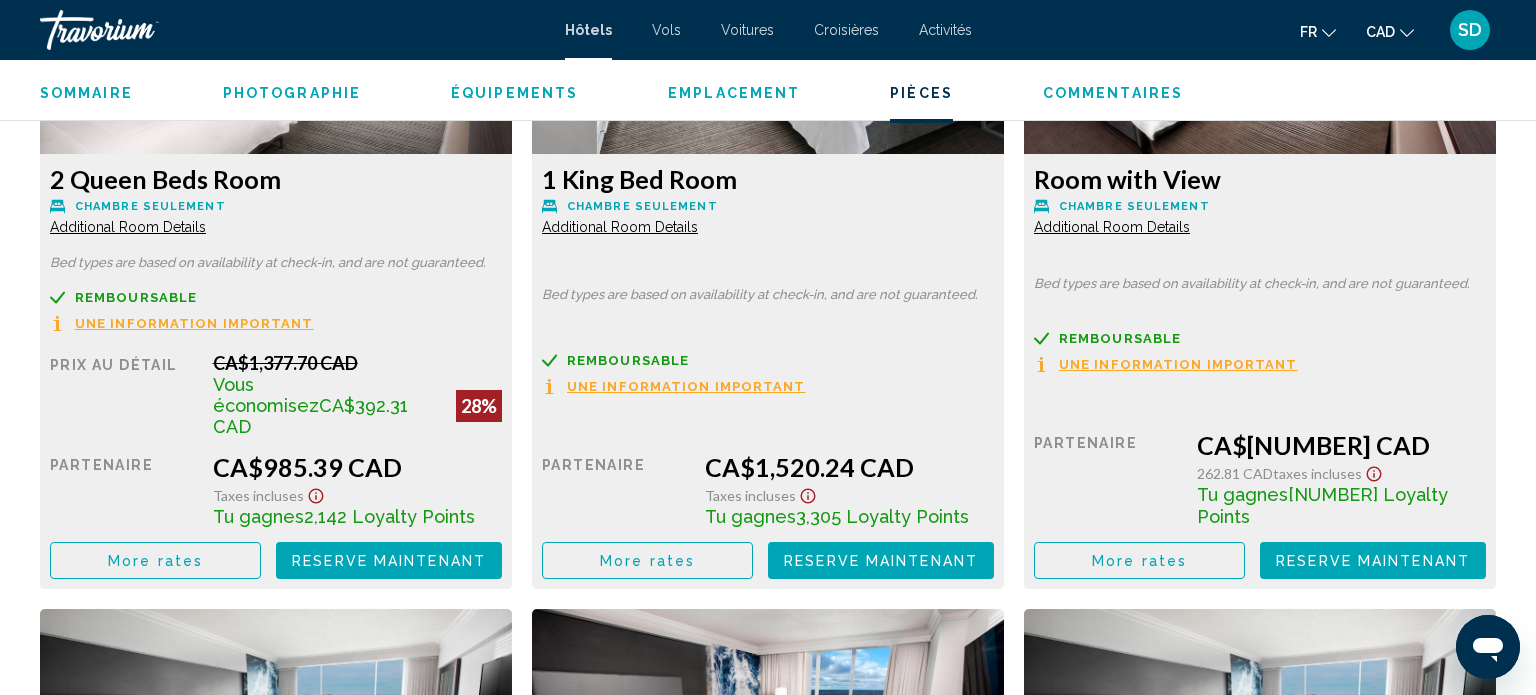 drag, startPoint x: 299, startPoint y: 492, endPoint x: 481, endPoint y: 492, distance: 182 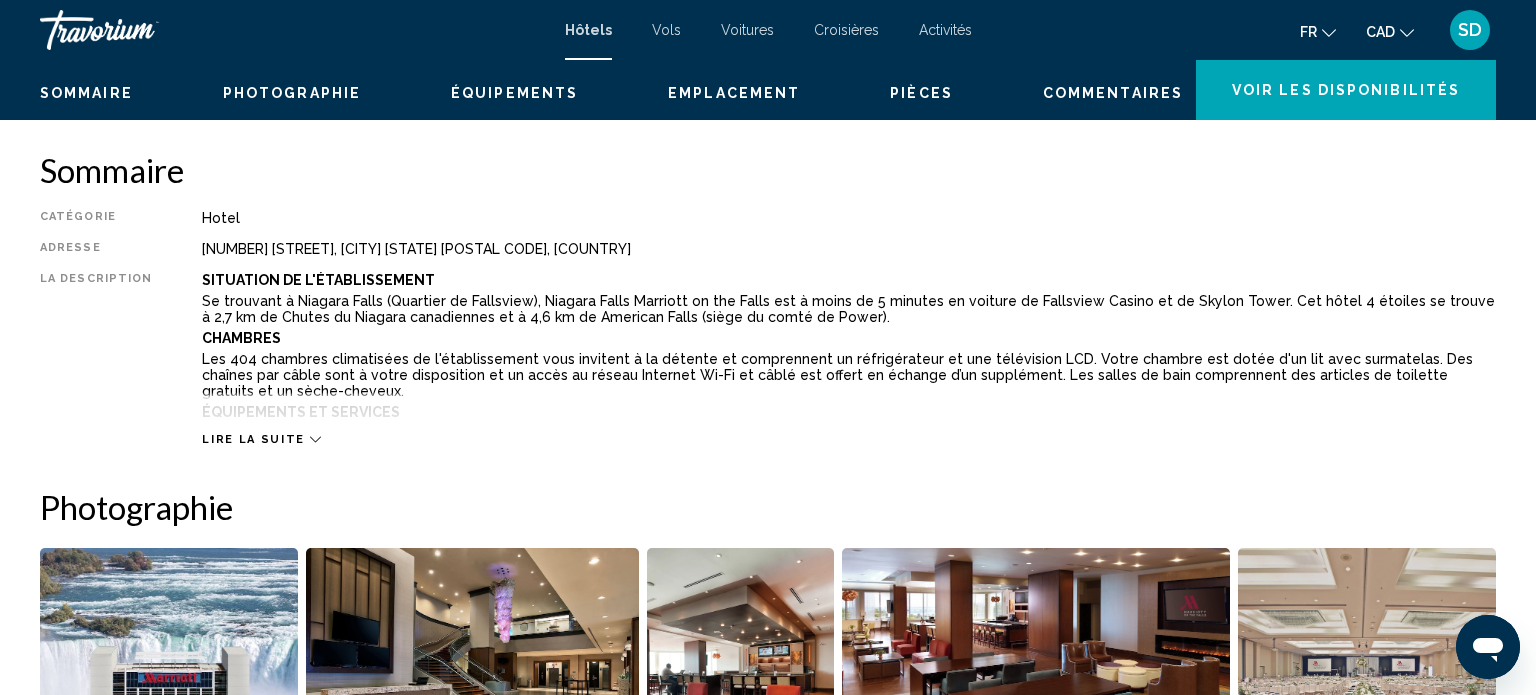 scroll, scrollTop: 0, scrollLeft: 0, axis: both 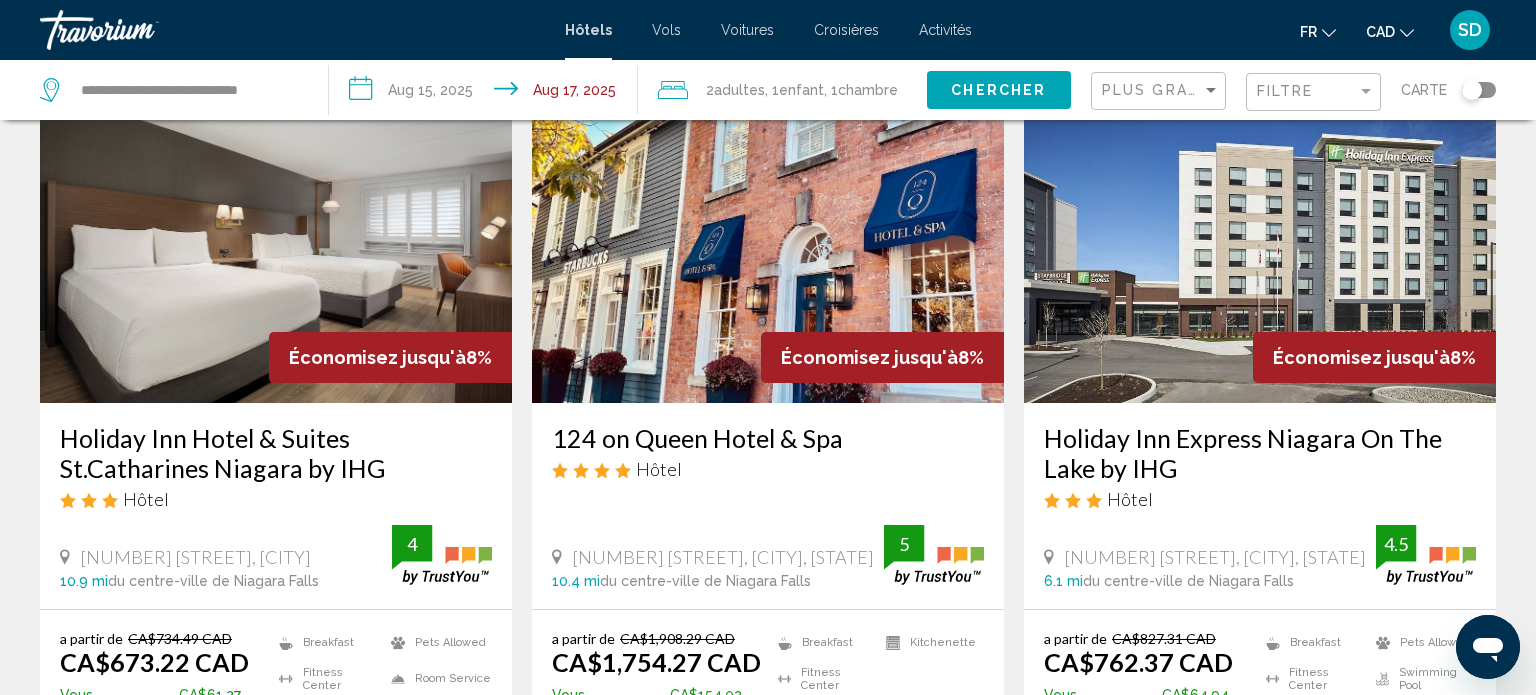 click on "**********" at bounding box center (487, 93) 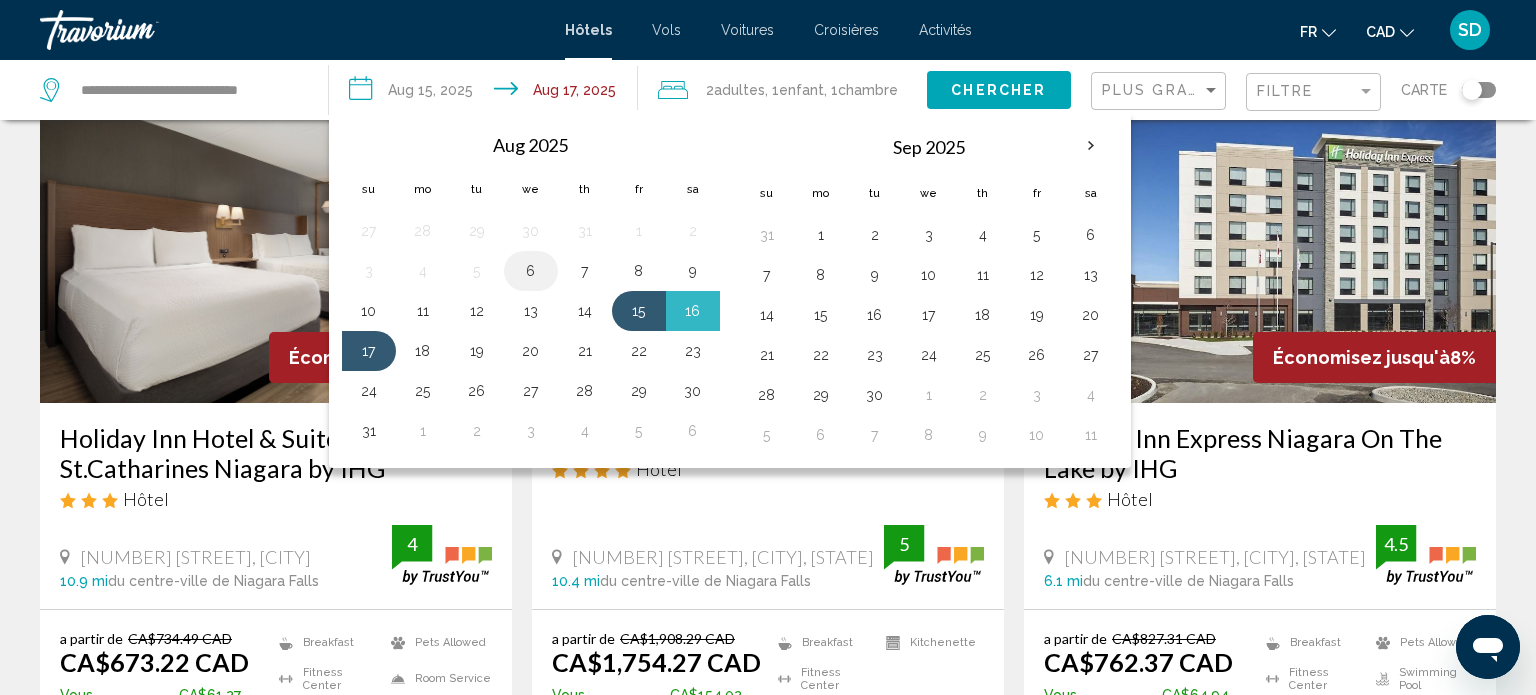 click on "6" at bounding box center [531, 271] 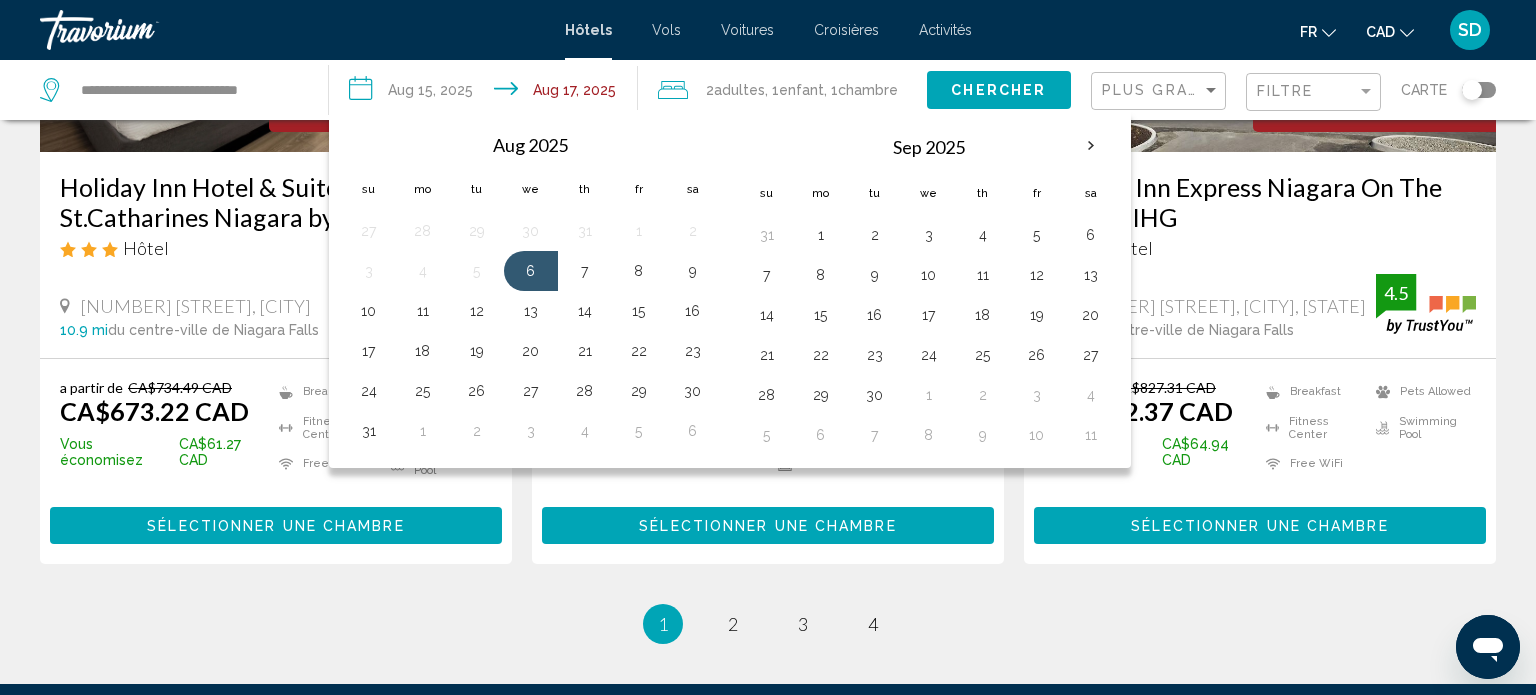 scroll, scrollTop: 2616, scrollLeft: 0, axis: vertical 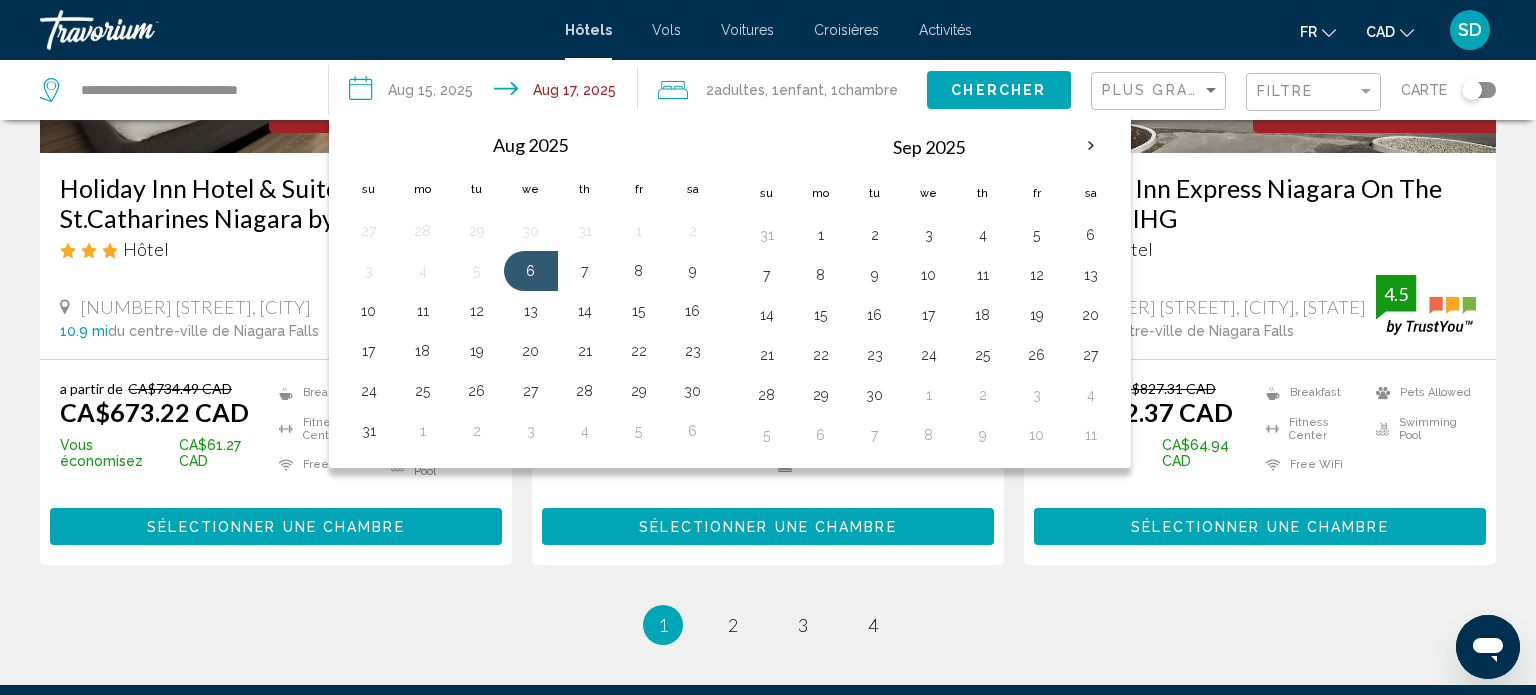 click on "Sélectionner une chambre" at bounding box center (275, 527) 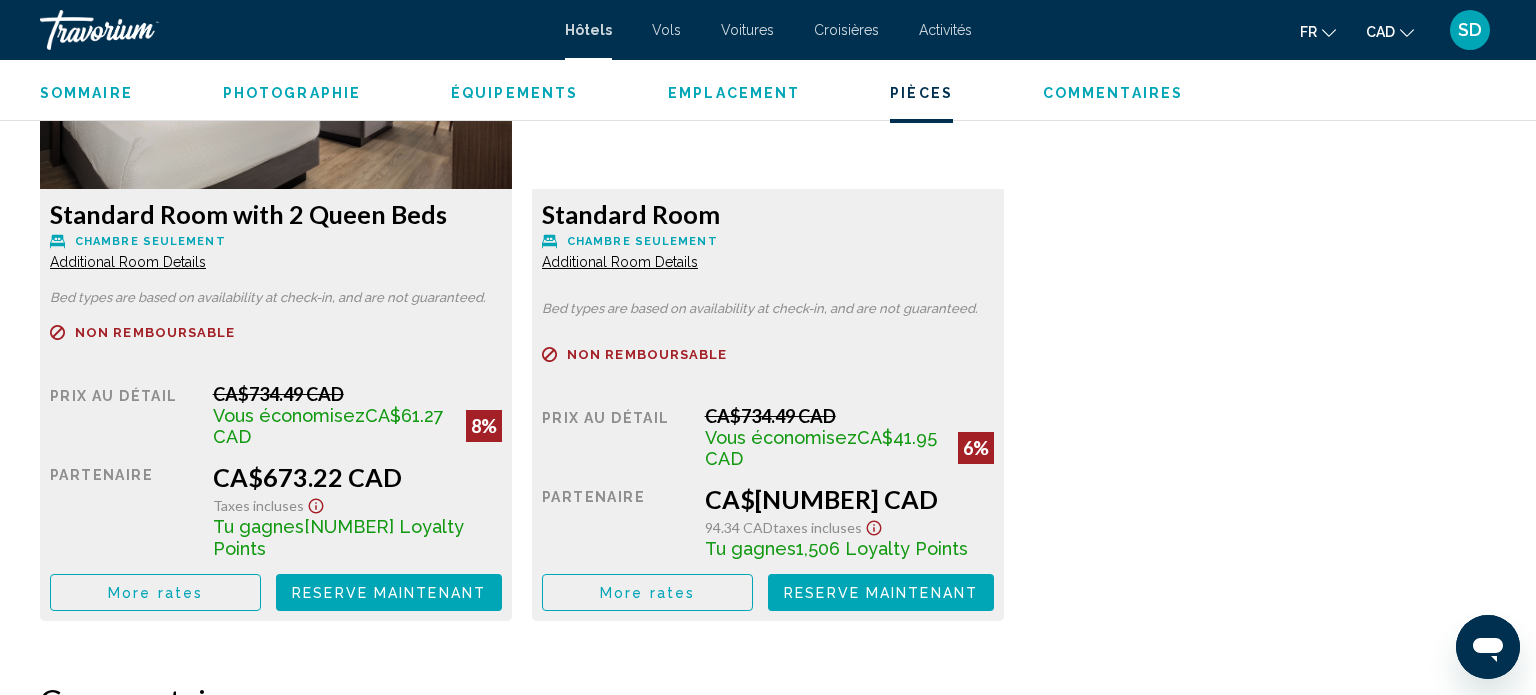 scroll, scrollTop: 2897, scrollLeft: 0, axis: vertical 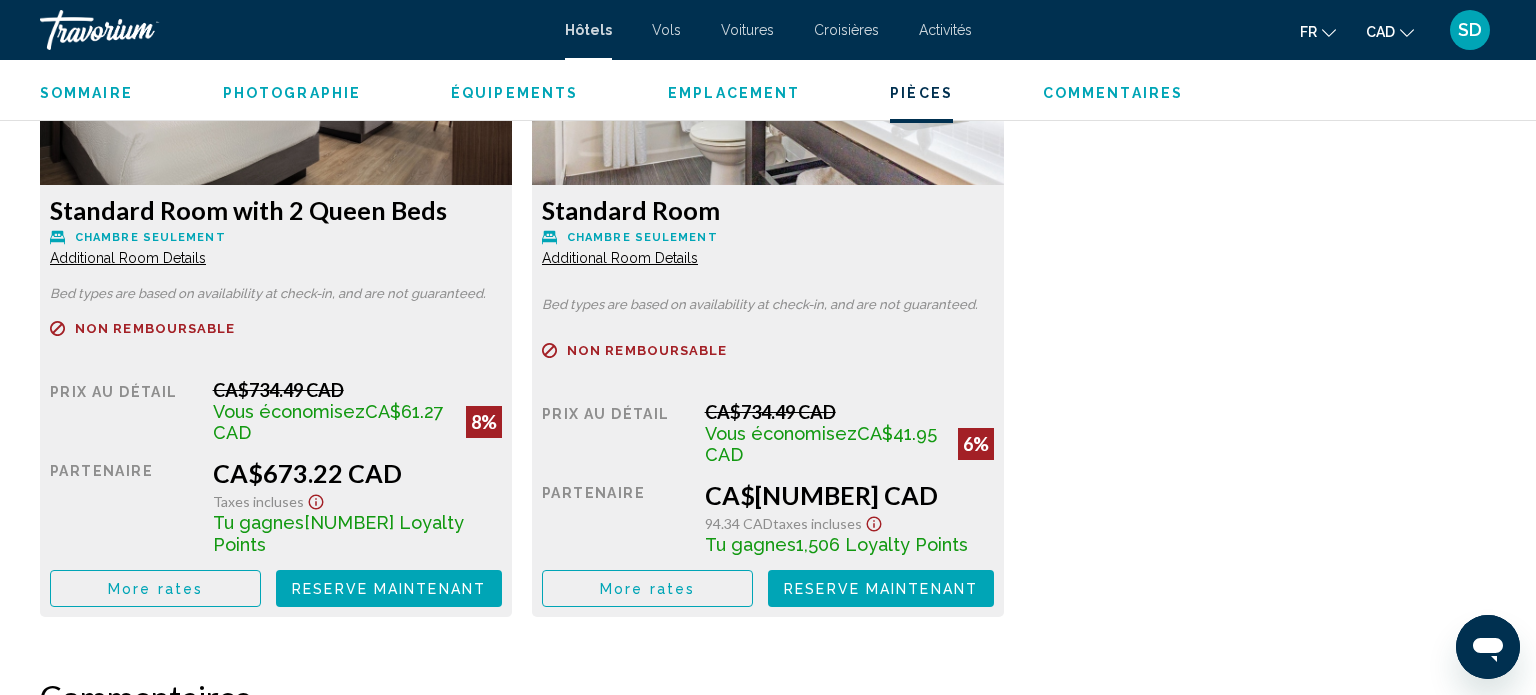 click on "Reserve maintenant" at bounding box center [389, 589] 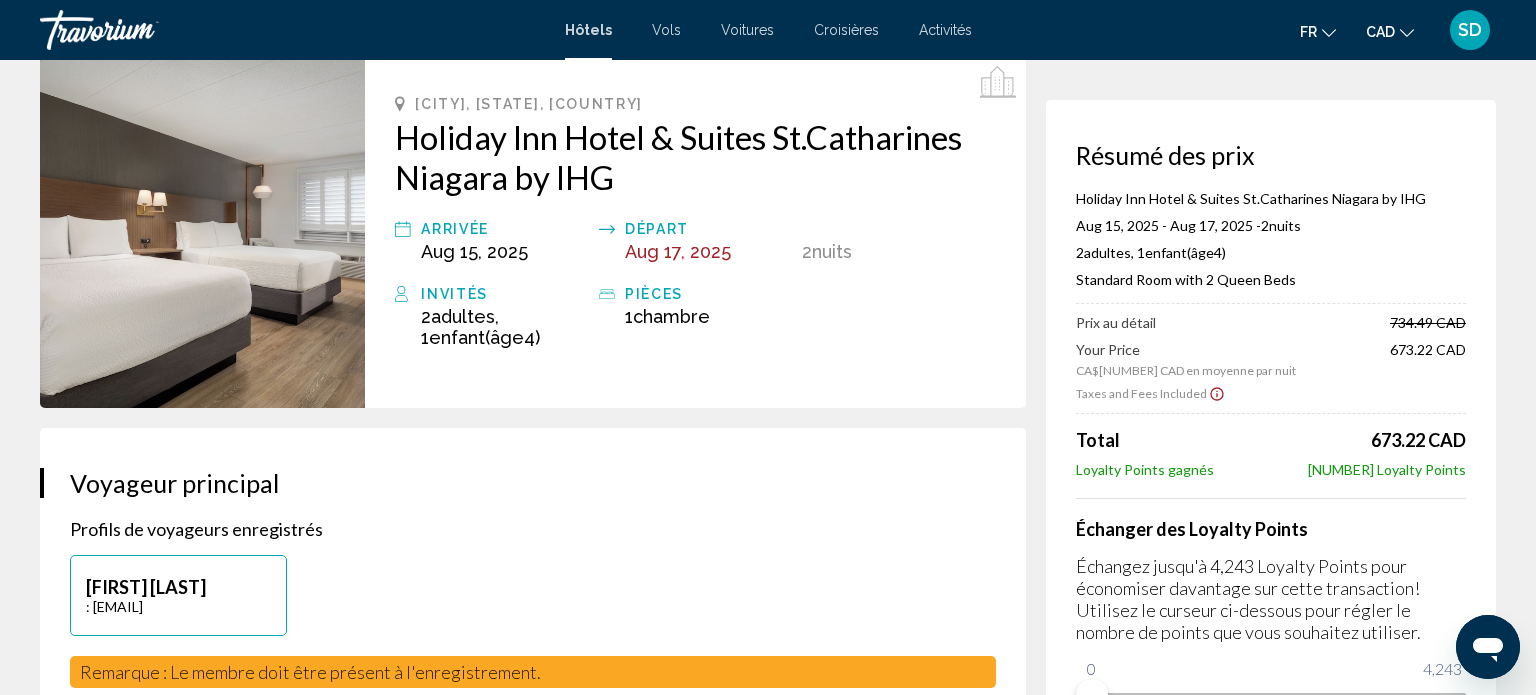 scroll, scrollTop: 100, scrollLeft: 0, axis: vertical 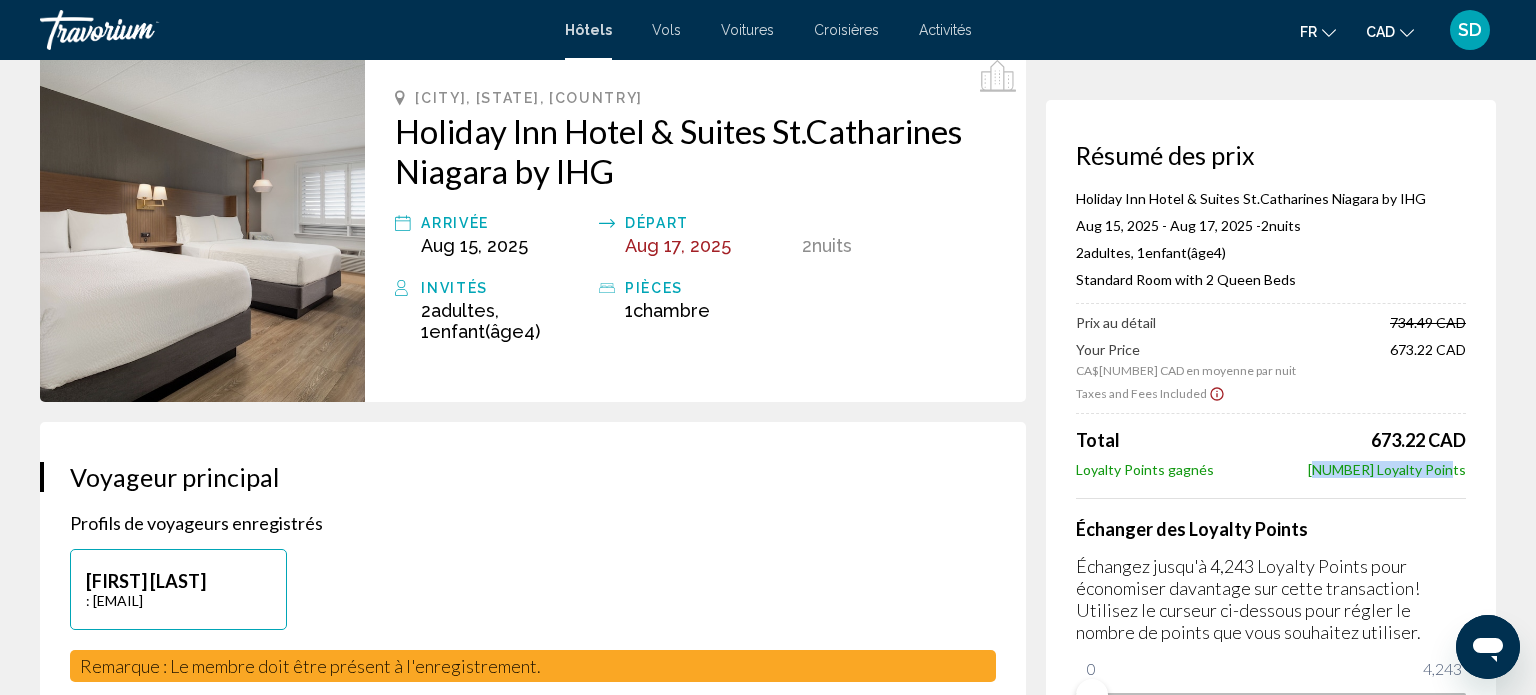drag, startPoint x: 1340, startPoint y: 469, endPoint x: 1488, endPoint y: 474, distance: 148.08444 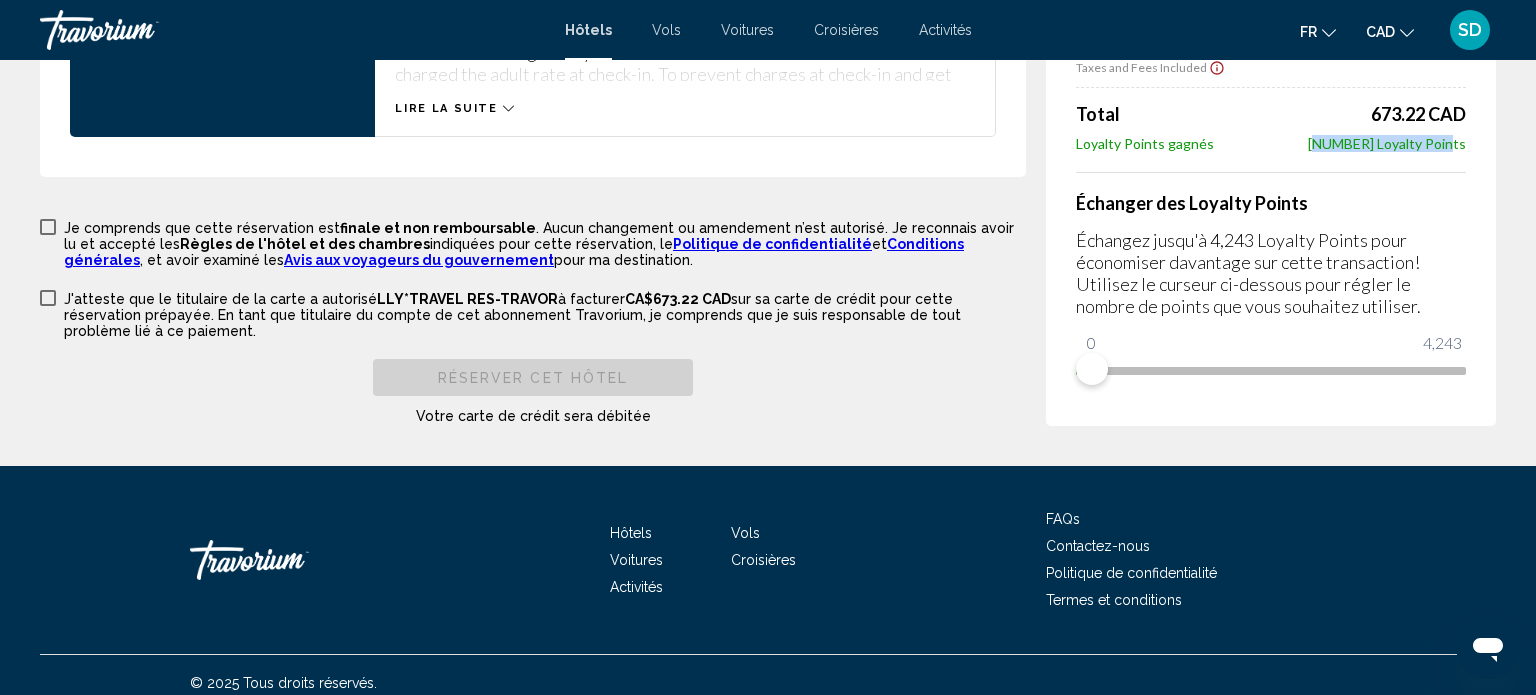 scroll, scrollTop: 3218, scrollLeft: 0, axis: vertical 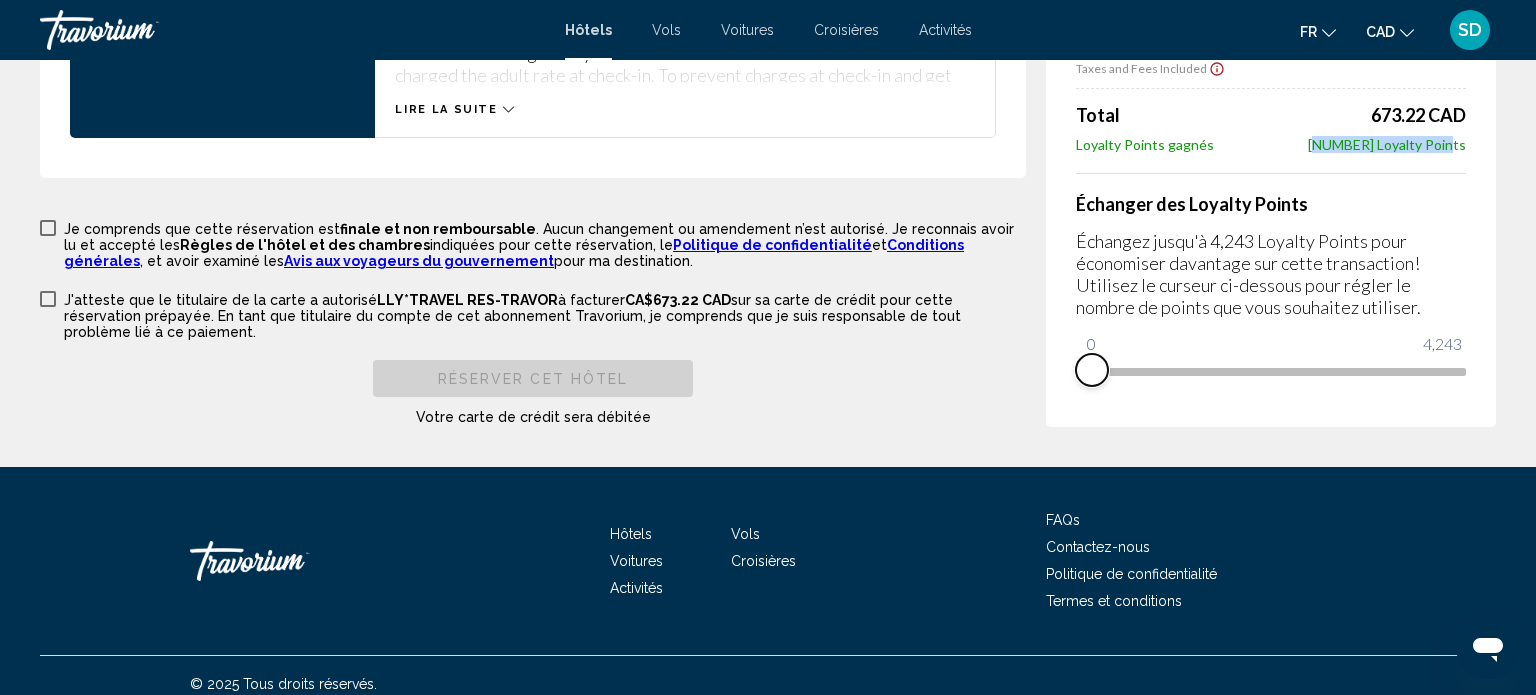 drag, startPoint x: 1096, startPoint y: 366, endPoint x: 1037, endPoint y: 380, distance: 60.63827 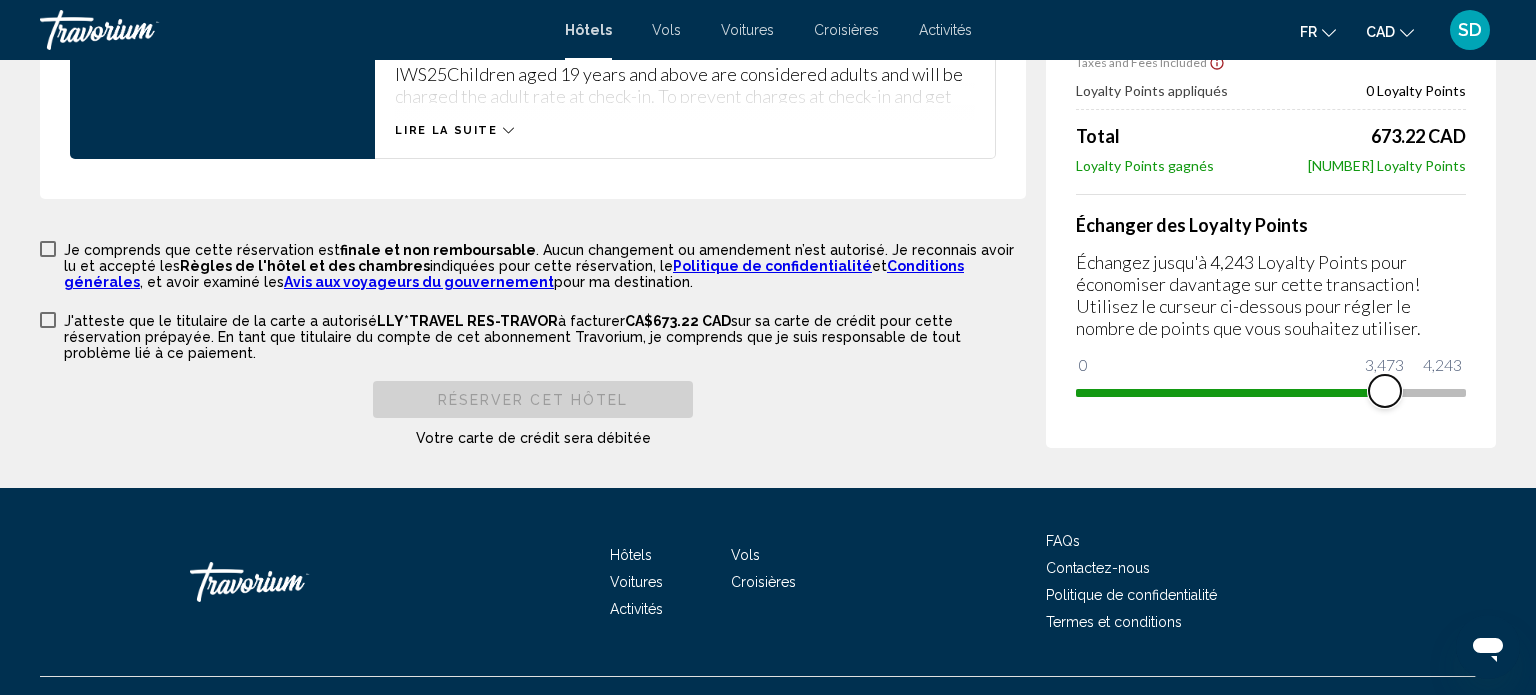 scroll, scrollTop: 3218, scrollLeft: 0, axis: vertical 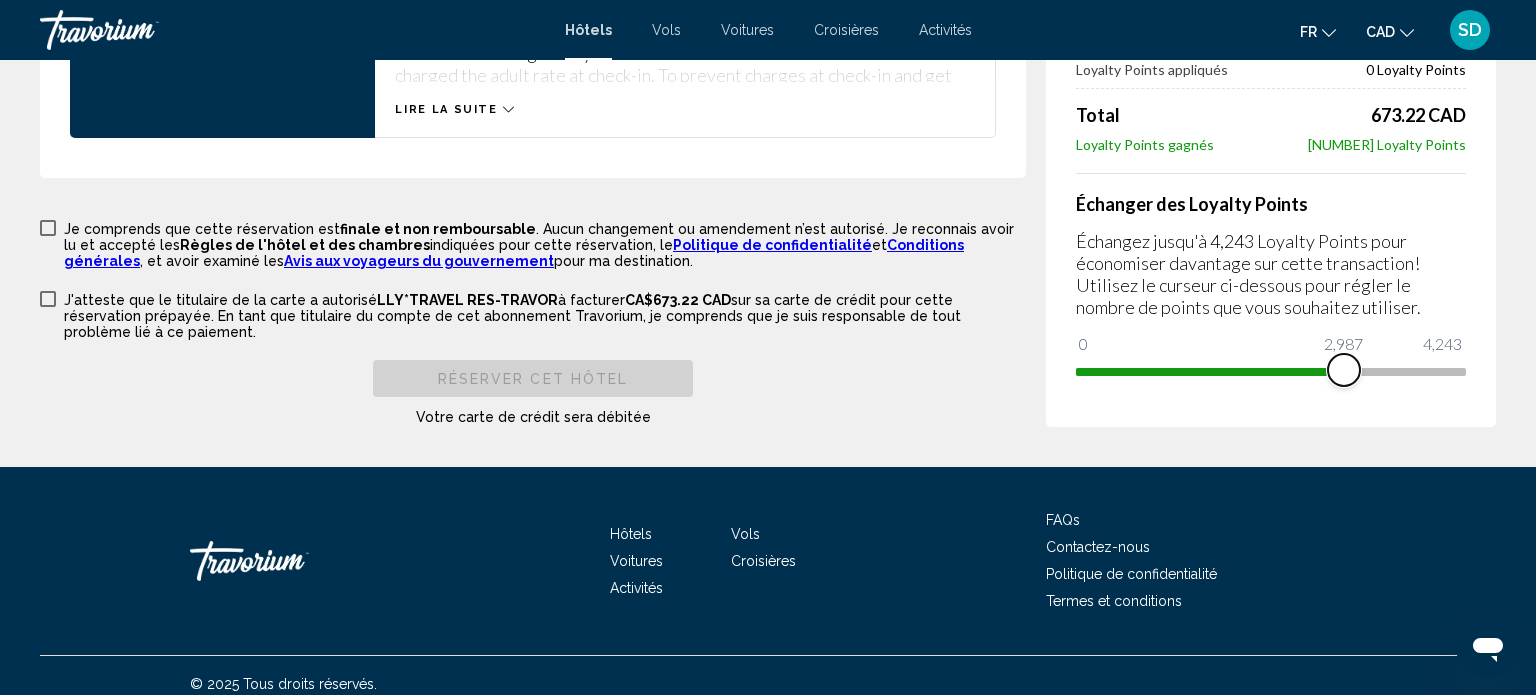 drag, startPoint x: 1084, startPoint y: 366, endPoint x: 1344, endPoint y: 365, distance: 260.00192 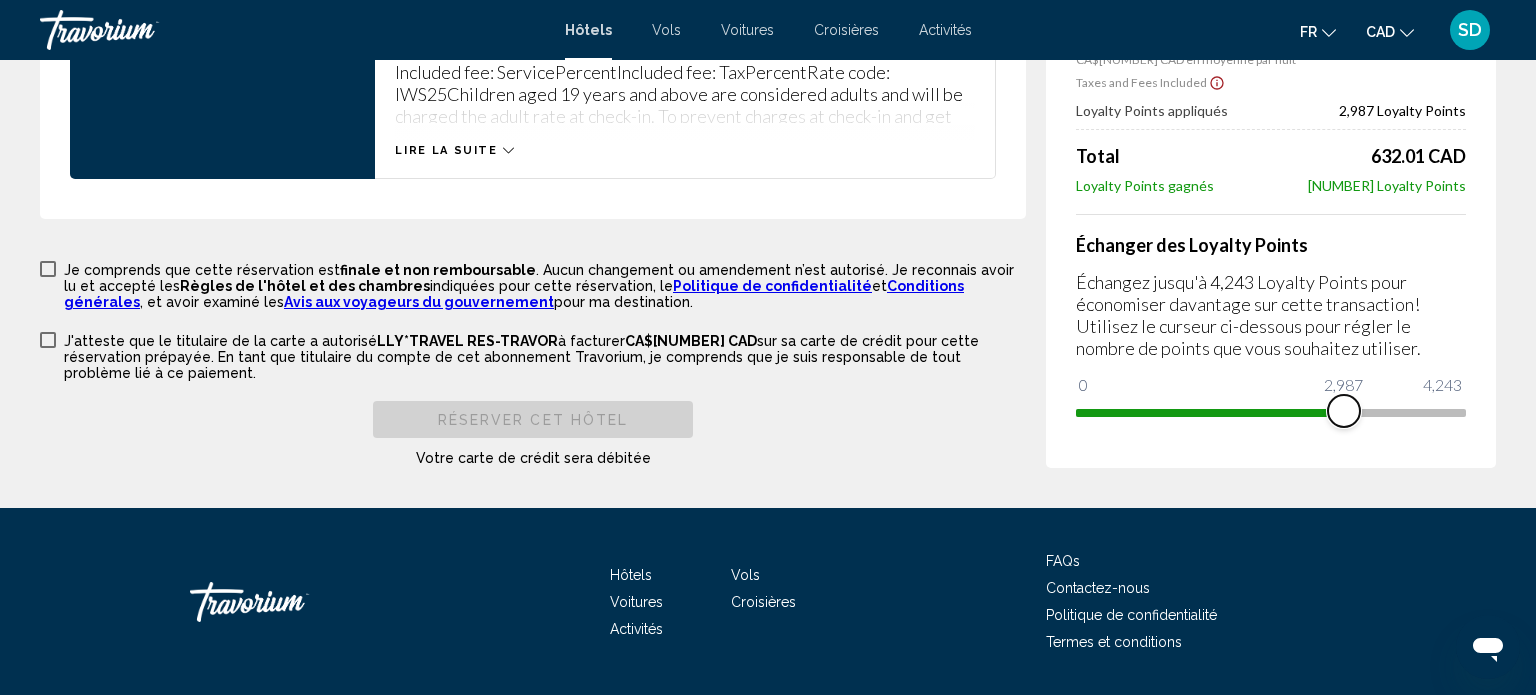 scroll, scrollTop: 3218, scrollLeft: 0, axis: vertical 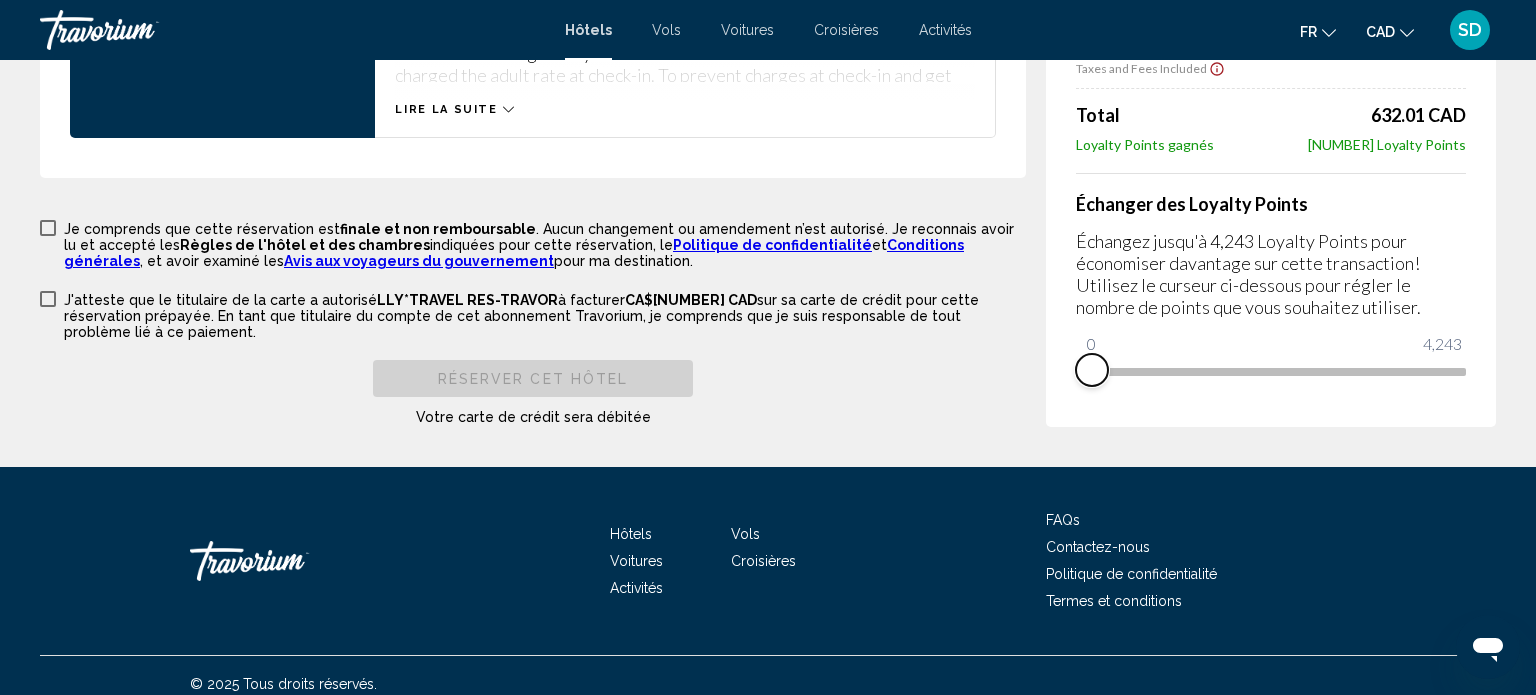 drag, startPoint x: 1344, startPoint y: 365, endPoint x: 998, endPoint y: 390, distance: 346.902 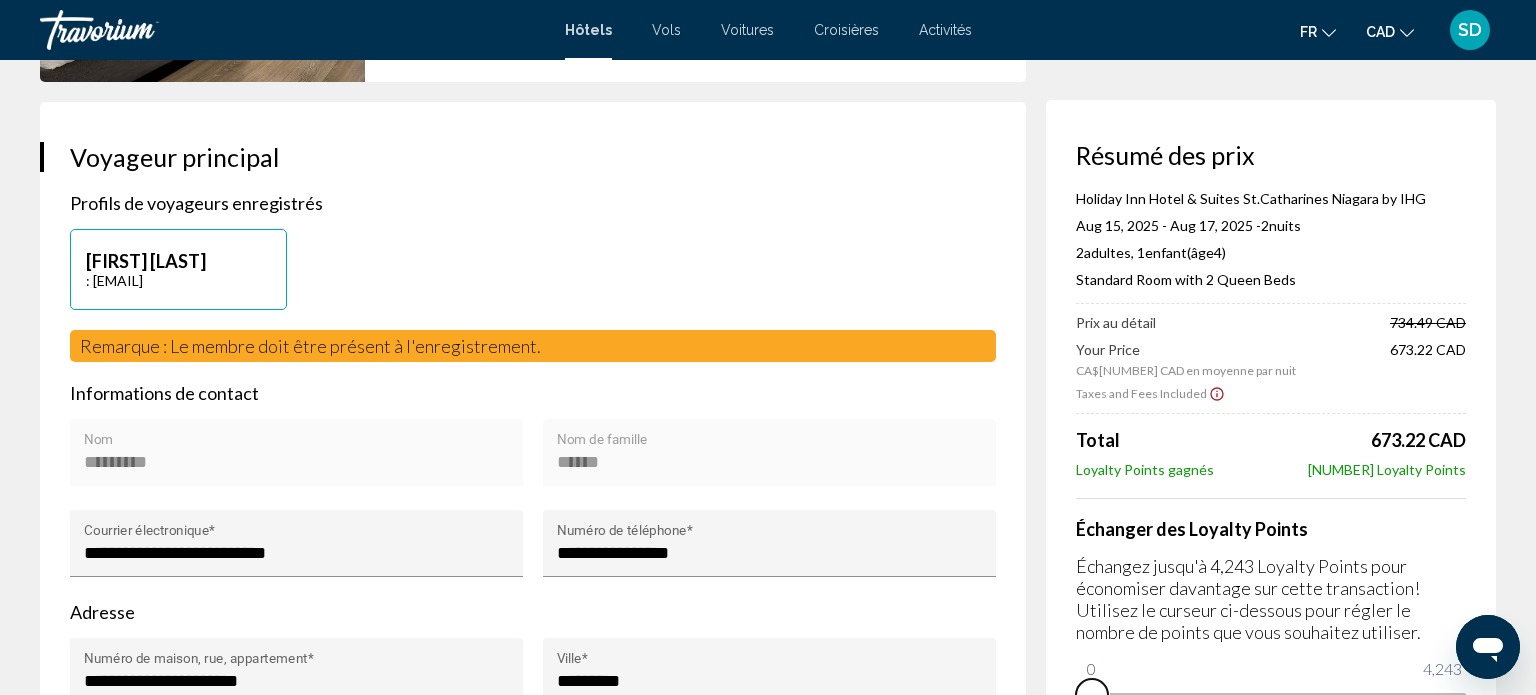 scroll, scrollTop: 0, scrollLeft: 0, axis: both 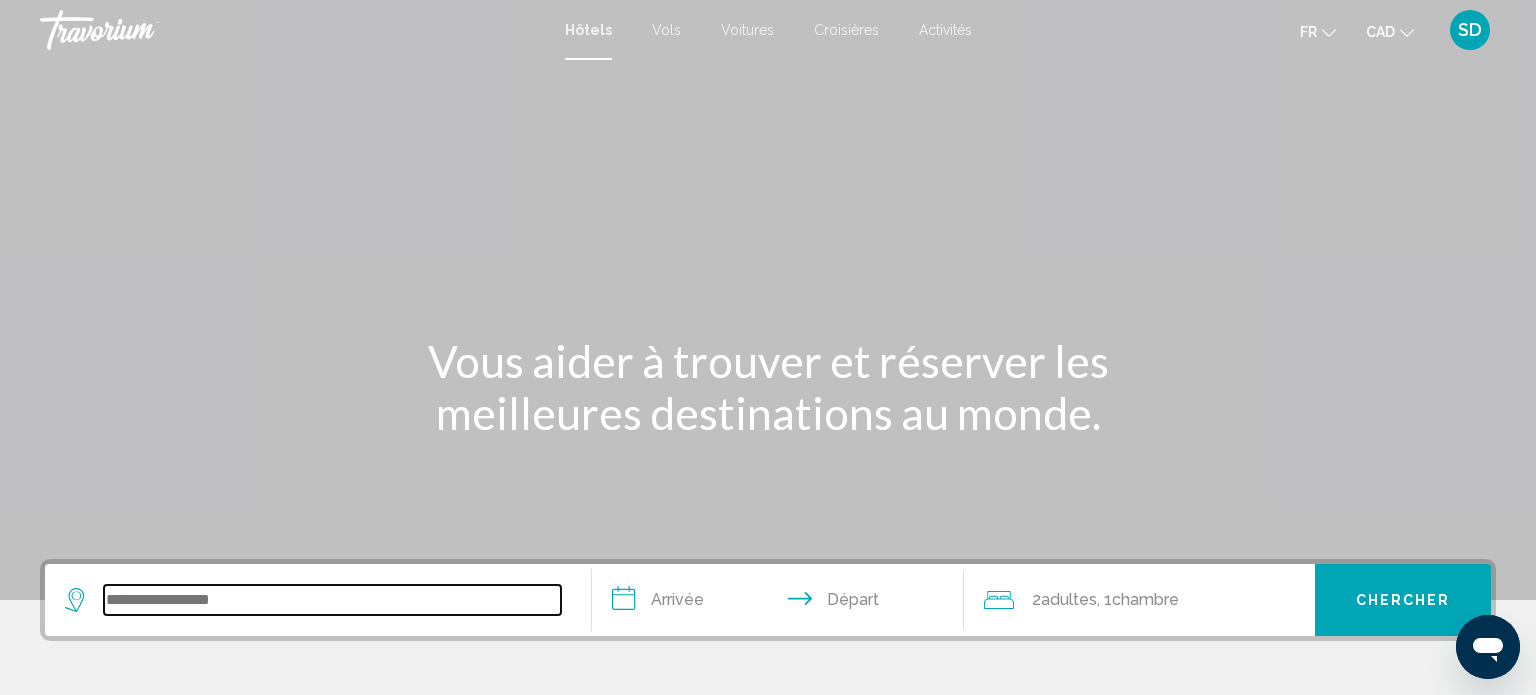 click at bounding box center [332, 600] 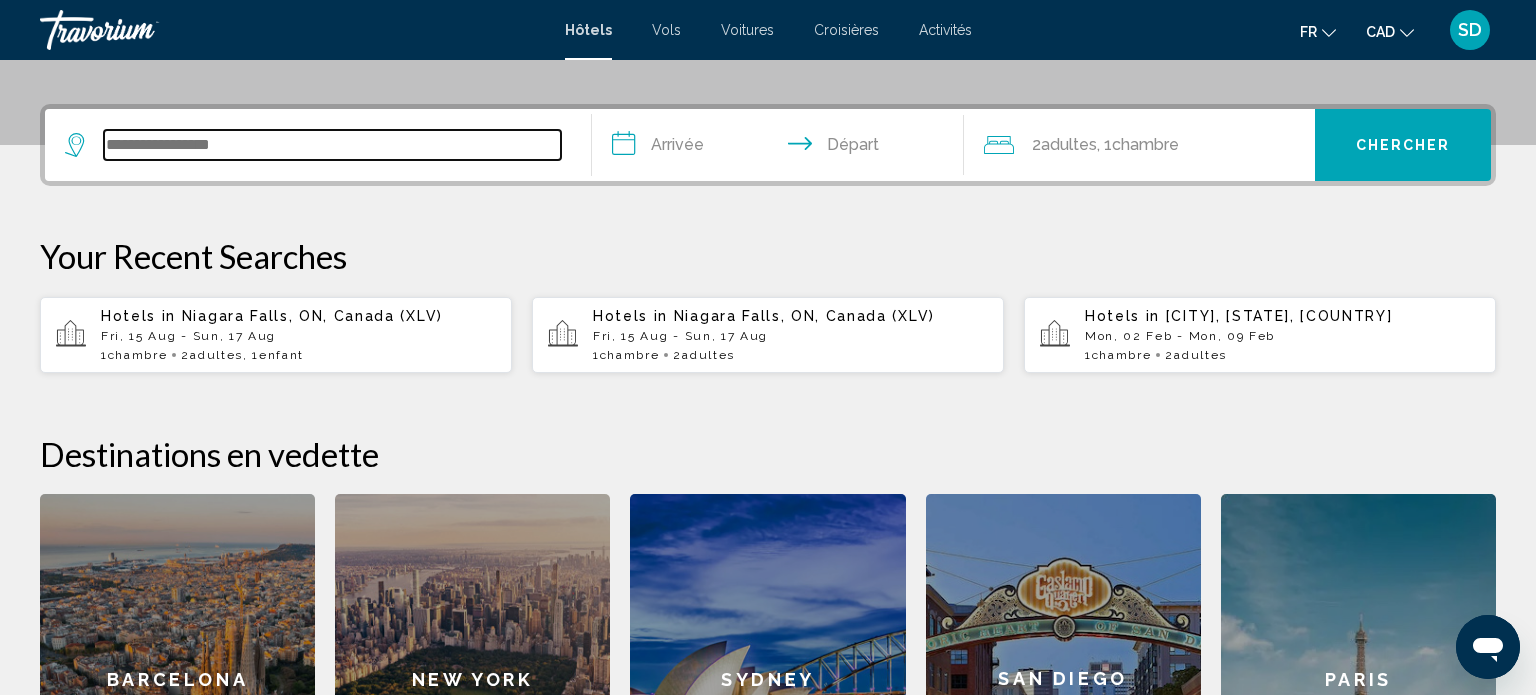 scroll, scrollTop: 493, scrollLeft: 0, axis: vertical 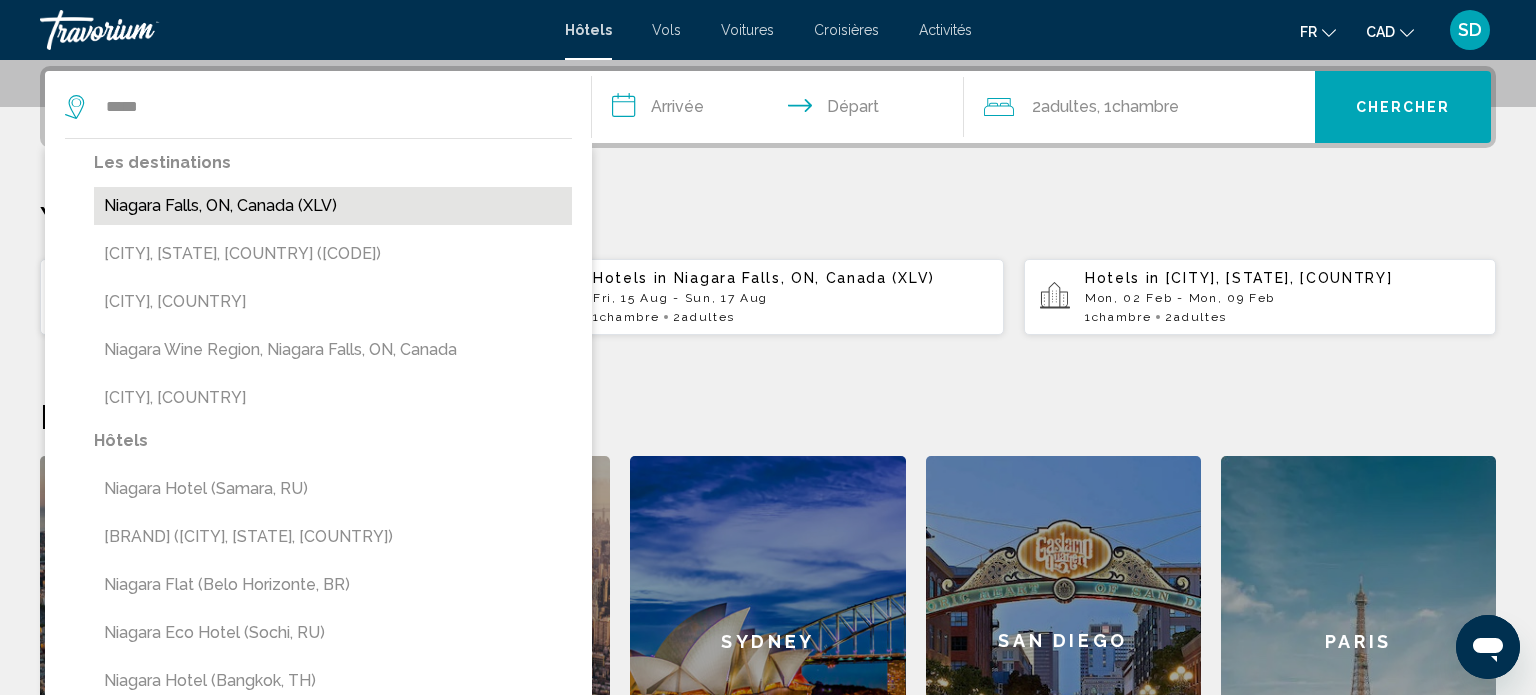 click on "Niagara Falls, ON, Canada (XLV)" at bounding box center [333, 206] 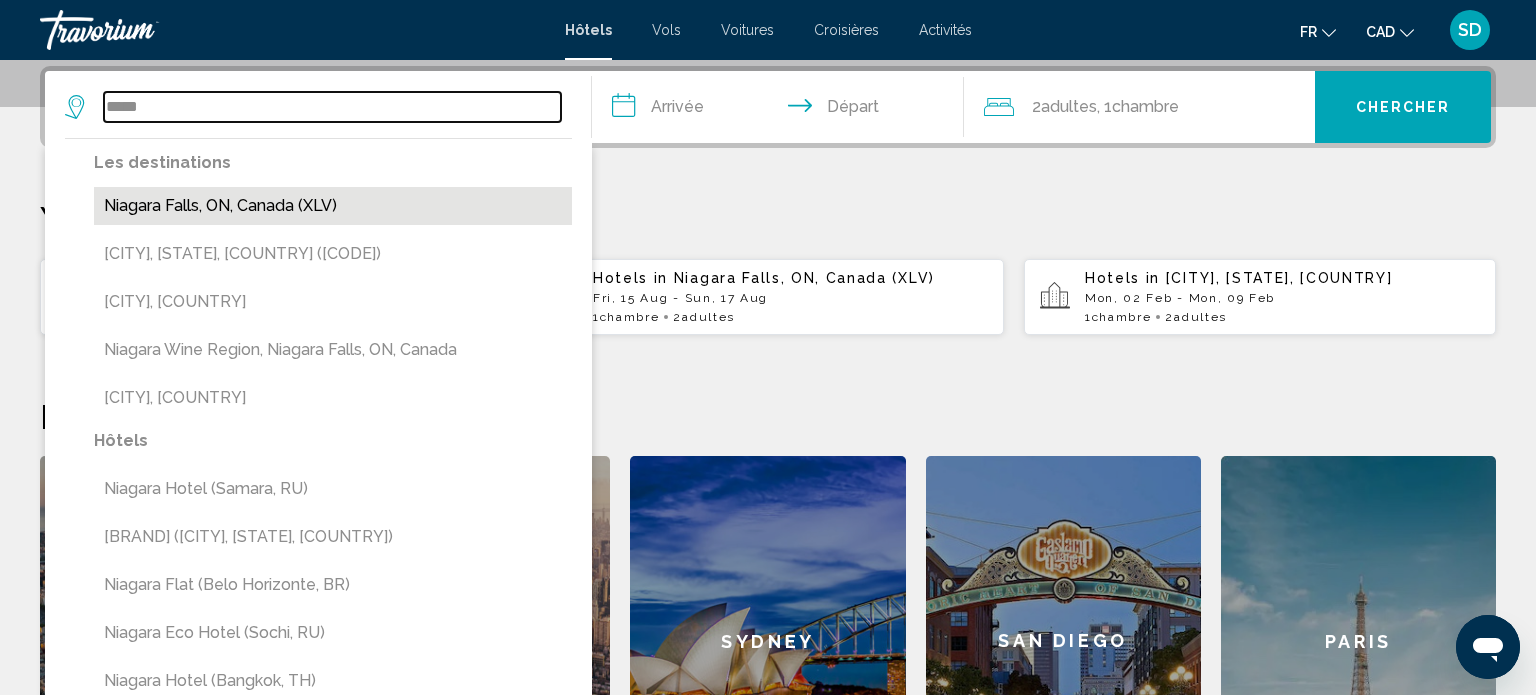 type on "**********" 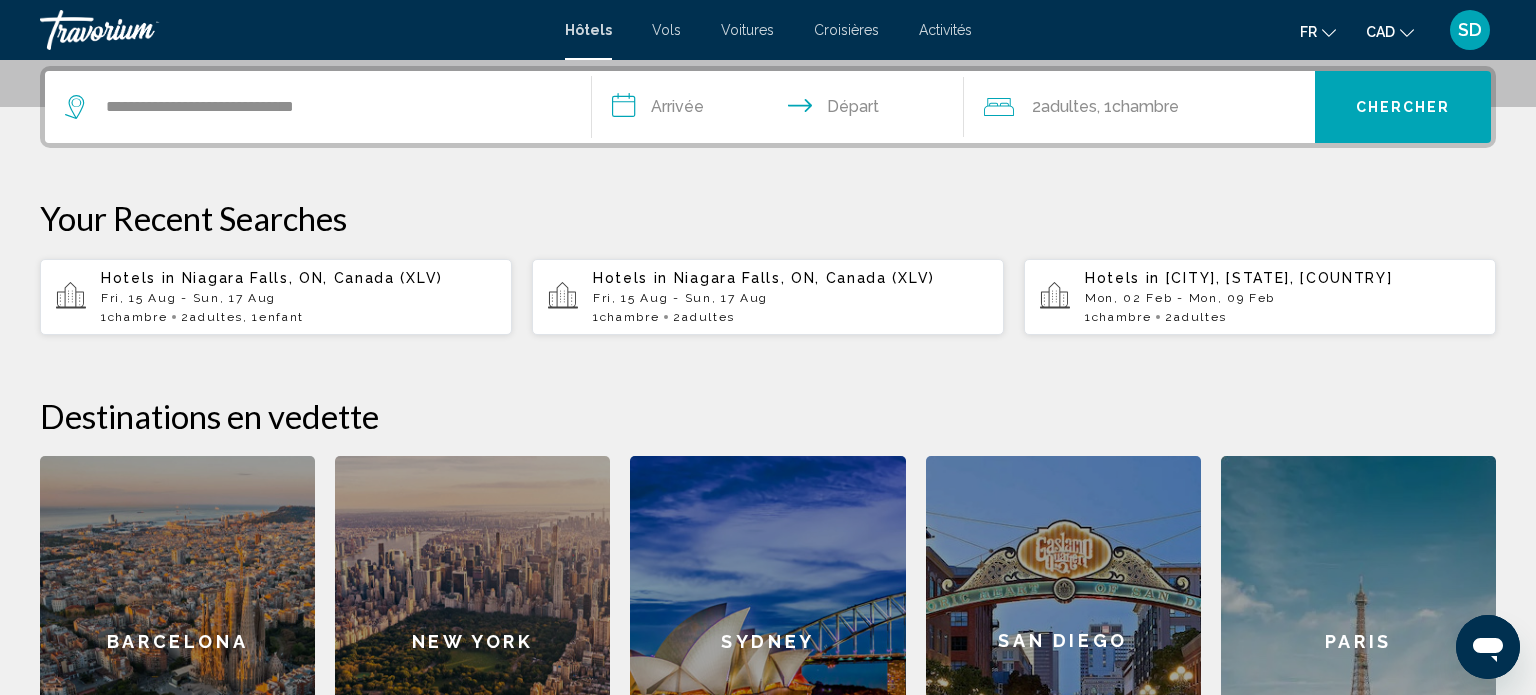 click on "**********" at bounding box center (782, 110) 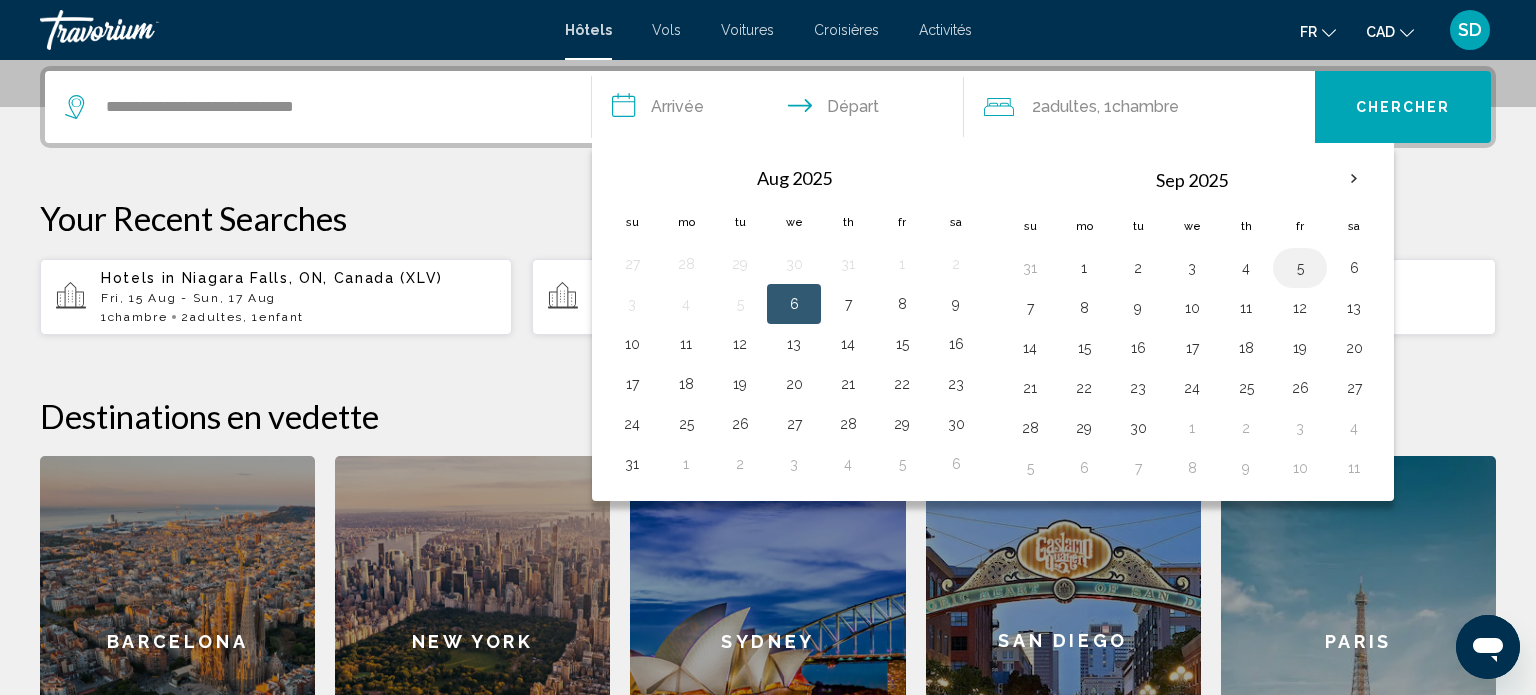 click on "5" at bounding box center [1300, 268] 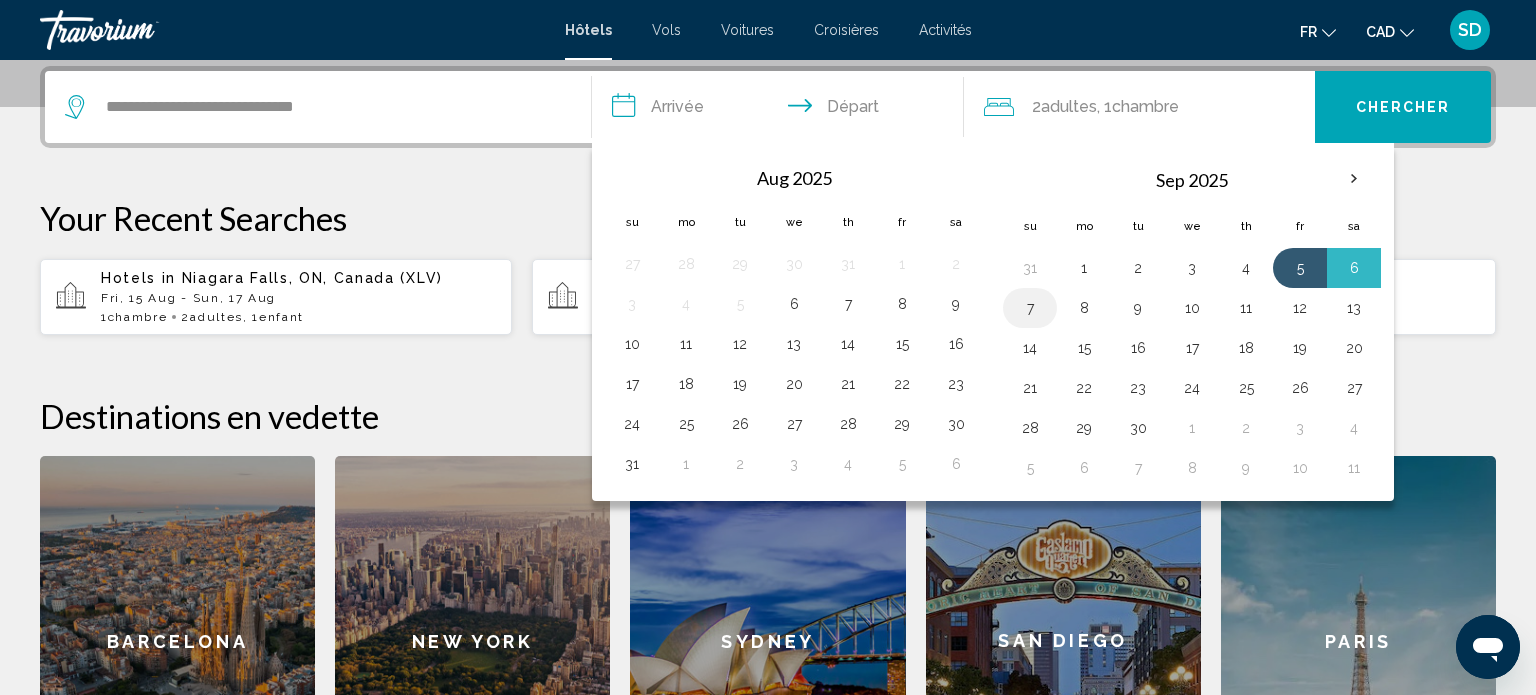 click on "7" at bounding box center (1030, 308) 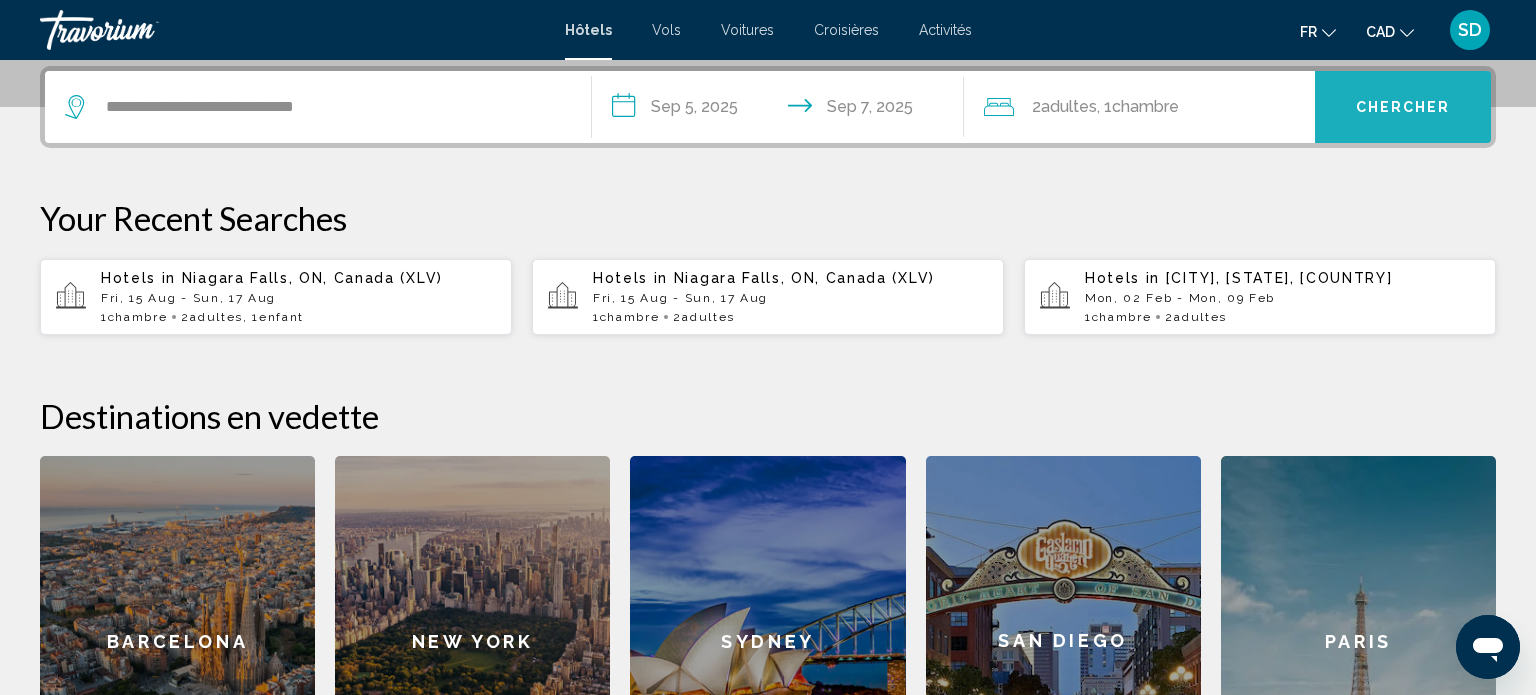 click on "Chercher" at bounding box center (1403, 108) 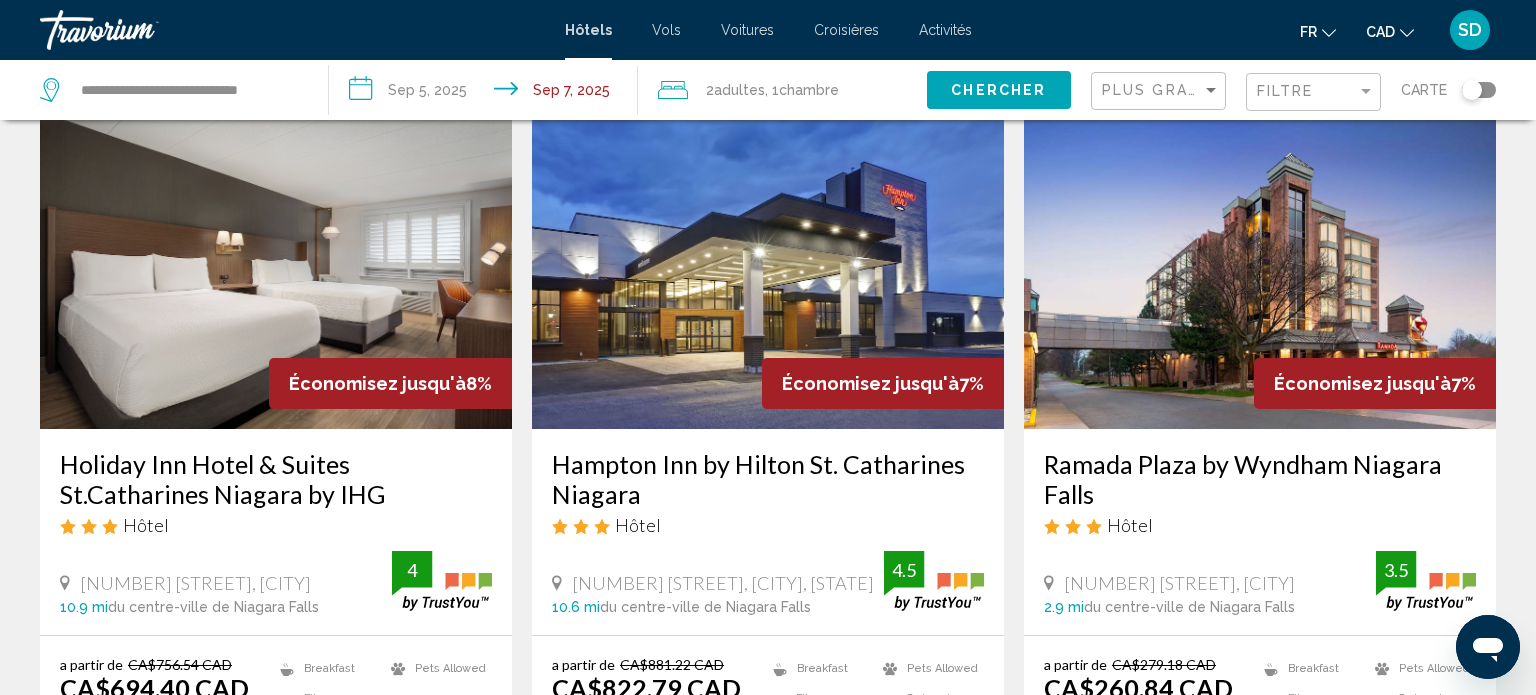 scroll, scrollTop: 2650, scrollLeft: 0, axis: vertical 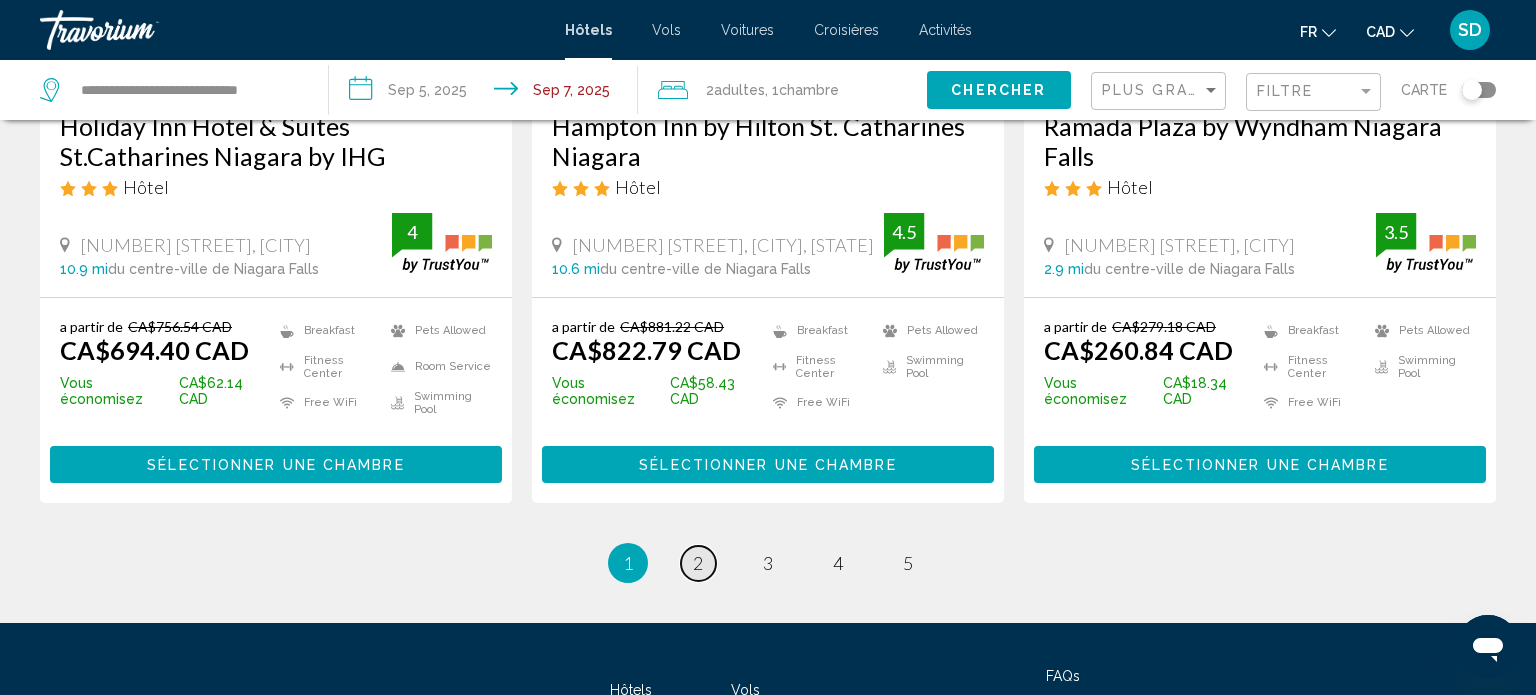 click on "2" at bounding box center [698, 563] 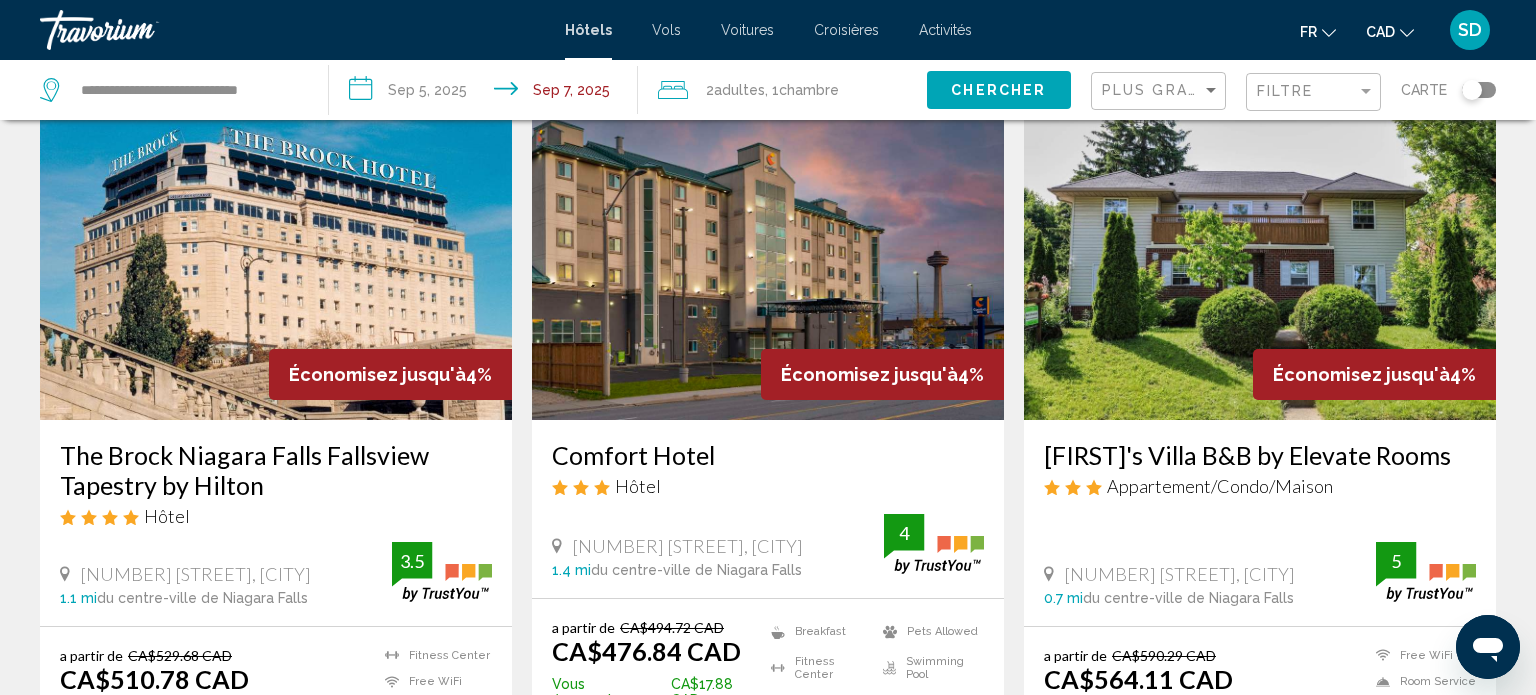 scroll, scrollTop: 2844, scrollLeft: 0, axis: vertical 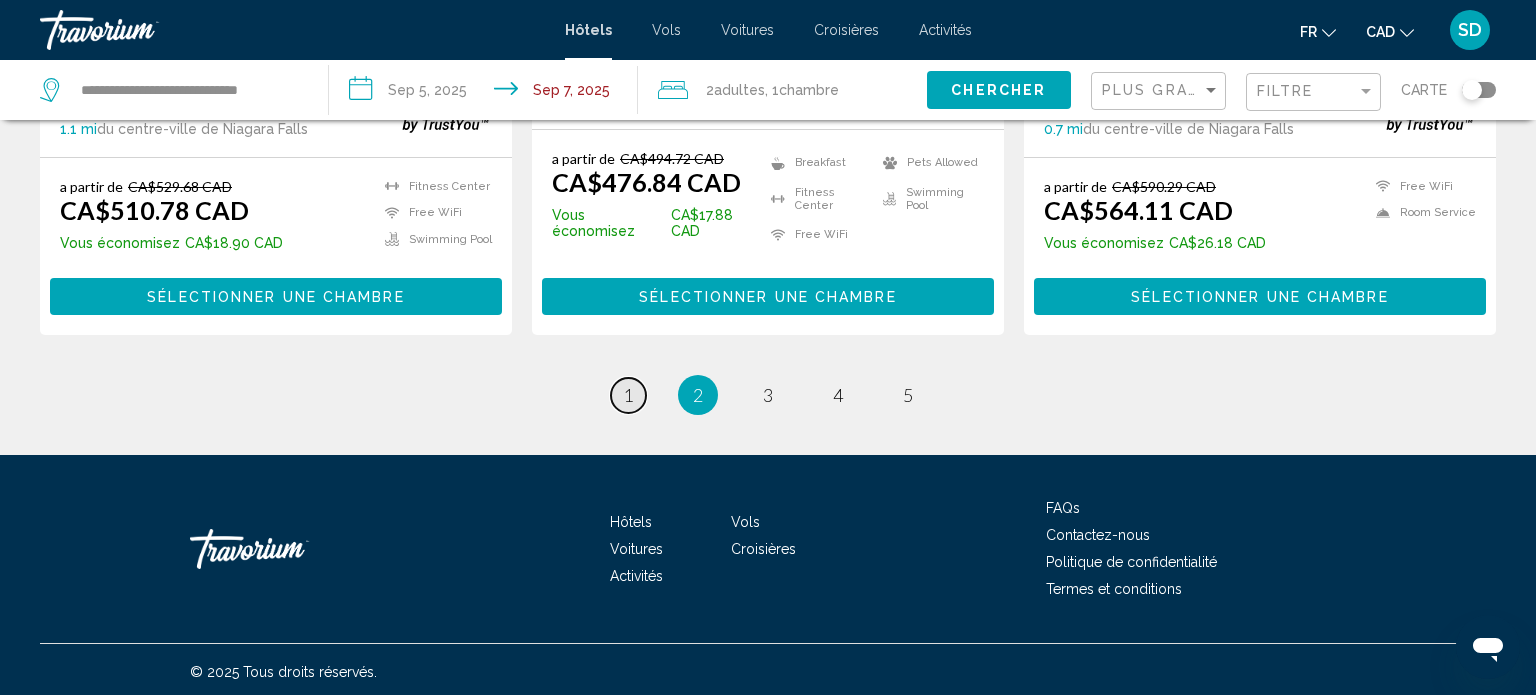 click on "page  1" at bounding box center [628, 395] 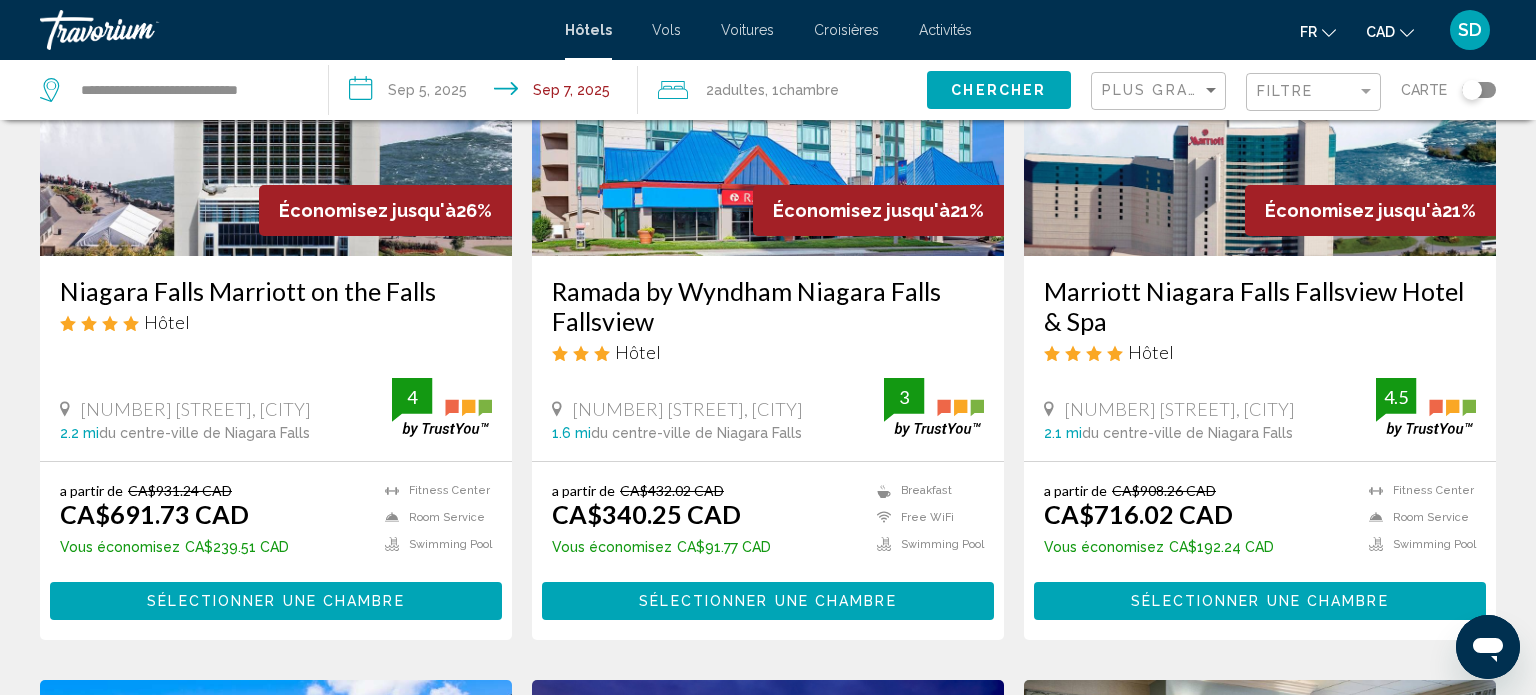 scroll, scrollTop: 253, scrollLeft: 0, axis: vertical 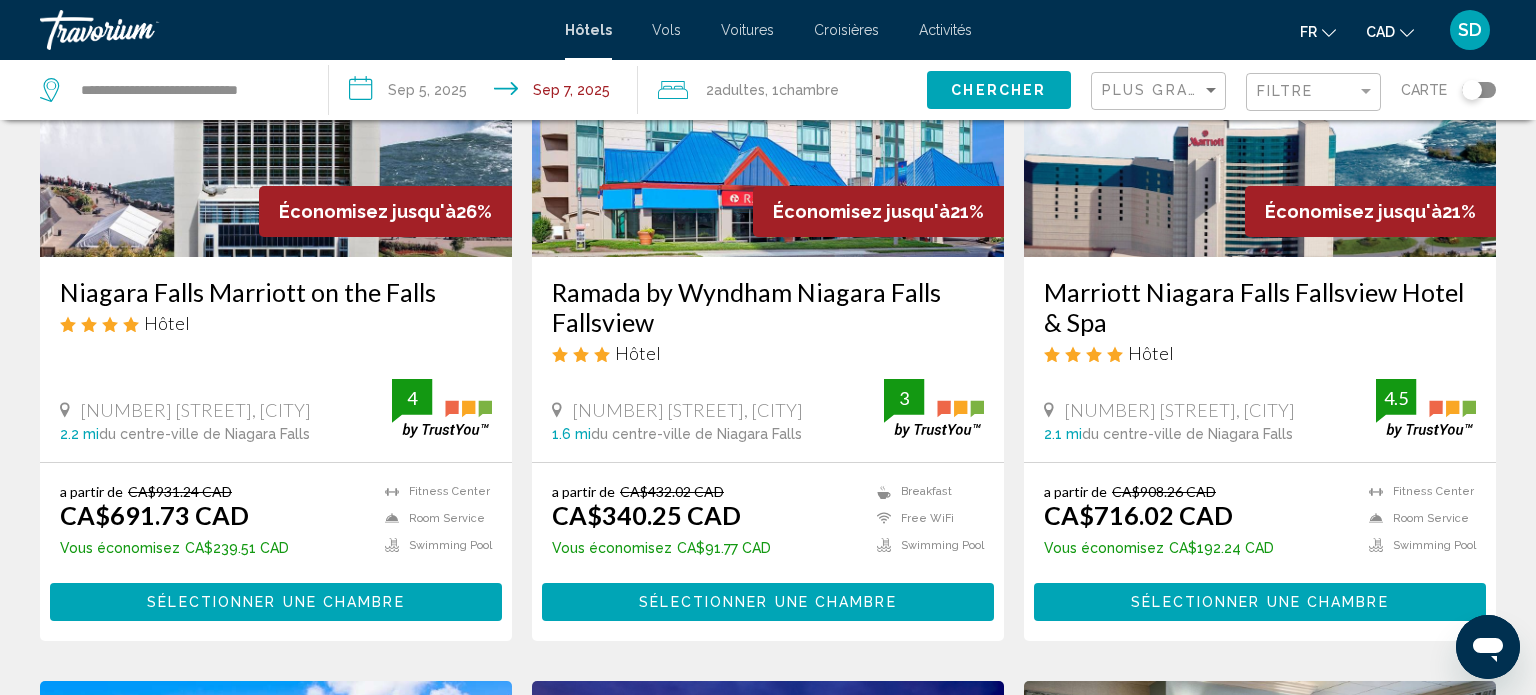 click on "Sélectionner une chambre" at bounding box center [275, 603] 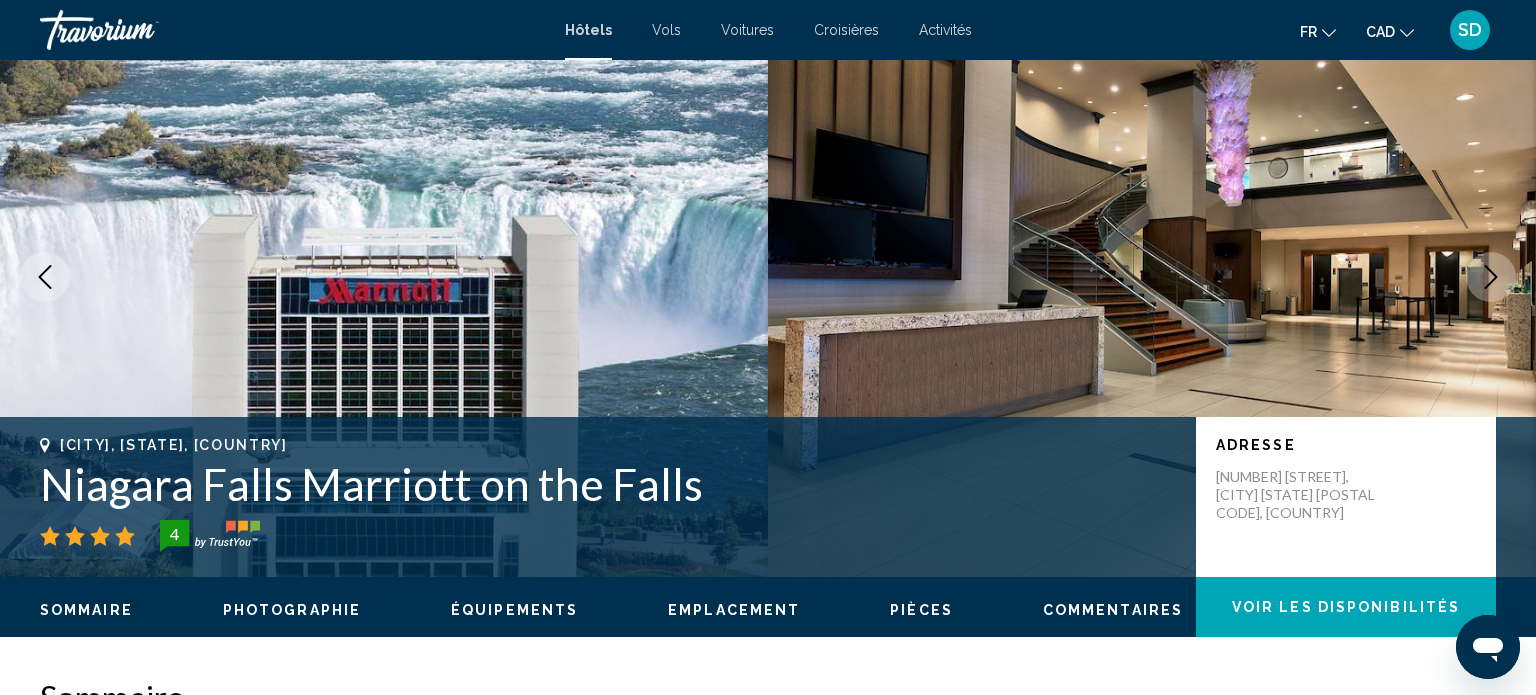 scroll, scrollTop: 82, scrollLeft: 0, axis: vertical 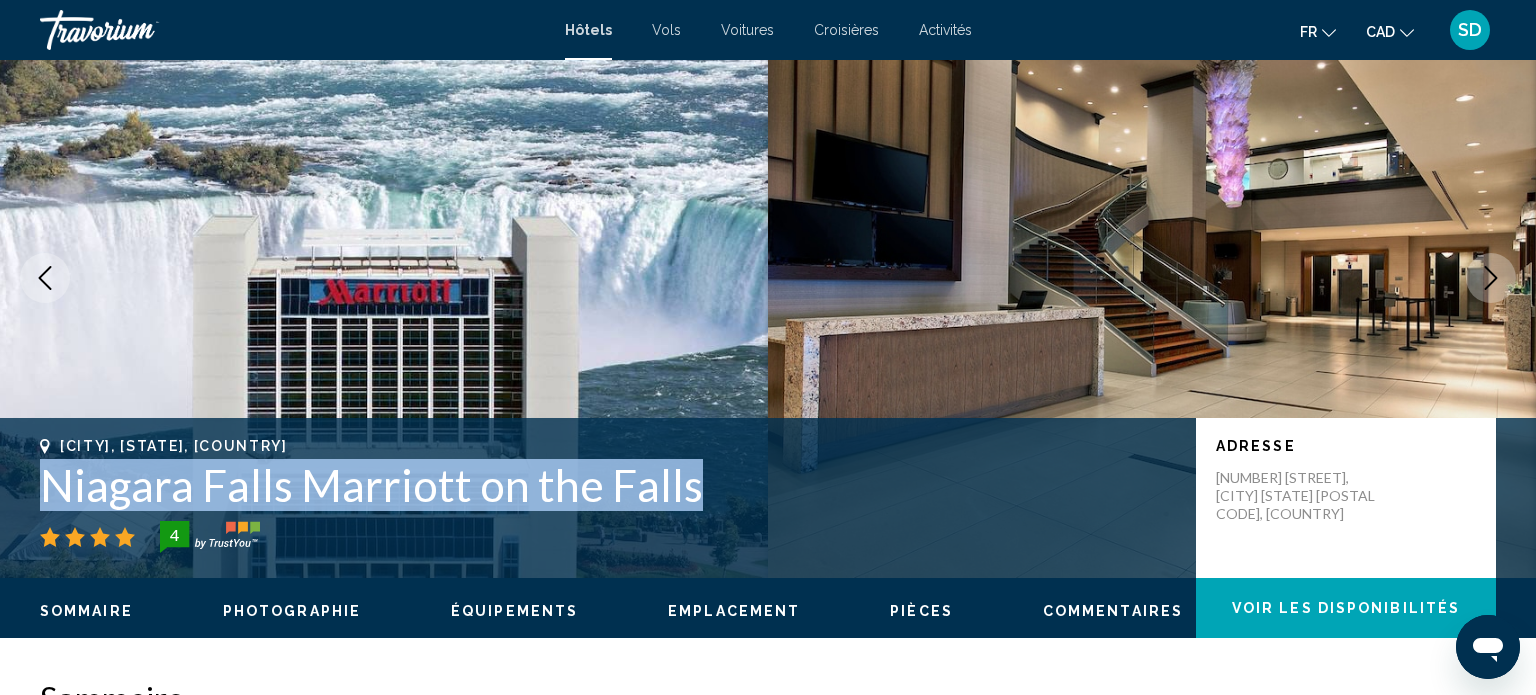drag, startPoint x: 699, startPoint y: 497, endPoint x: 21, endPoint y: 481, distance: 678.1888 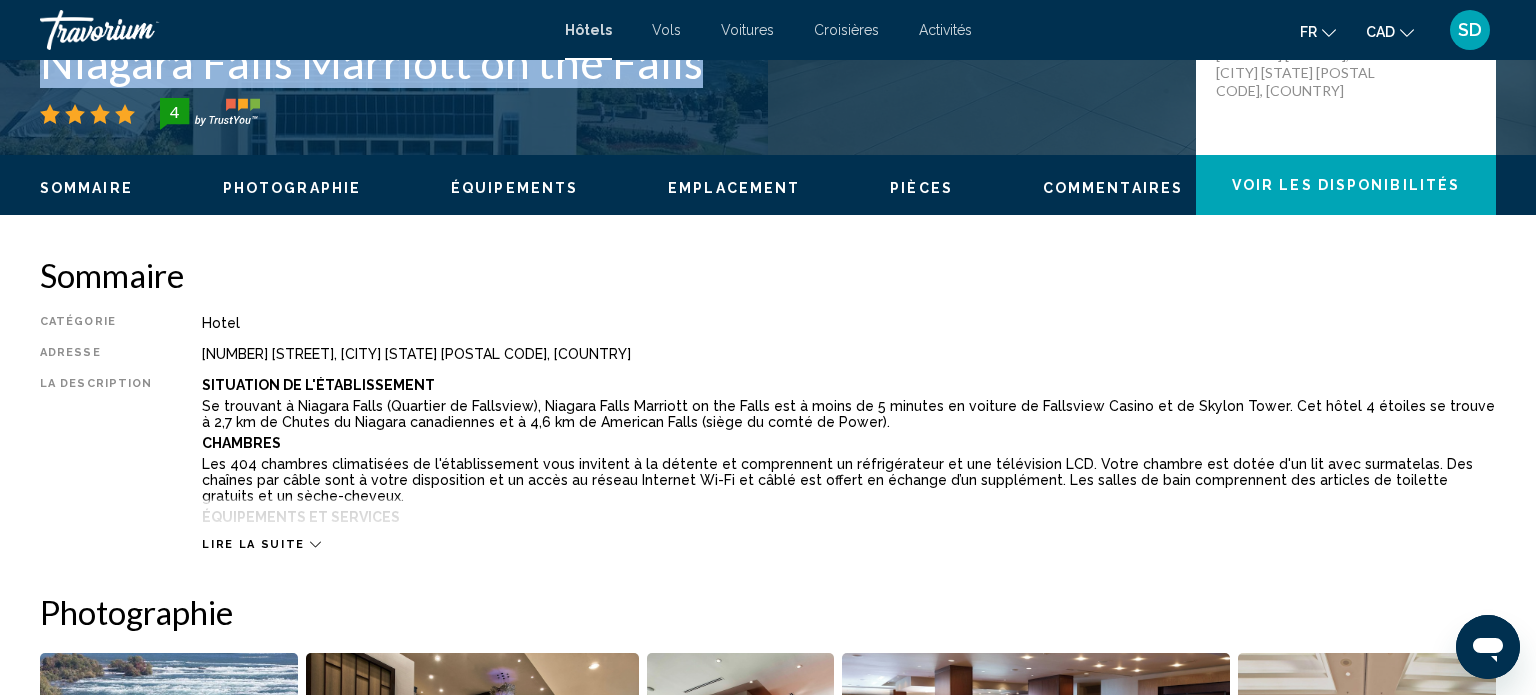 scroll, scrollTop: 176, scrollLeft: 0, axis: vertical 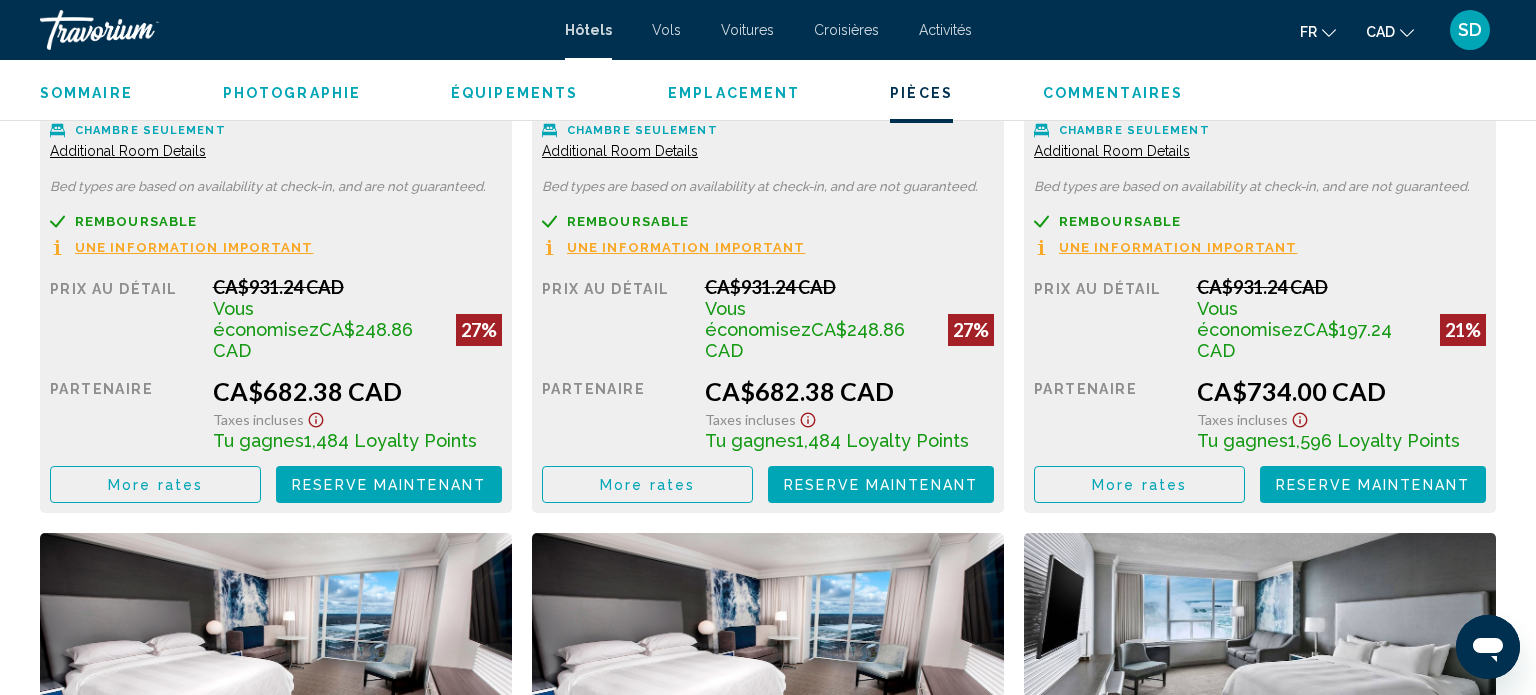 click on "Reserve maintenant" at bounding box center (389, 485) 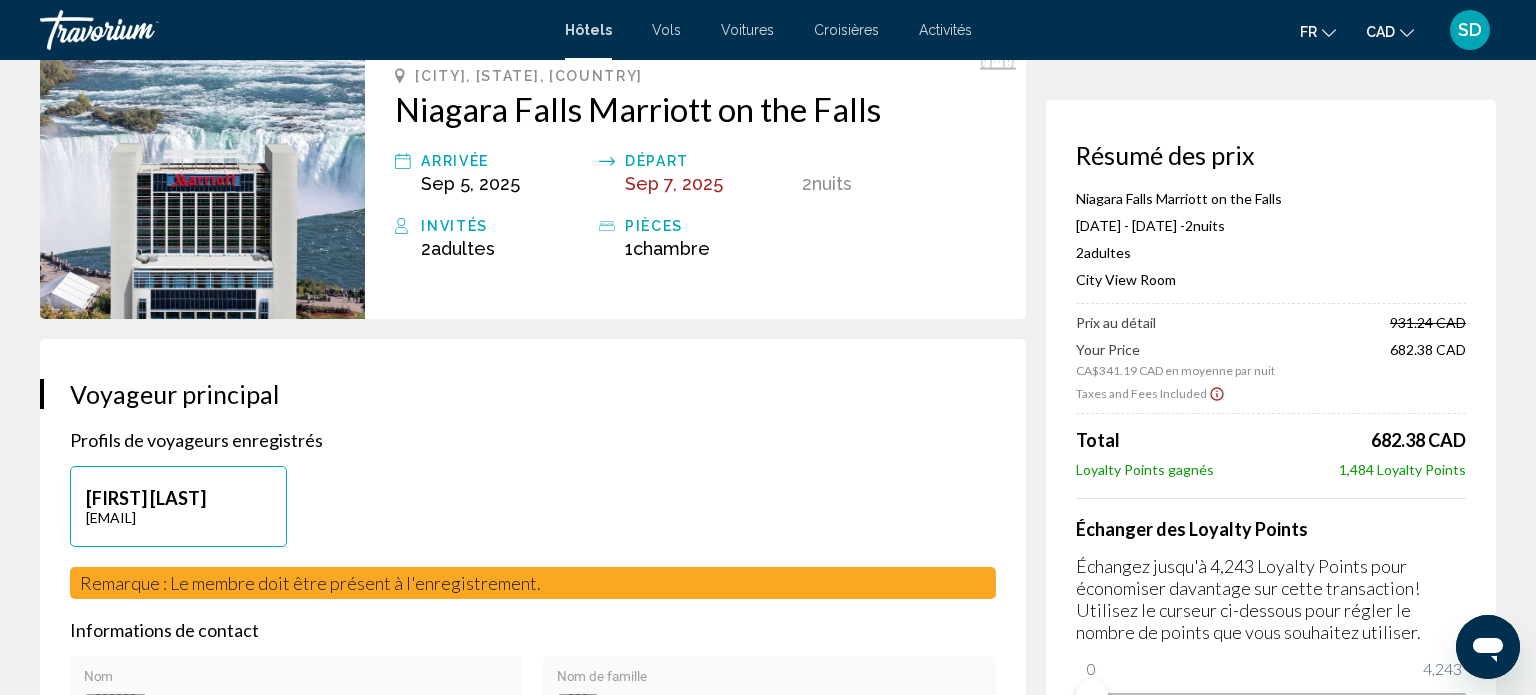 scroll, scrollTop: 0, scrollLeft: 0, axis: both 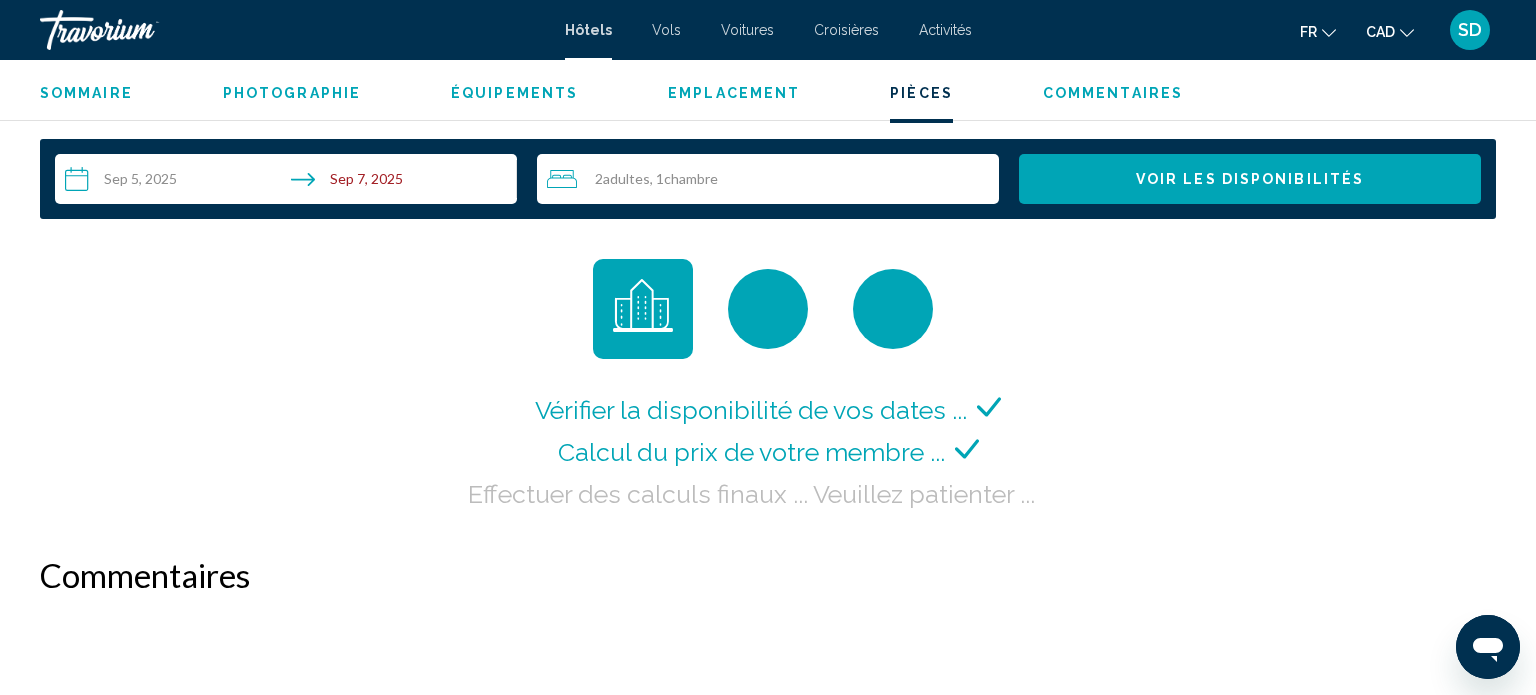 click on "**********" at bounding box center (290, 182) 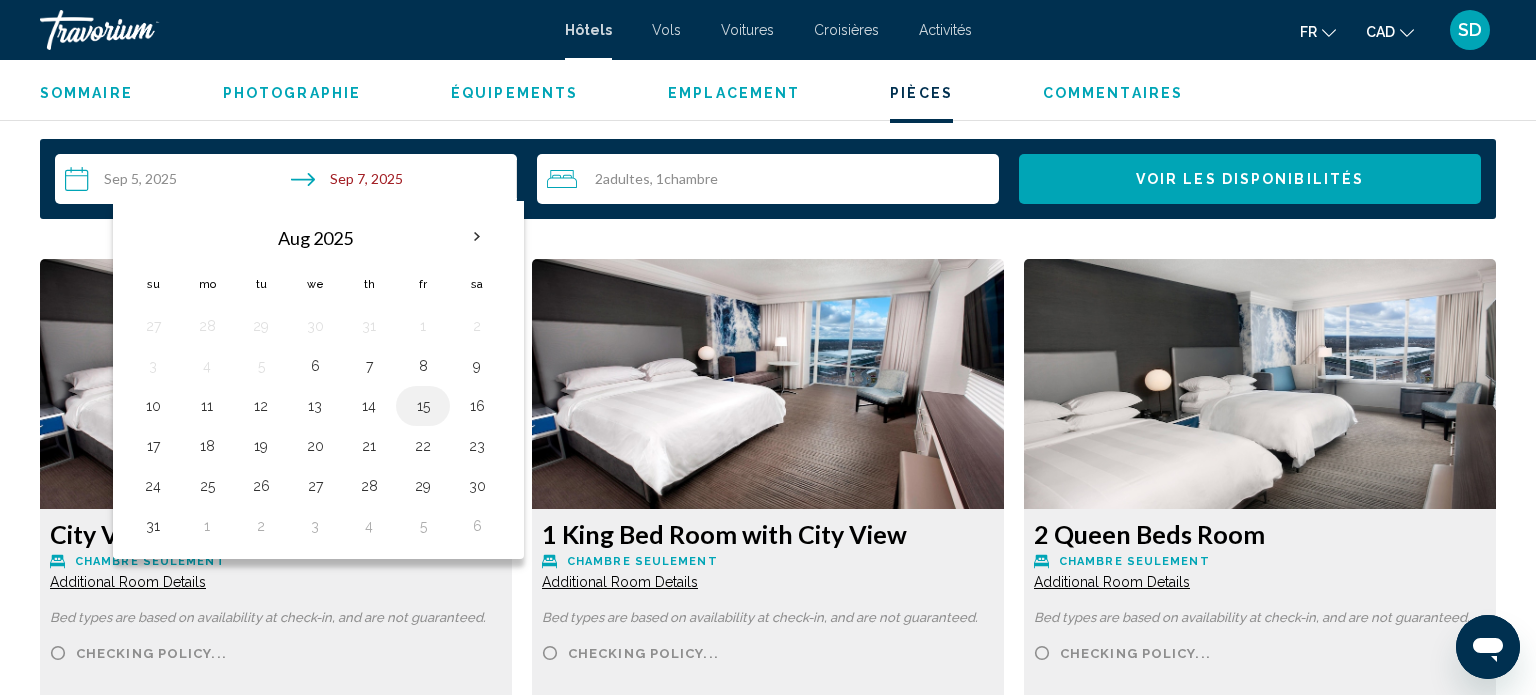 click on "15" at bounding box center [423, 406] 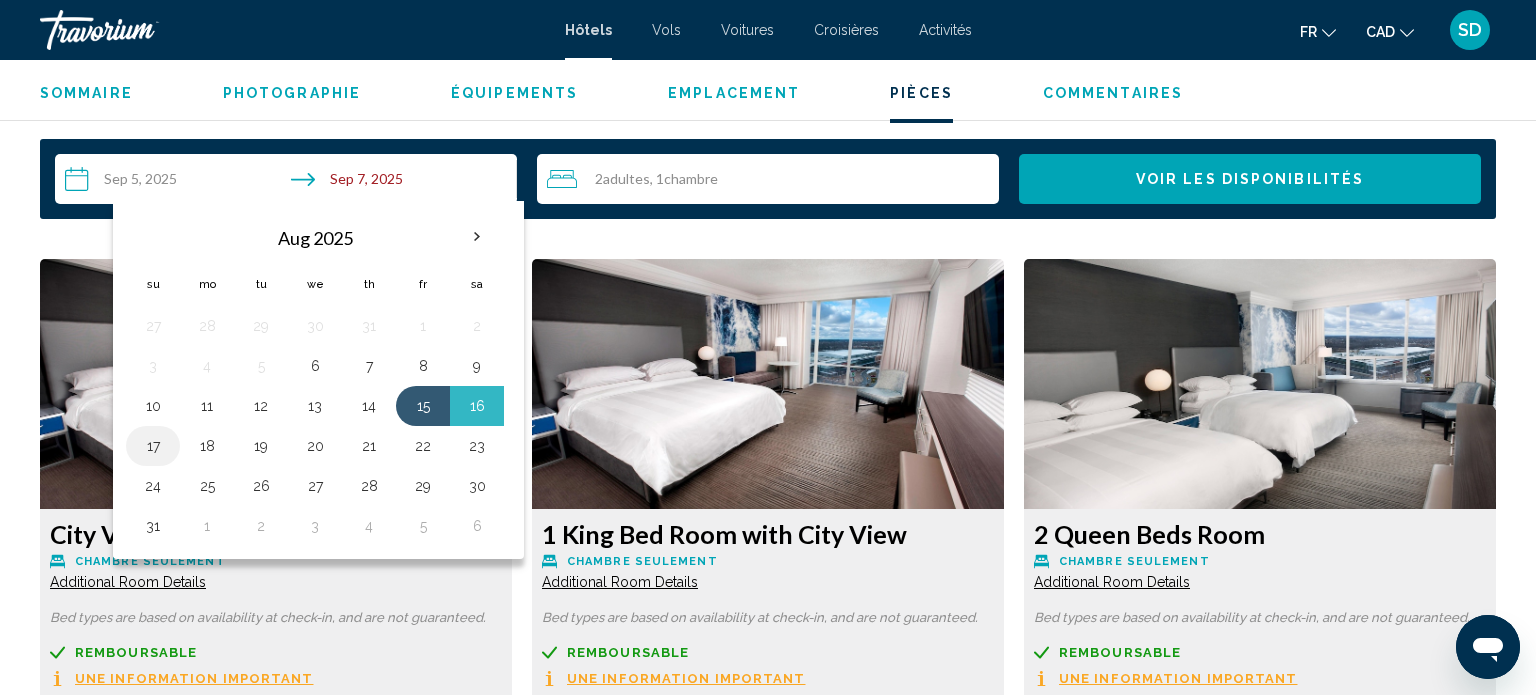 click on "17" at bounding box center [153, 446] 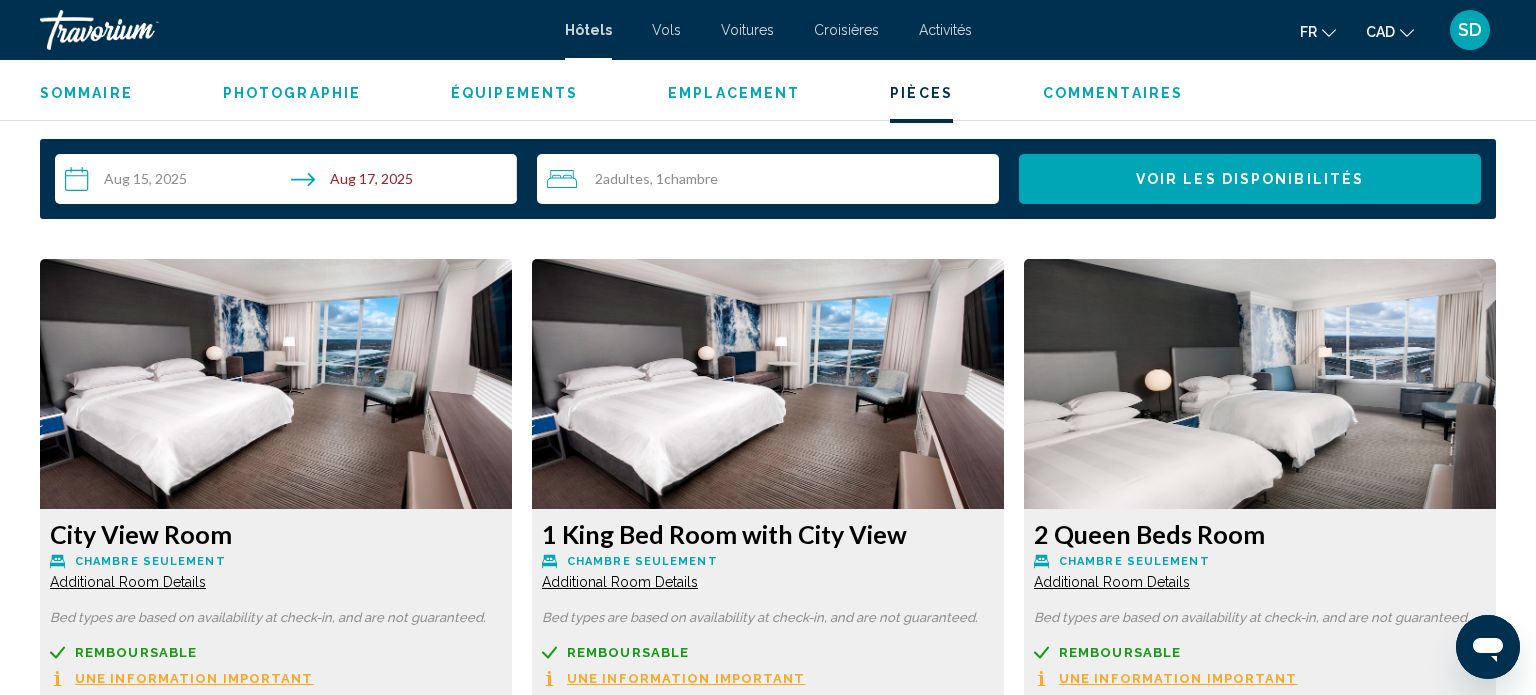 click on "2  Adulte Adultes , 1  Chambre pièces" at bounding box center [773, 179] 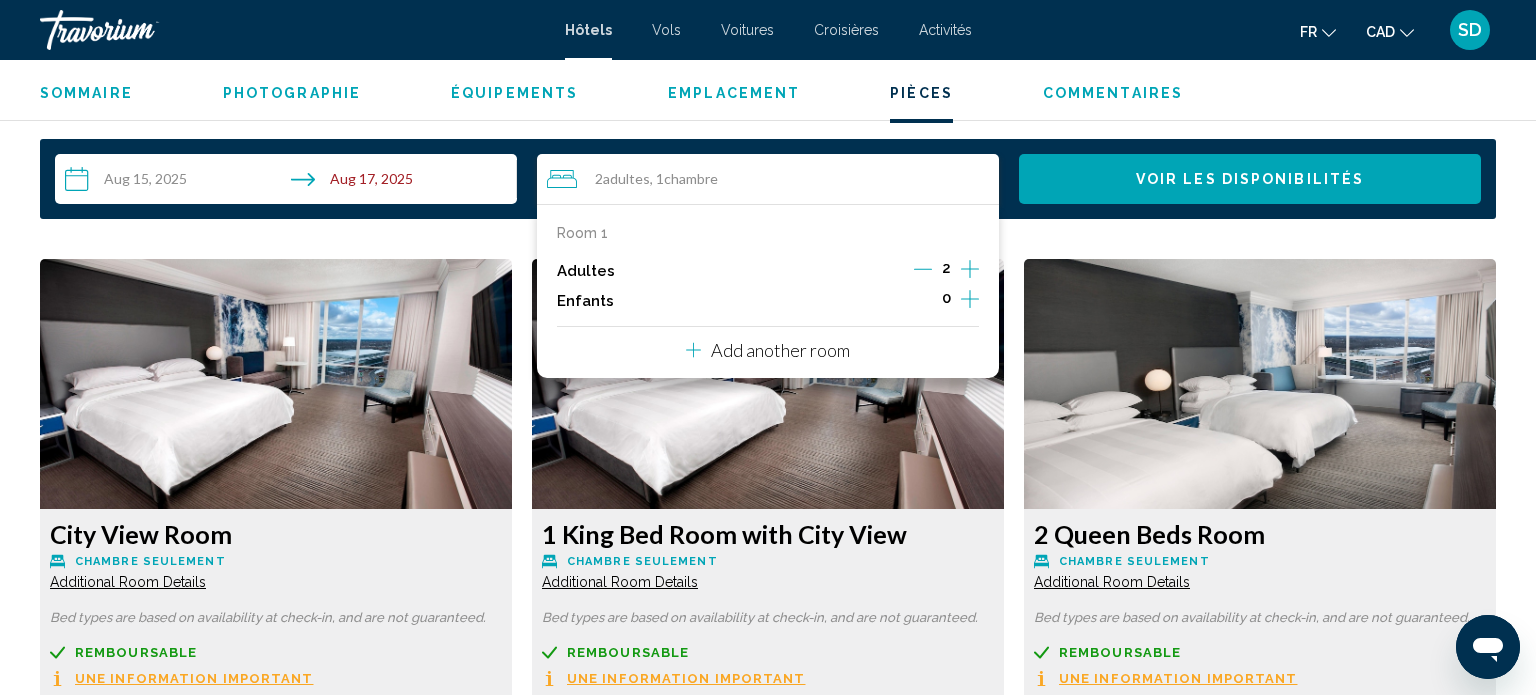 click 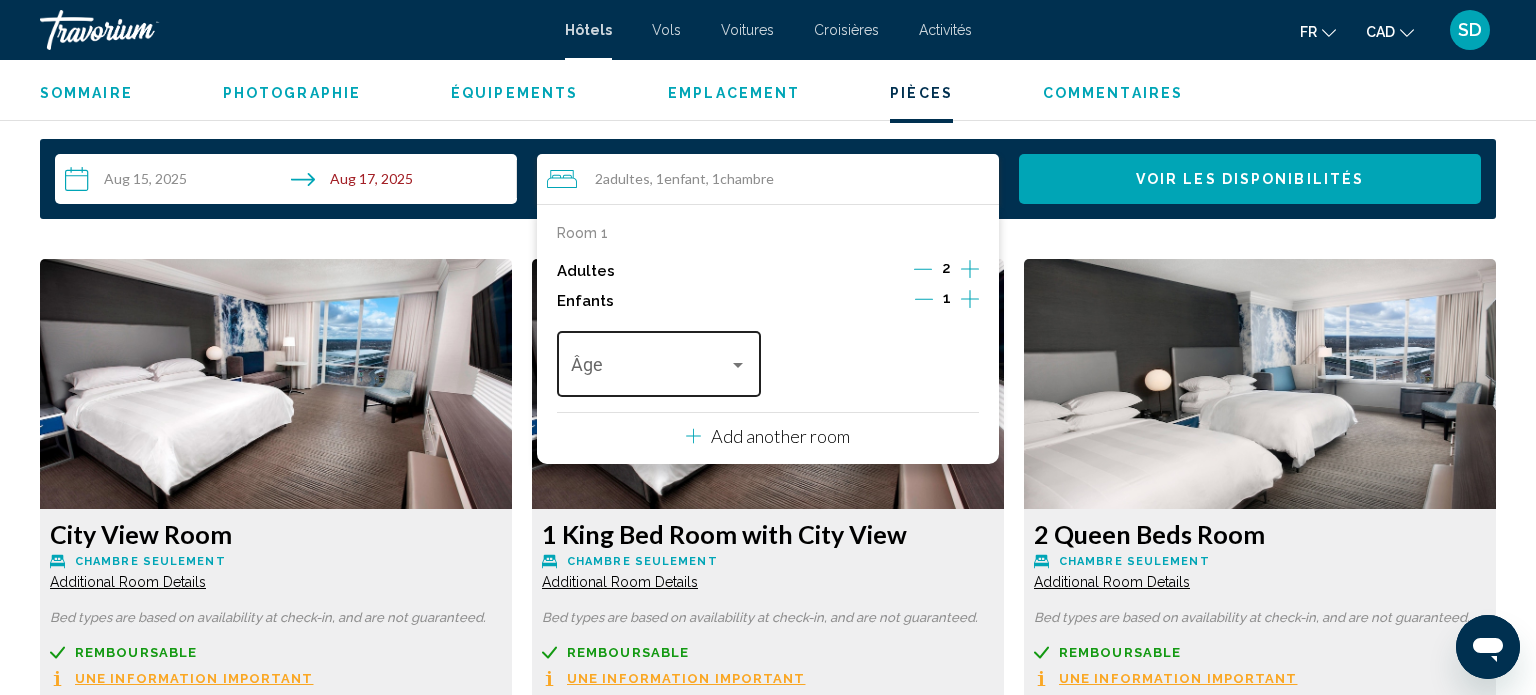 click at bounding box center [650, 369] 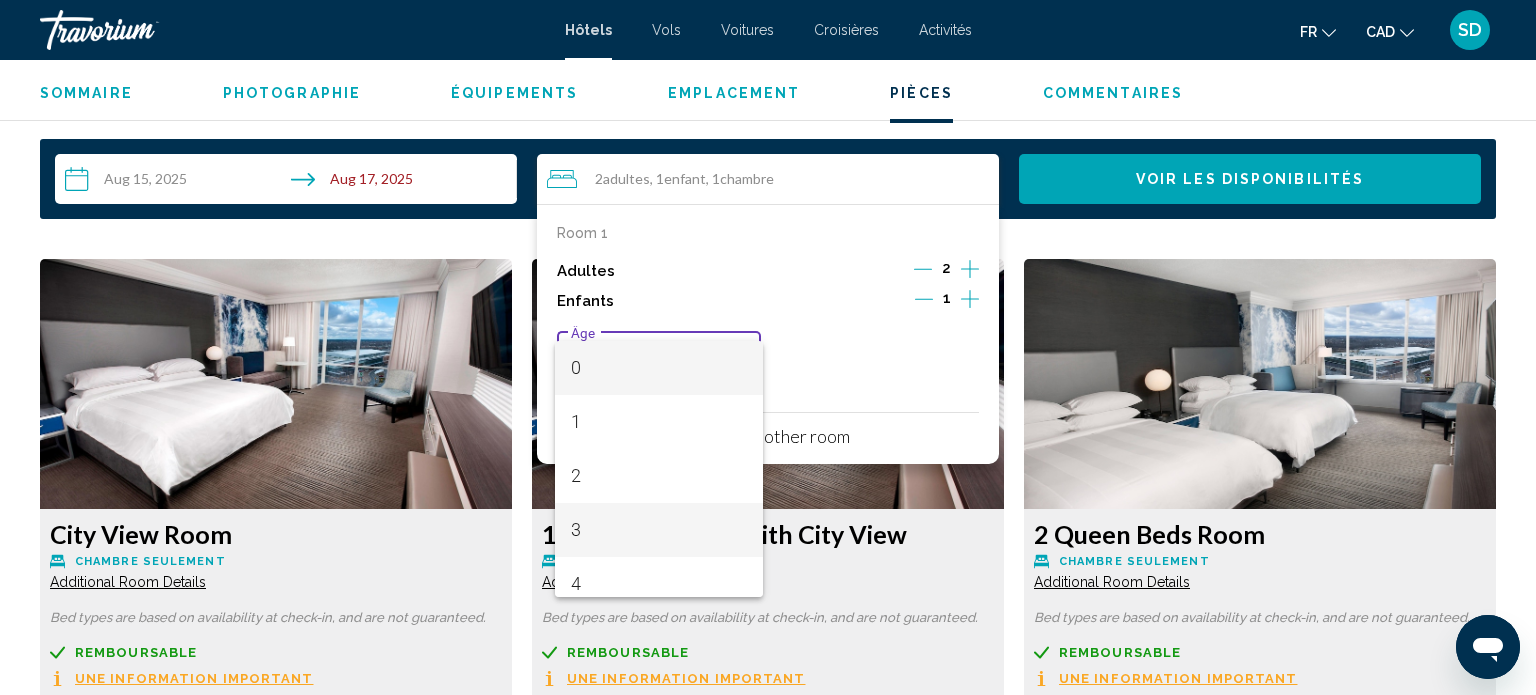 click on "3" at bounding box center [659, 530] 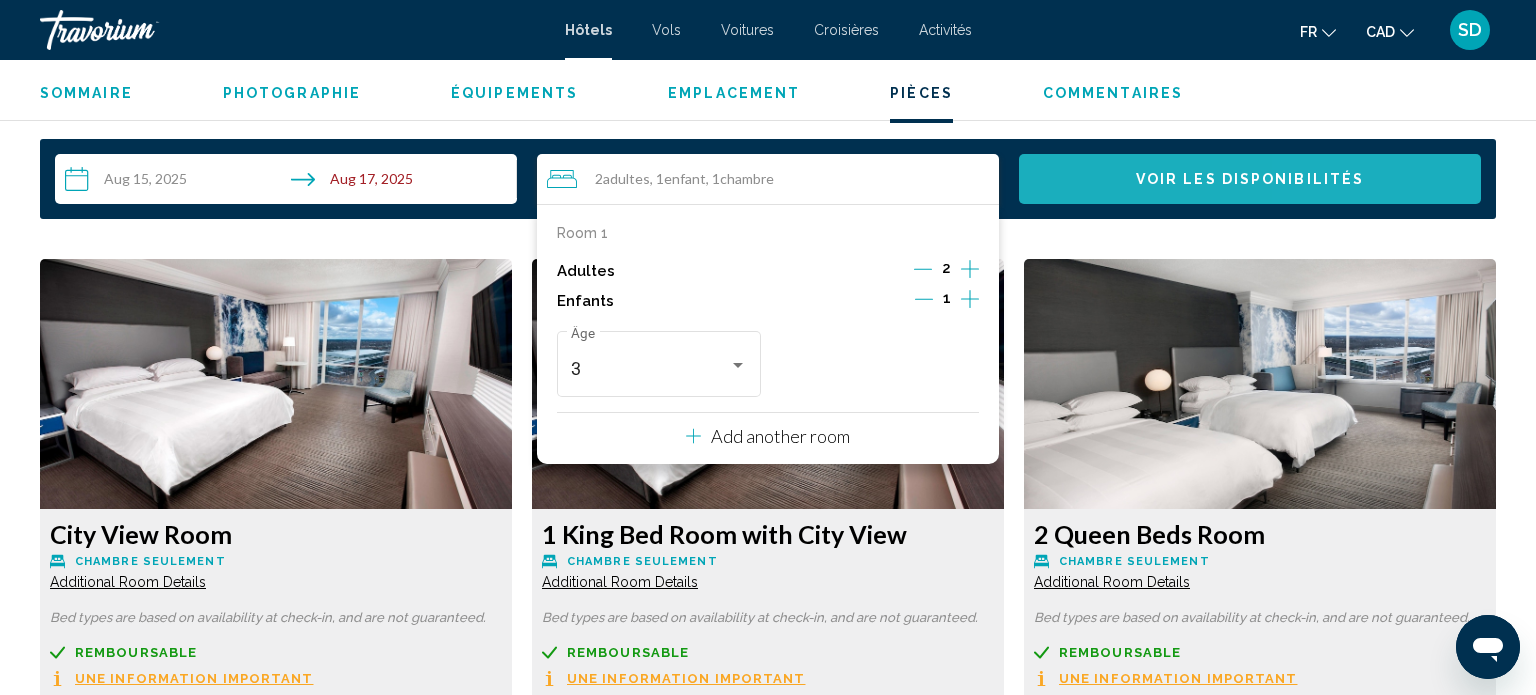 click on "Voir les disponibilités" at bounding box center (1250, 179) 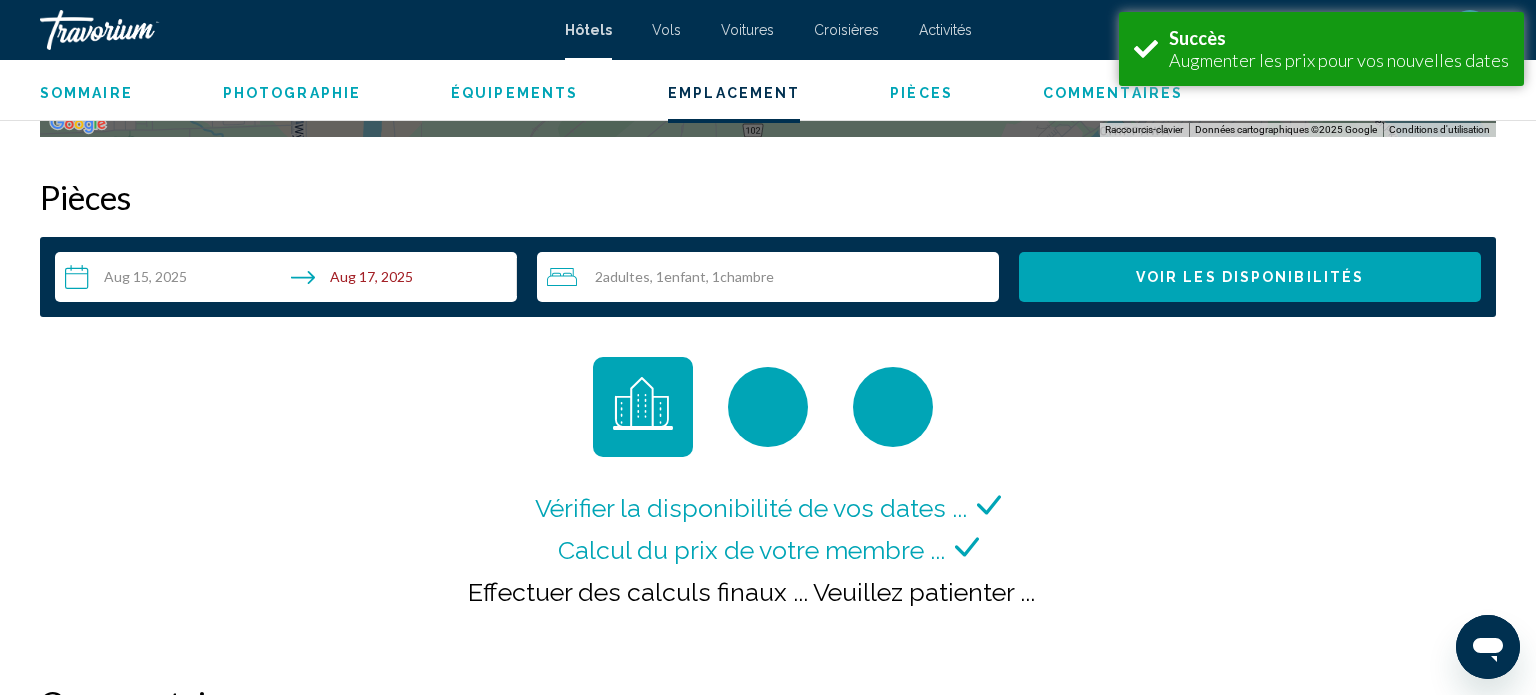 scroll, scrollTop: 2476, scrollLeft: 0, axis: vertical 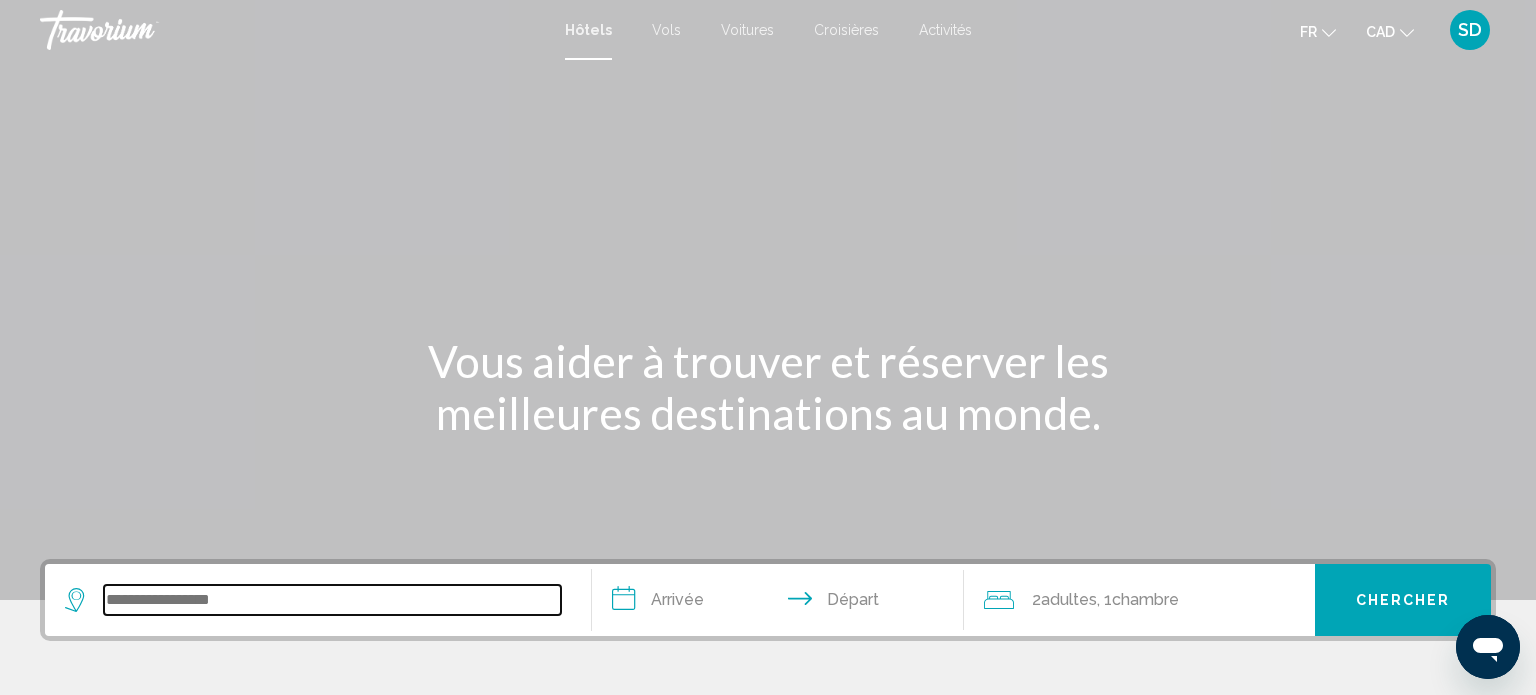 click at bounding box center (332, 600) 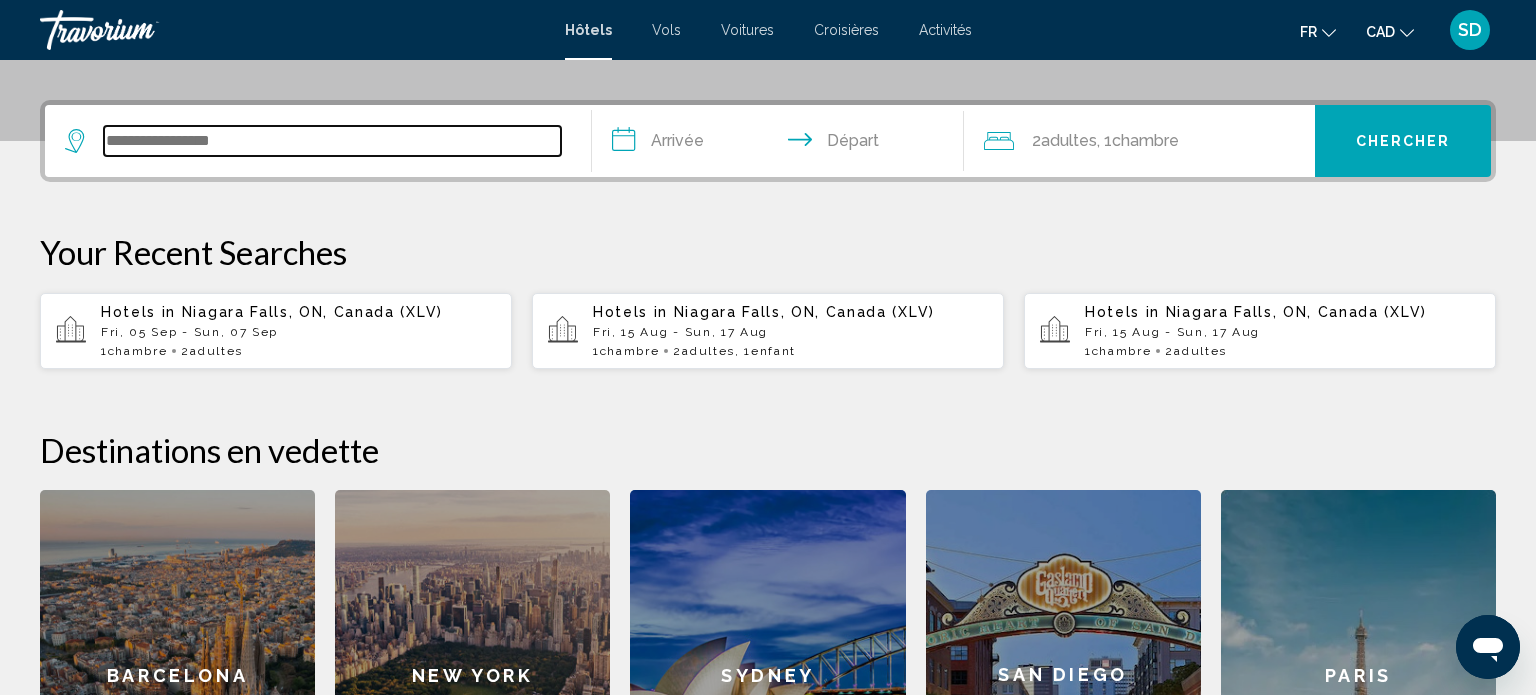 scroll, scrollTop: 493, scrollLeft: 0, axis: vertical 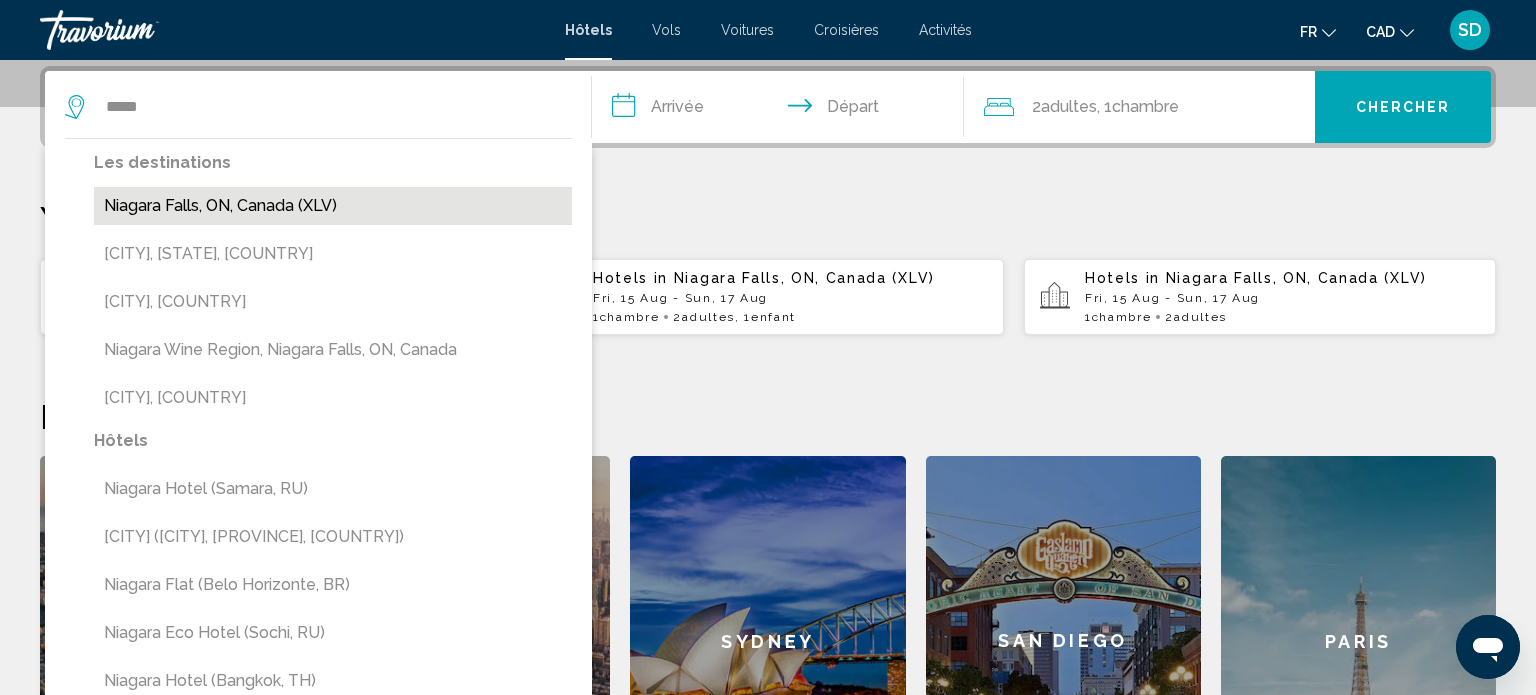 click on "Niagara Falls, ON, Canada (XLV)" at bounding box center (333, 206) 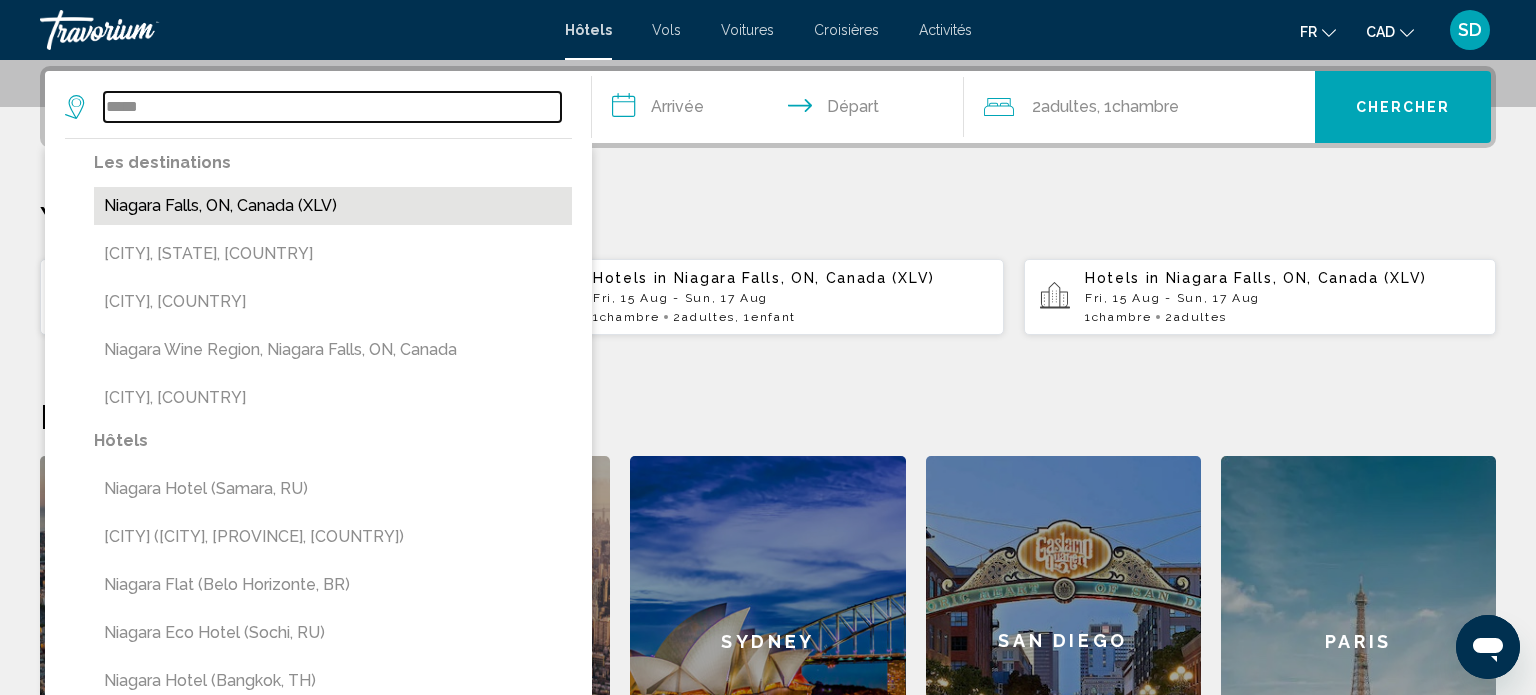 type on "**********" 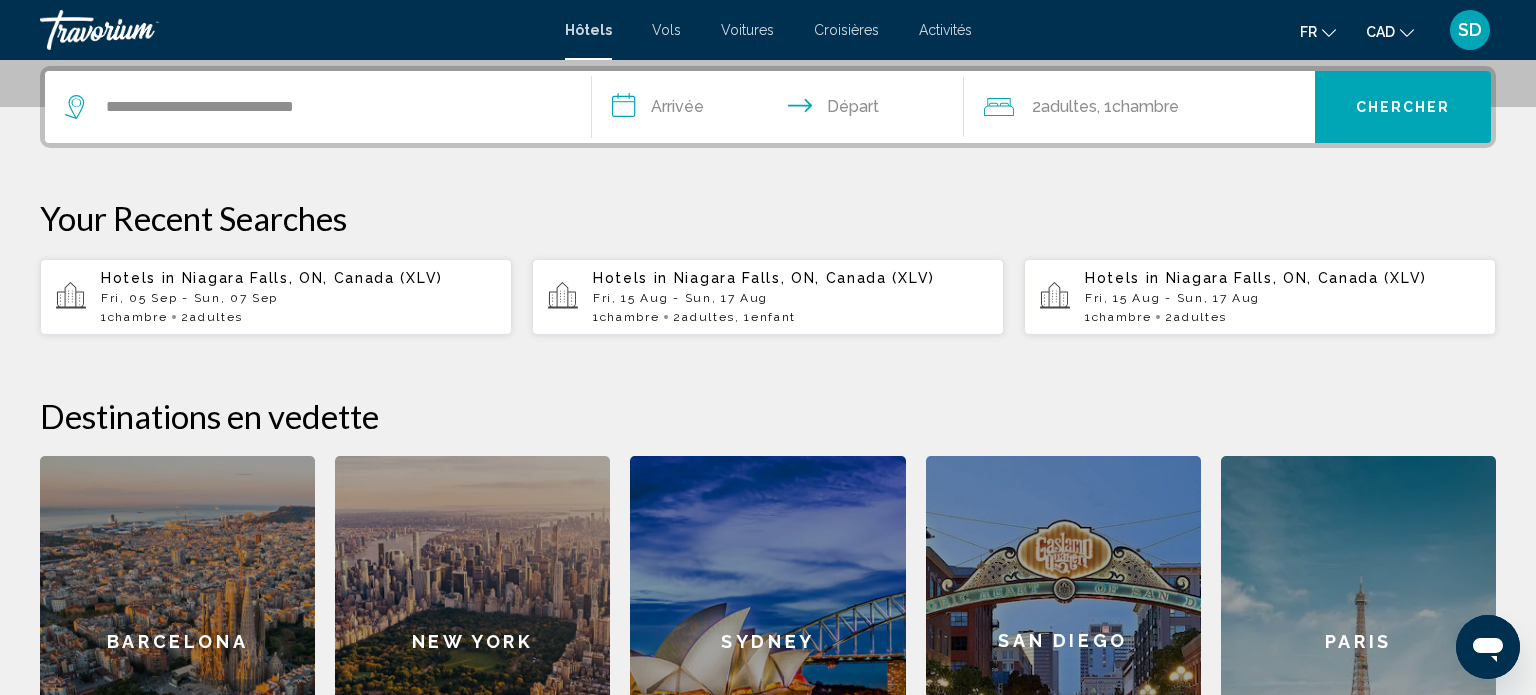 click on "**********" at bounding box center [782, 110] 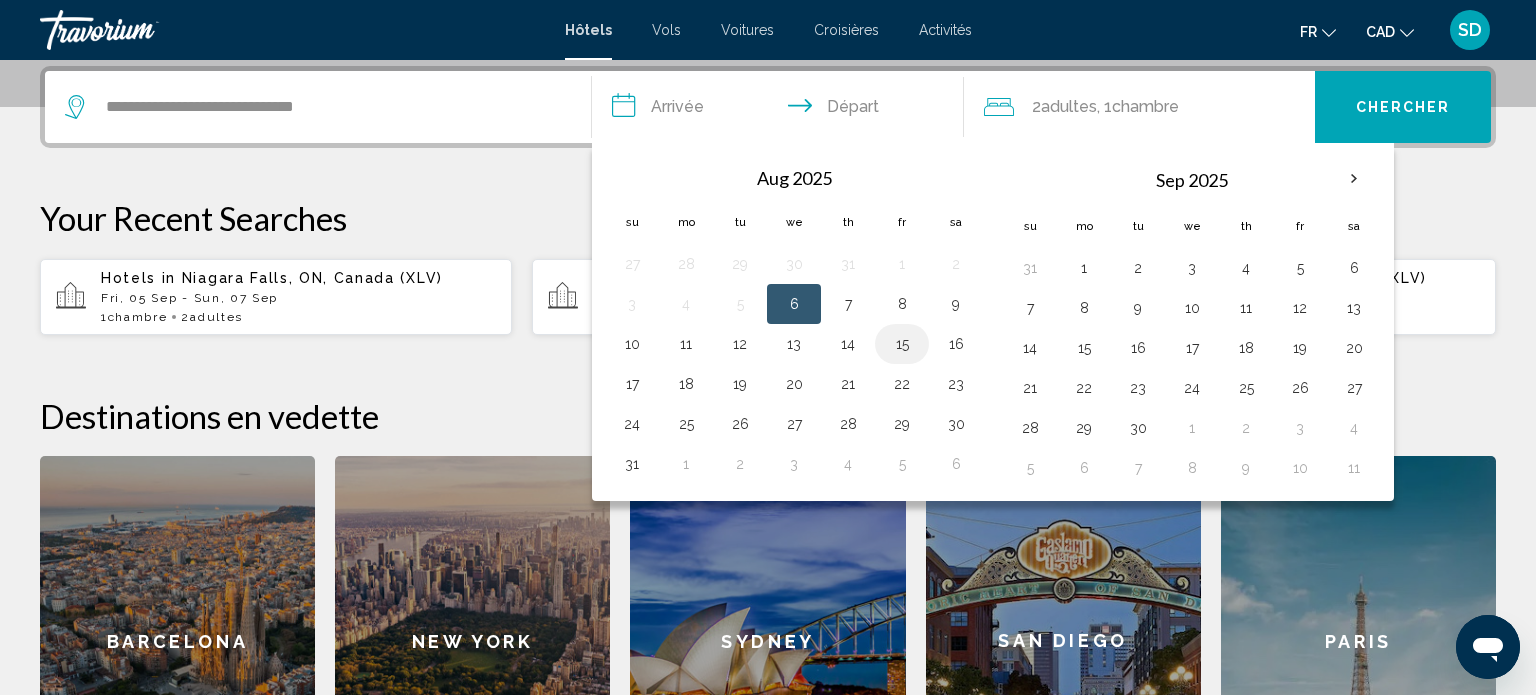 click on "15" at bounding box center (902, 344) 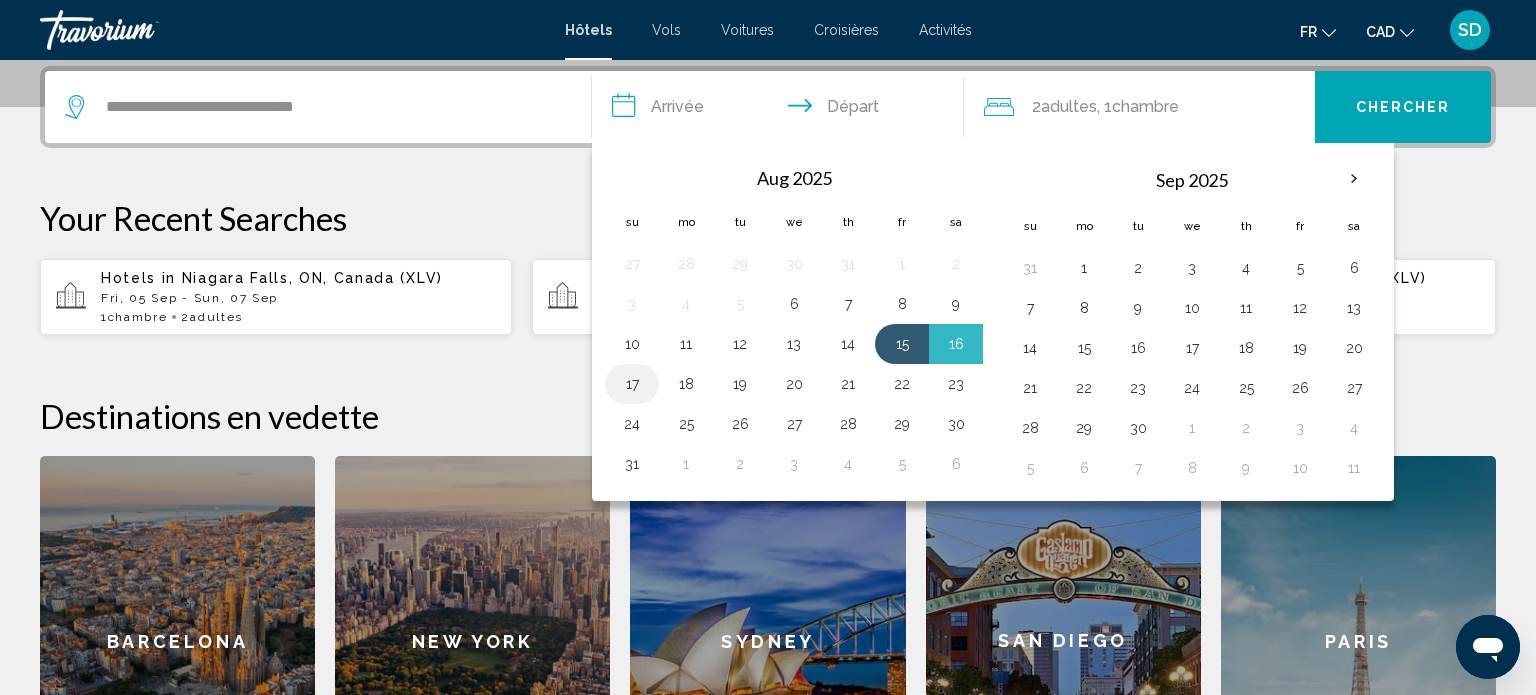 click on "17" at bounding box center [632, 384] 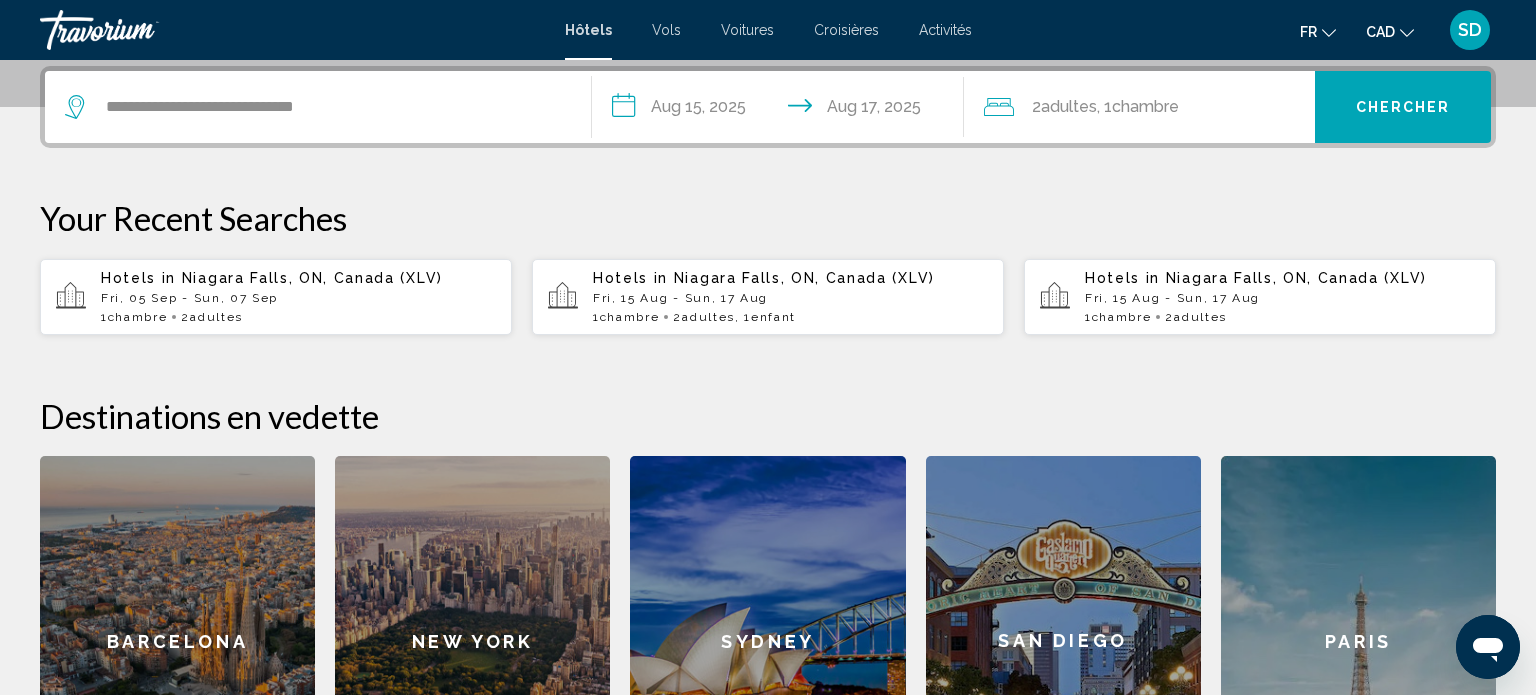 click on "2  Adulte Adultes , 1  Chambre pièces" 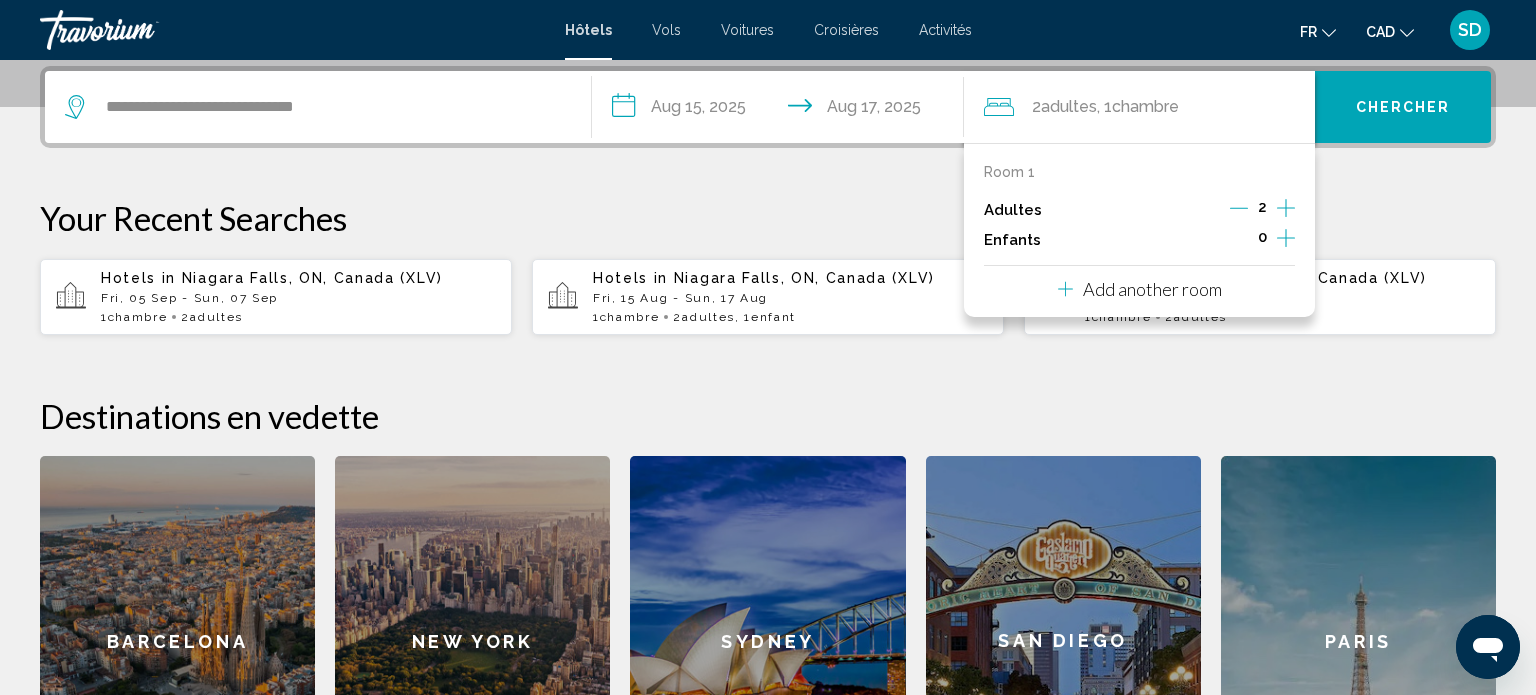 click 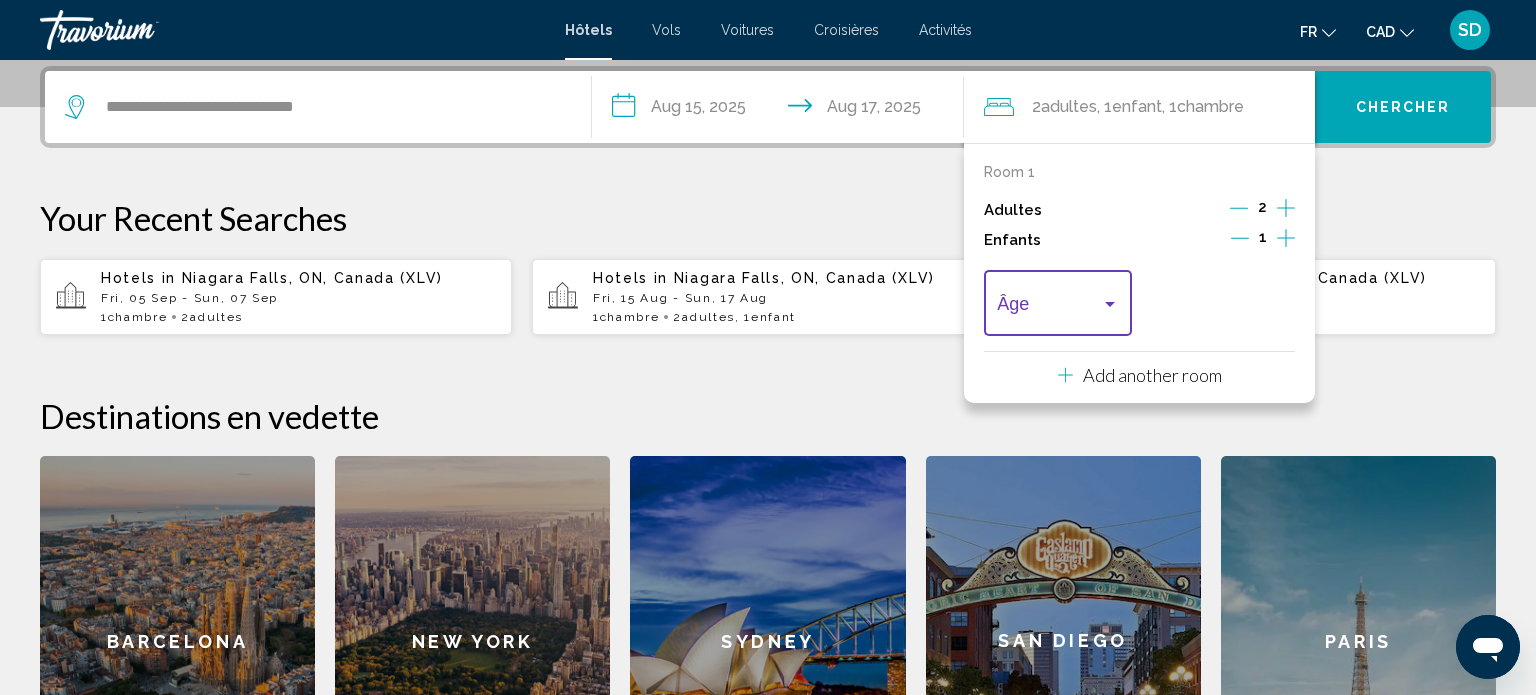 click at bounding box center (1048, 308) 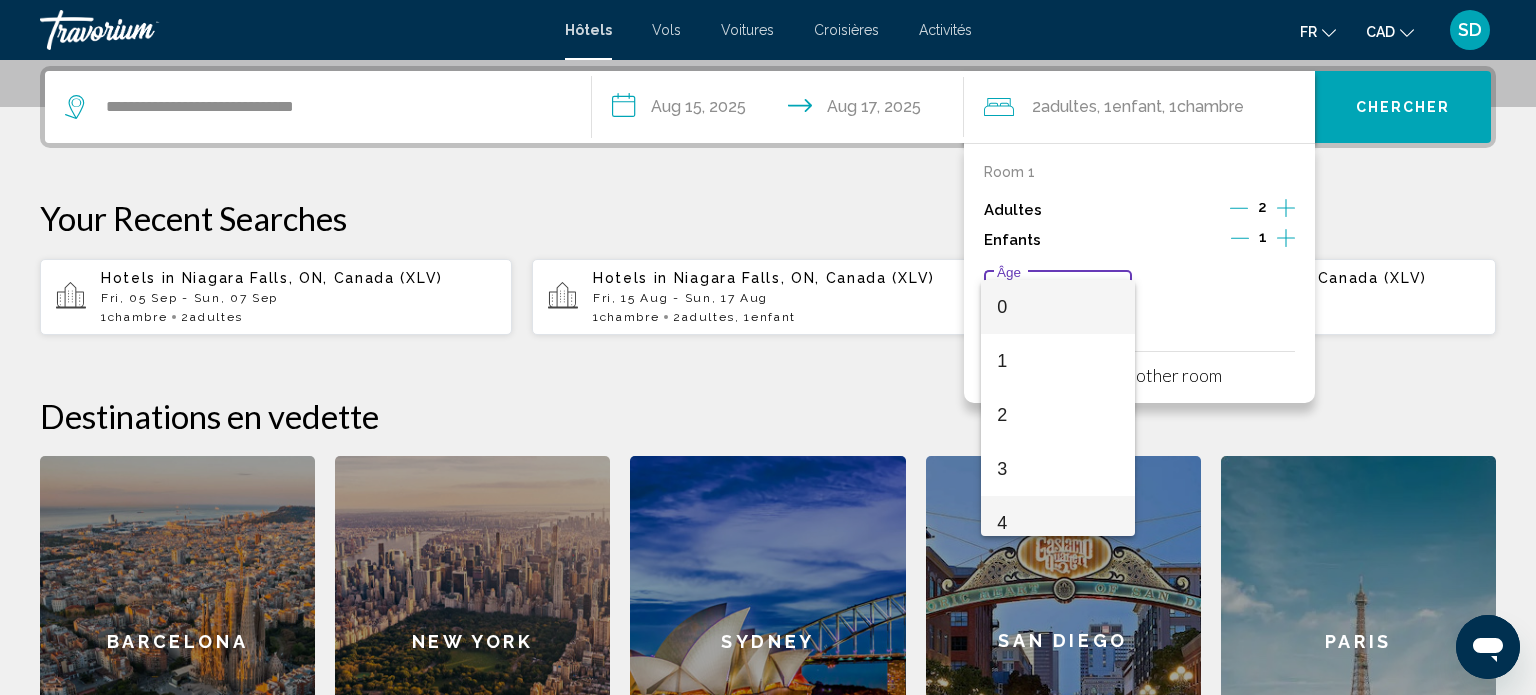 click on "4" at bounding box center (1057, 523) 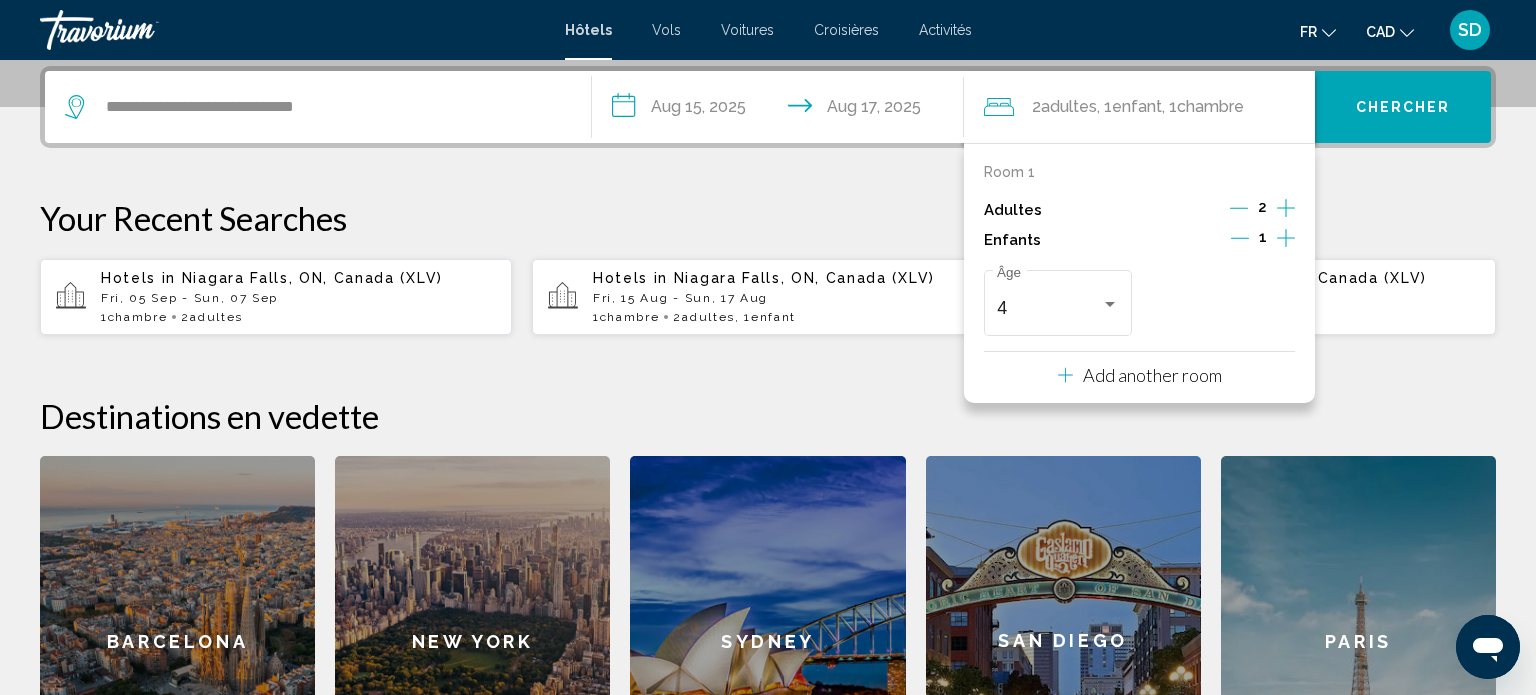 click on "Your Recent Searches" at bounding box center (768, 218) 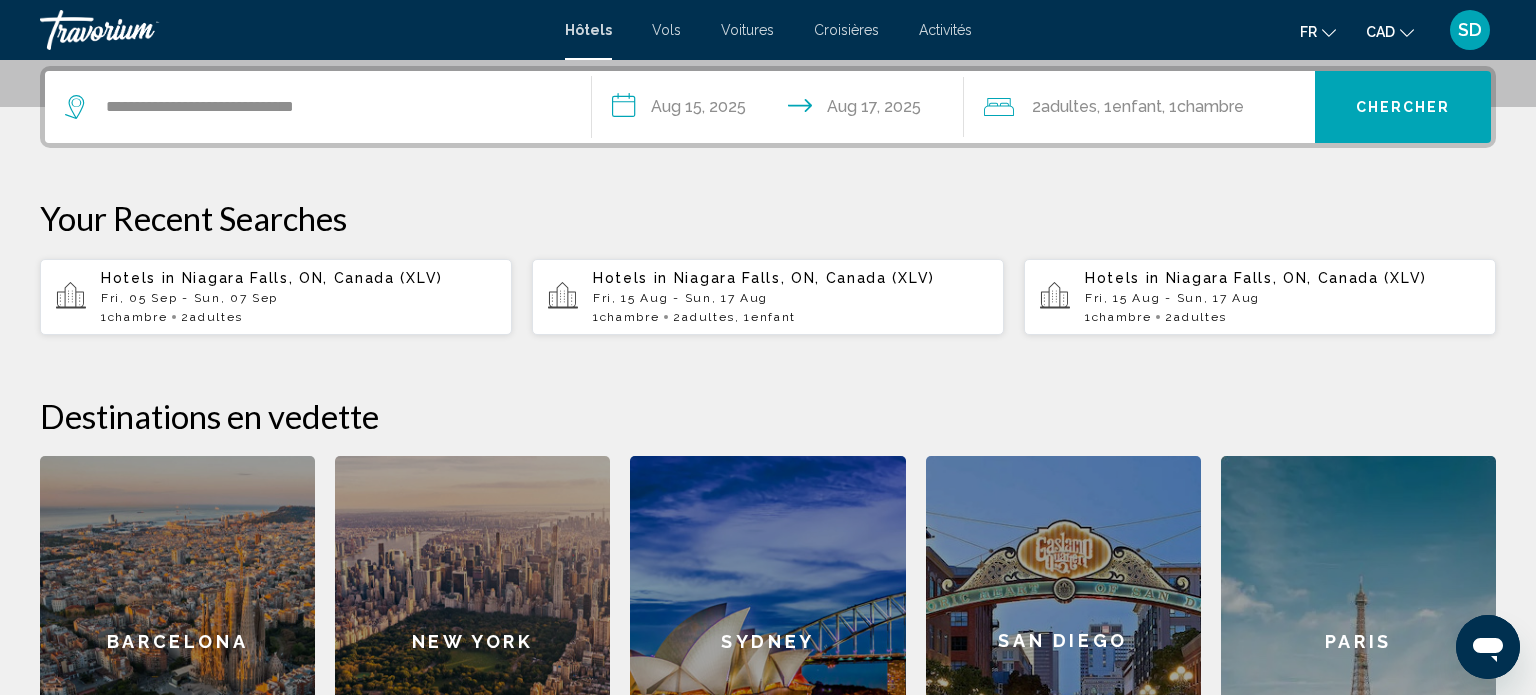 click on "Chercher" at bounding box center (1403, 107) 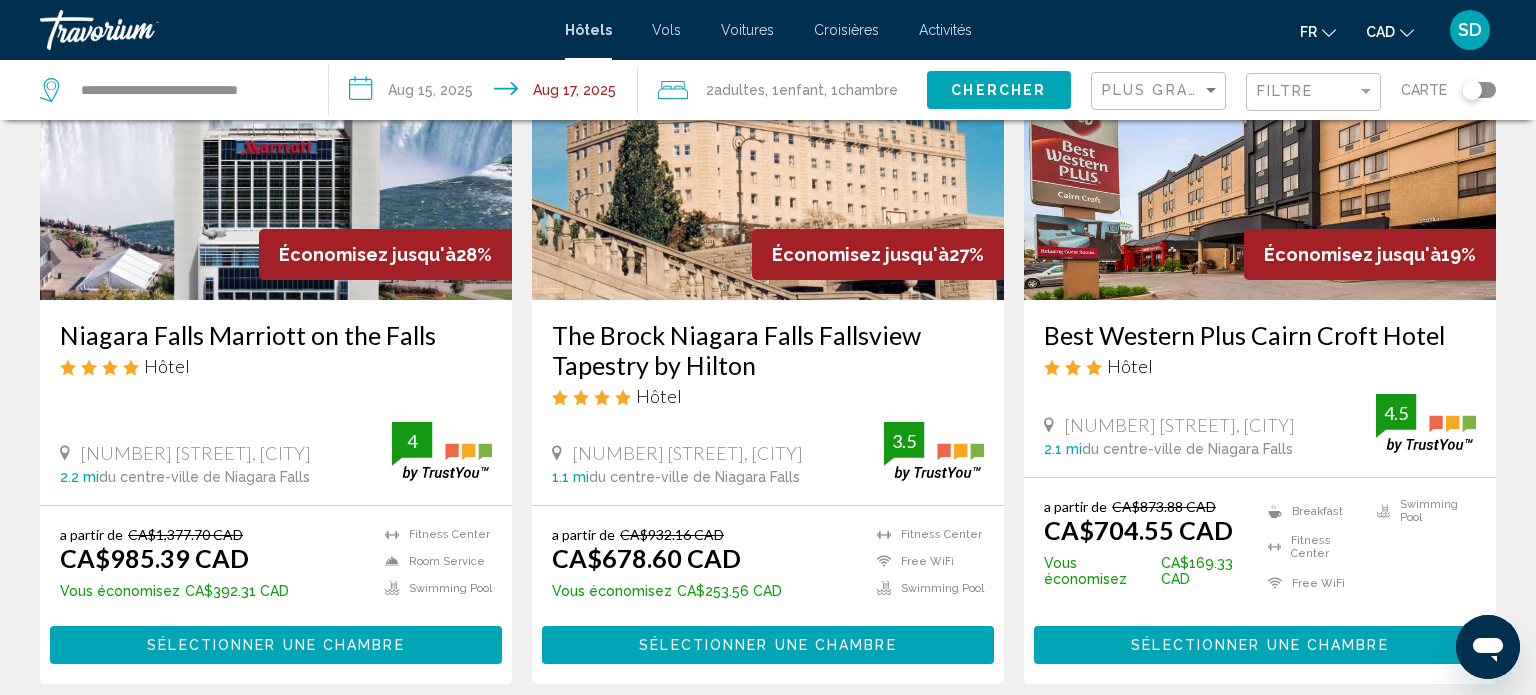 scroll, scrollTop: 259, scrollLeft: 0, axis: vertical 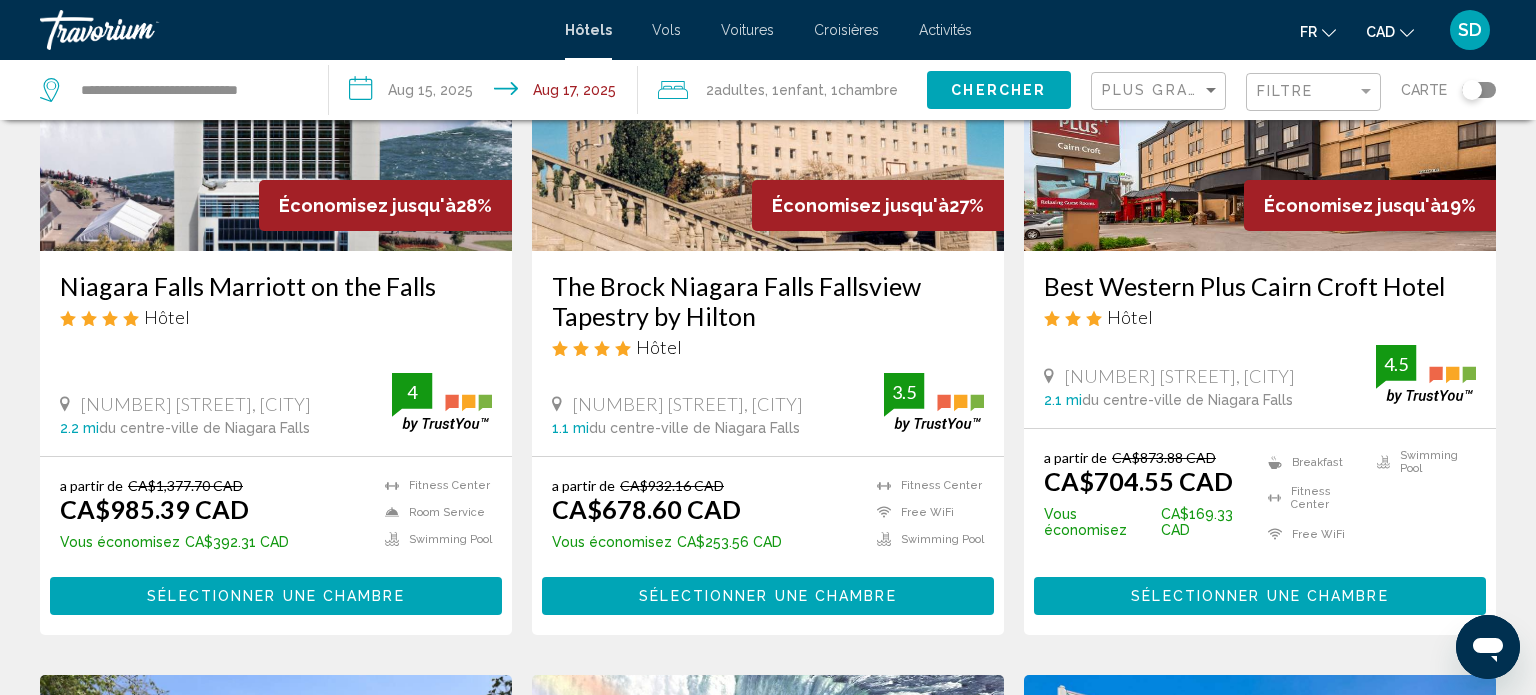 click on "Sélectionner une chambre" at bounding box center [275, 597] 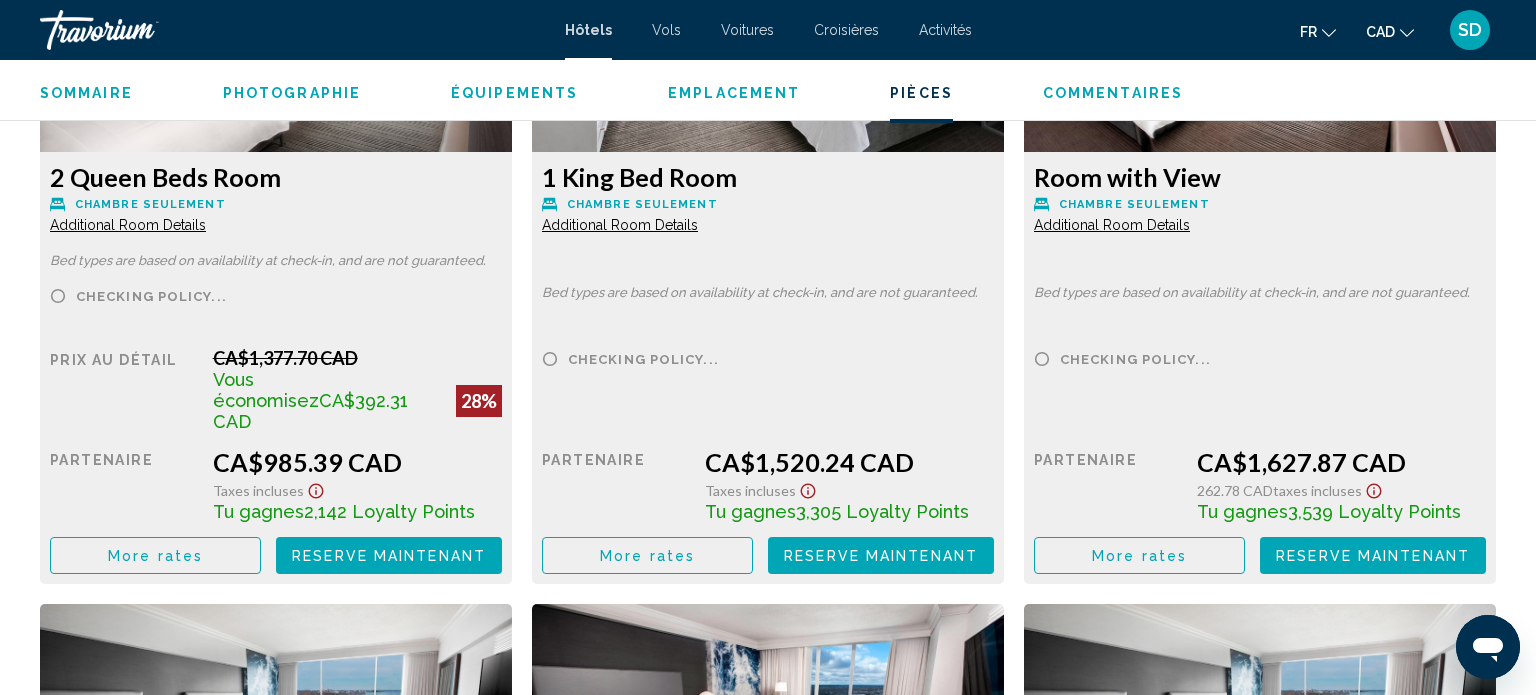 scroll, scrollTop: 2927, scrollLeft: 0, axis: vertical 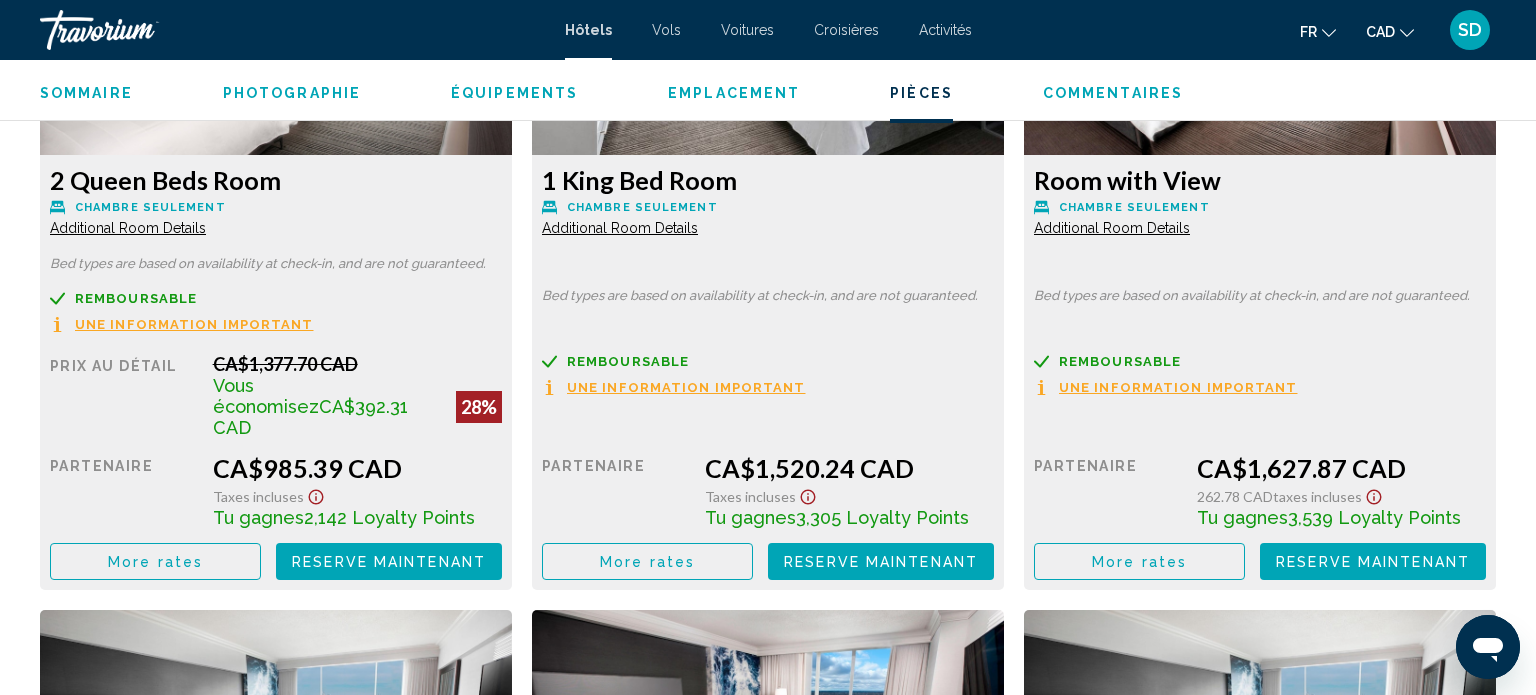click on "Reserve maintenant Plus disponible" at bounding box center (389, 561) 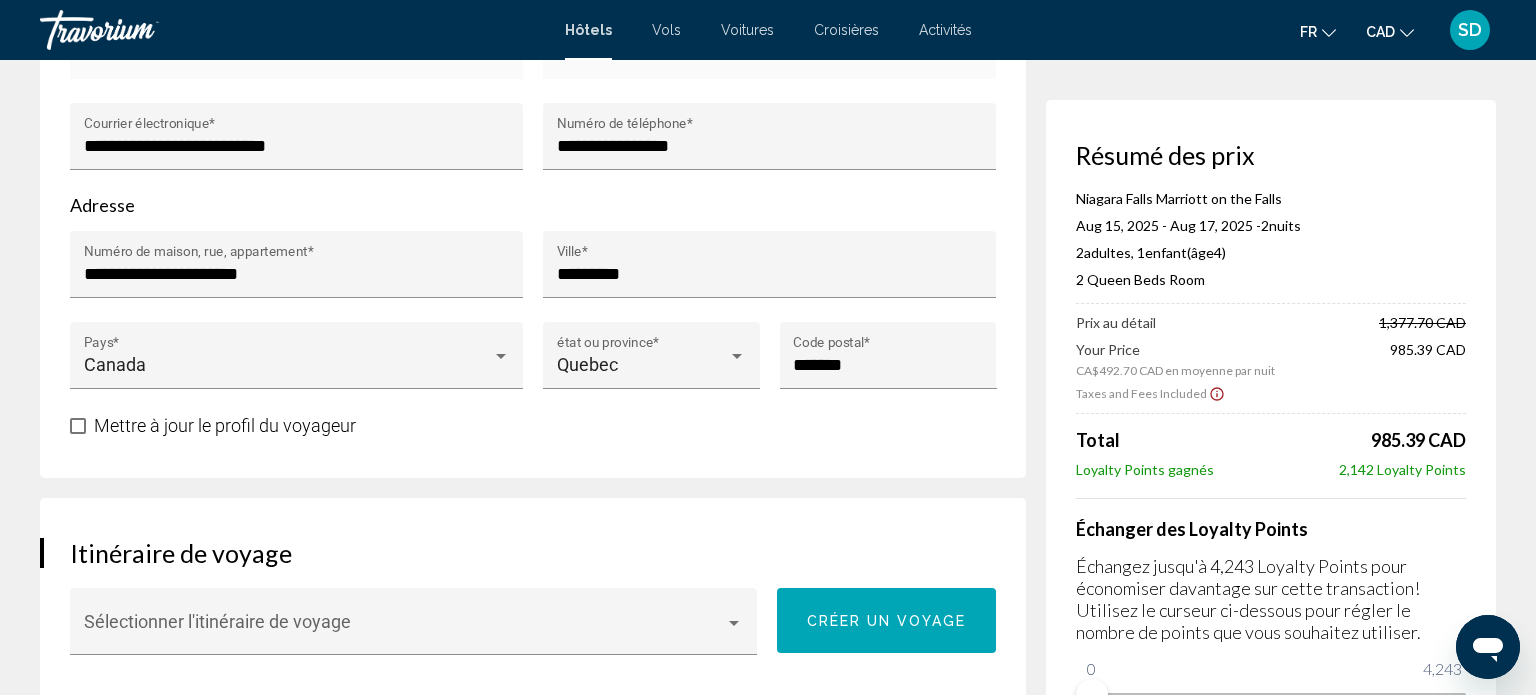 scroll, scrollTop: 0, scrollLeft: 0, axis: both 